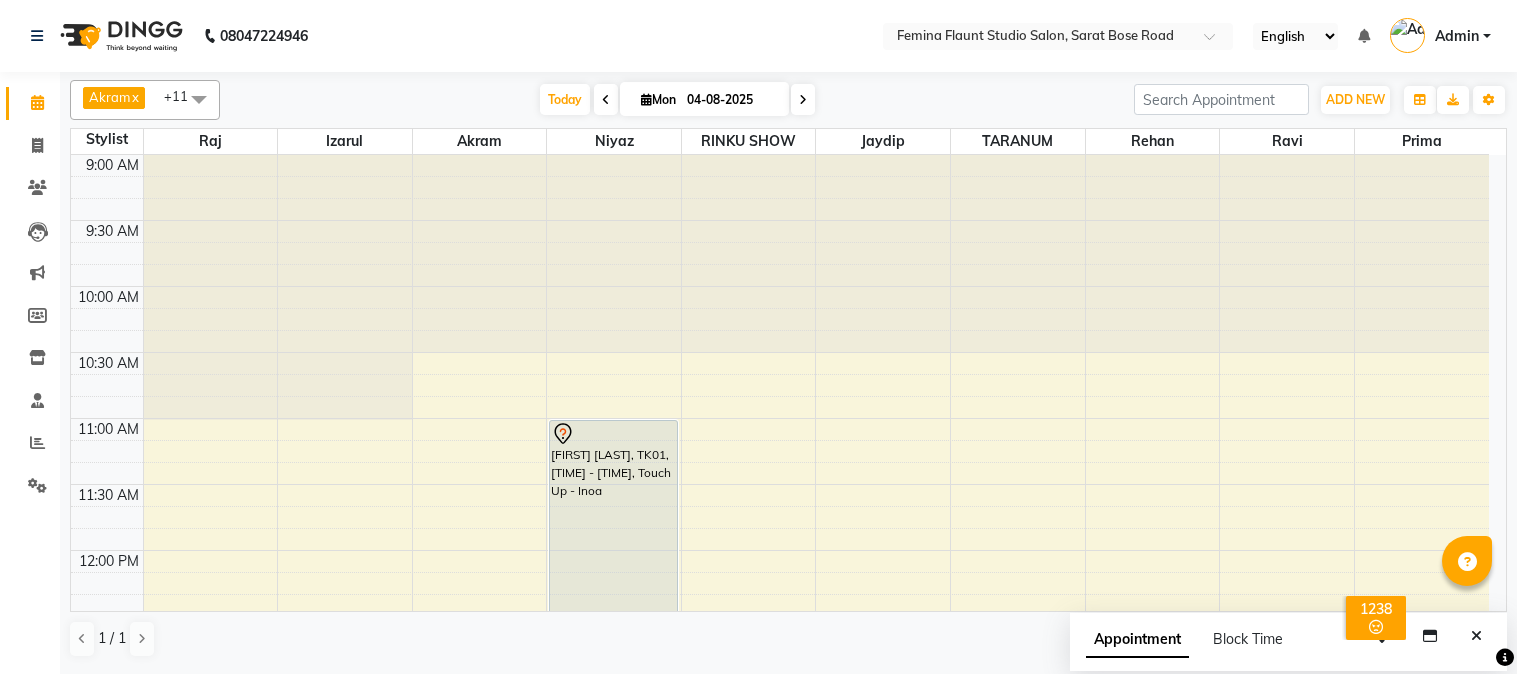 scroll, scrollTop: 0, scrollLeft: 0, axis: both 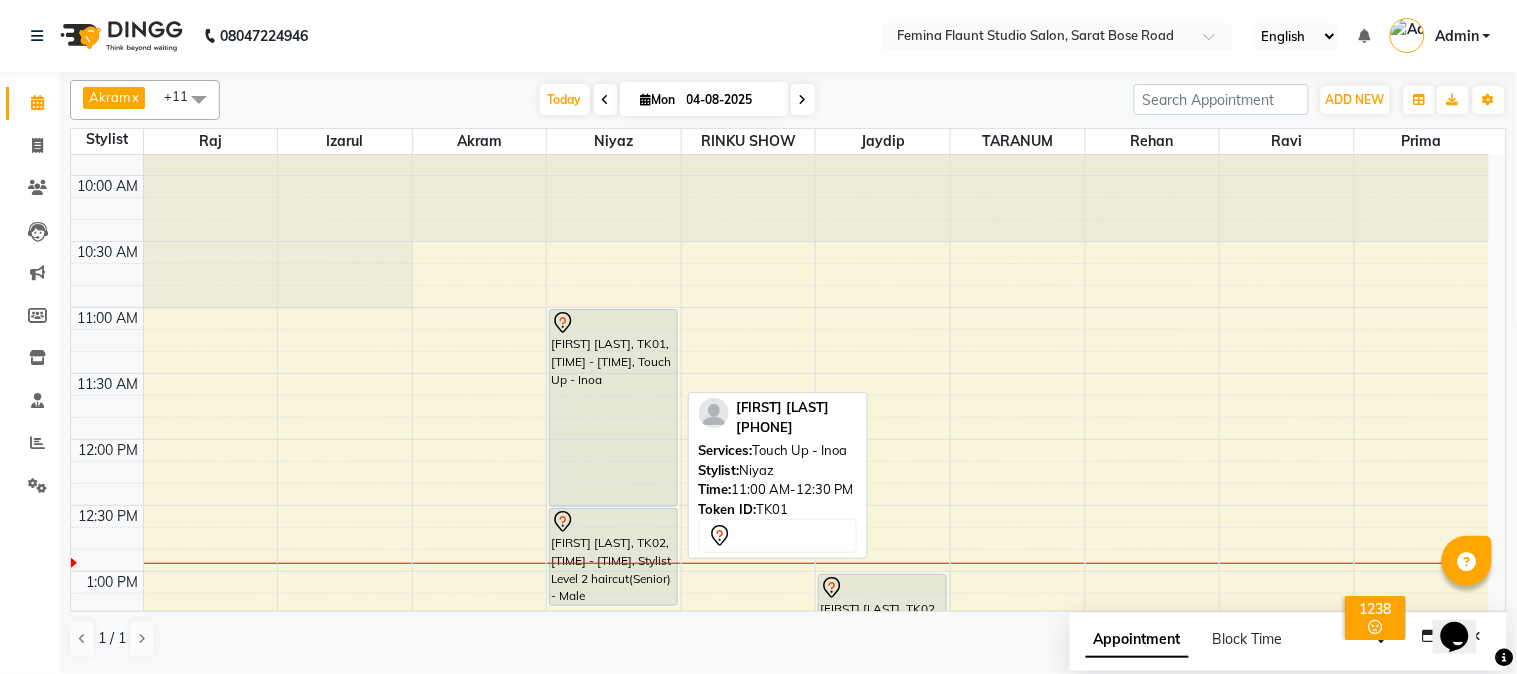 click on "[NAME] Bblunt, TK01, 11:00 AM-12:30 PM, Touch Up - Inoa" at bounding box center (613, 408) 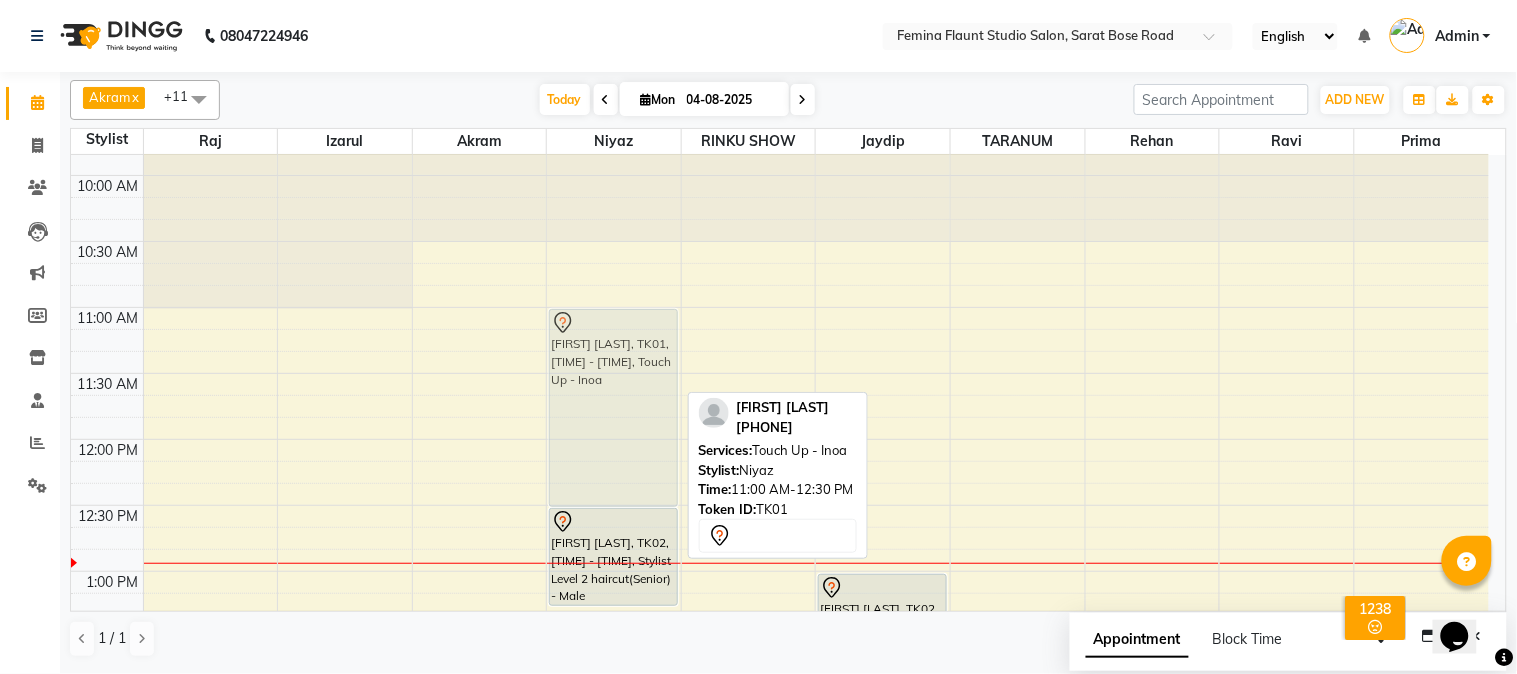 click on "navaneeta saha, TK03, 03:00 PM-04:30 PM, Touch Up - Inoa             Nishant malkhani, TK04, 04:00 PM-04:45 PM, Global Hair Colour - Inoa - Male             Nishant malkhani, TK04, 04:00 PM-04:45 PM, Stylist Level 2 haircut(Senior) - Male             Lekha Mittal Bblunt, TK01, 11:00 AM-12:30 PM, Touch Up - Inoa             RATUL JAIN, TK02, 12:30 PM-01:15 PM, Stylist Level 2 haircut(Senior) - Male             Lekha Mittal Bblunt, TK01, 11:00 AM-12:30 PM, Touch Up - Inoa" at bounding box center [614, 901] 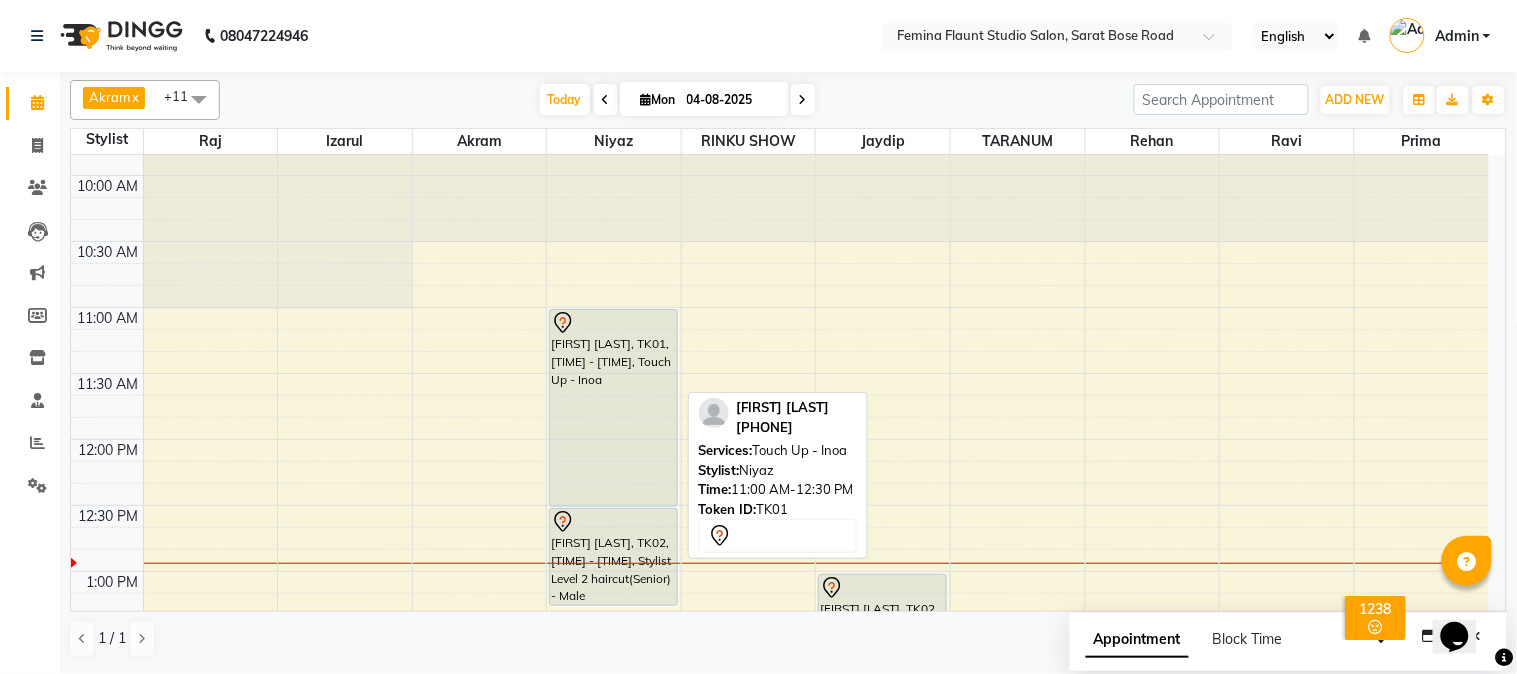 click on "[NAME] Bblunt, TK01, 11:00 AM-12:30 PM, Touch Up - Inoa" at bounding box center (613, 408) 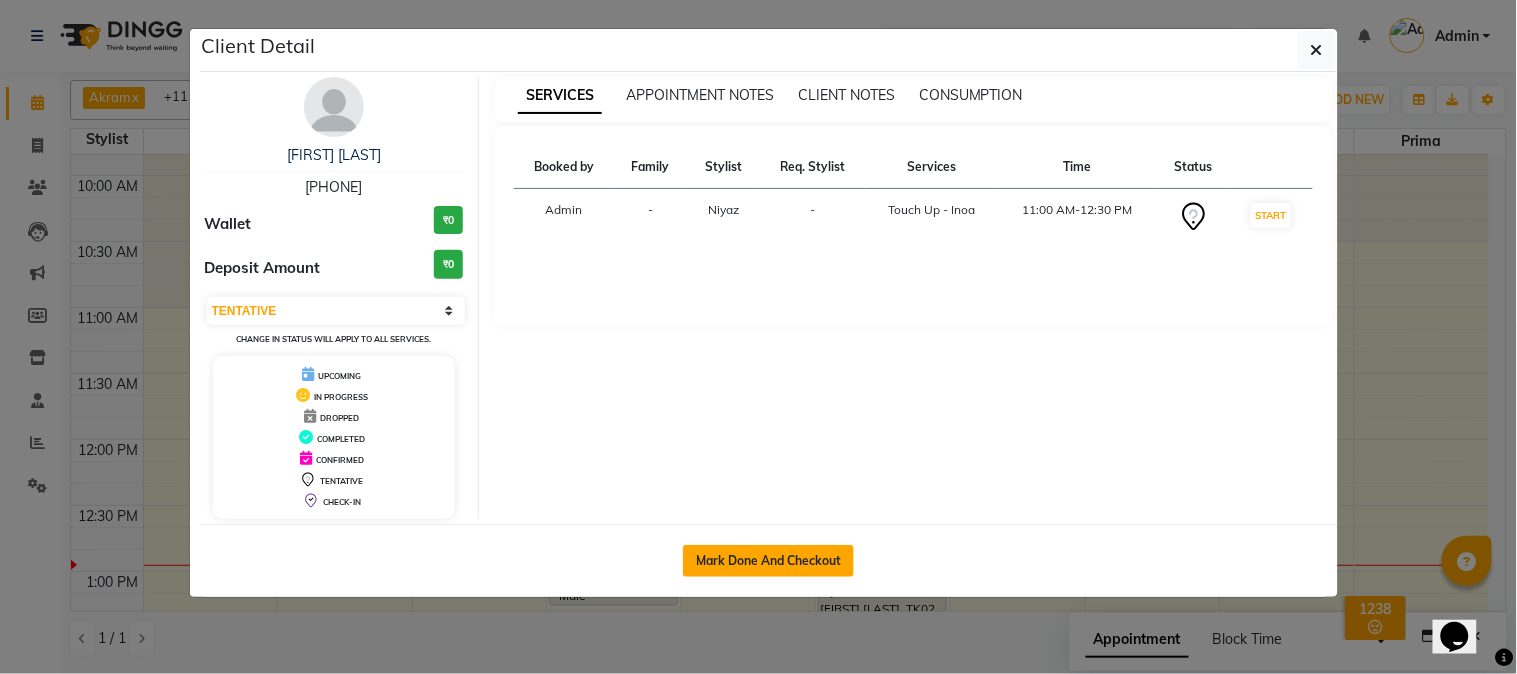 click on "Mark Done And Checkout" 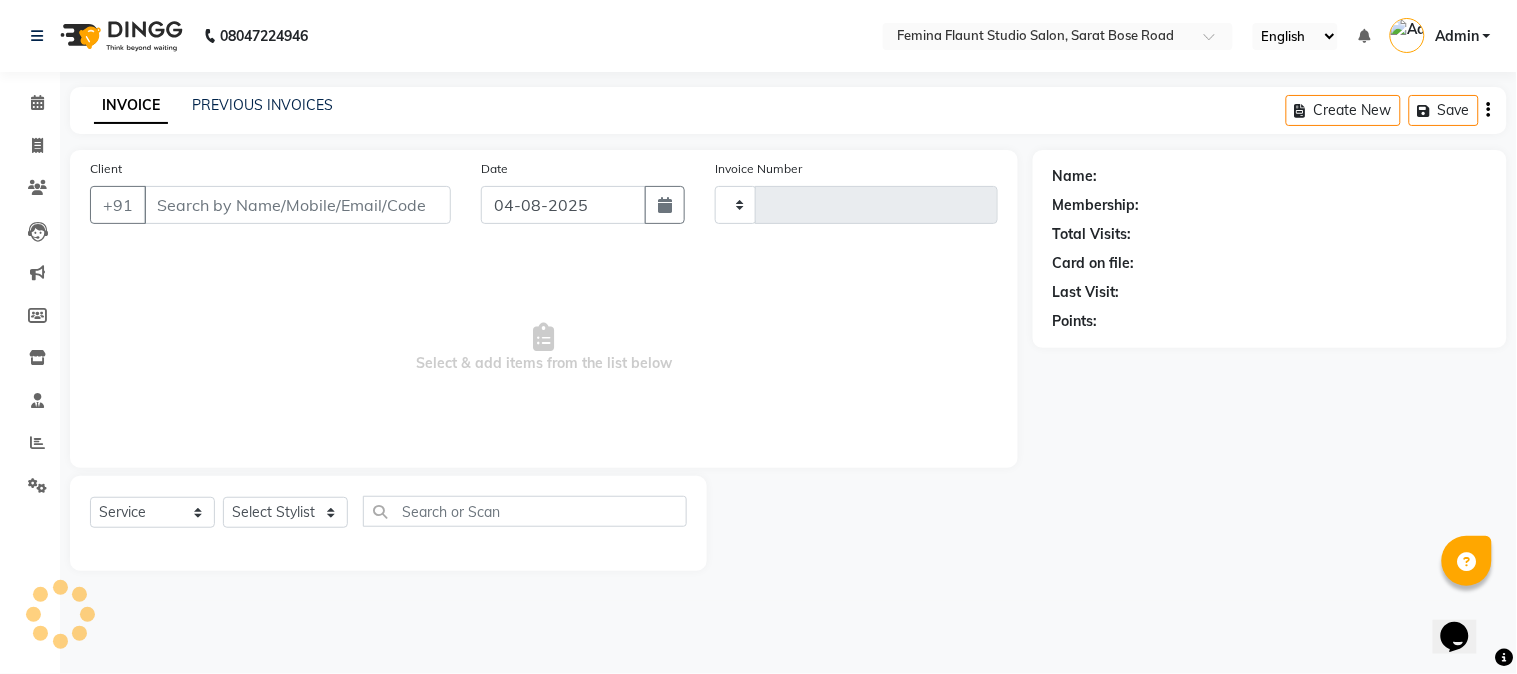 type on "1287" 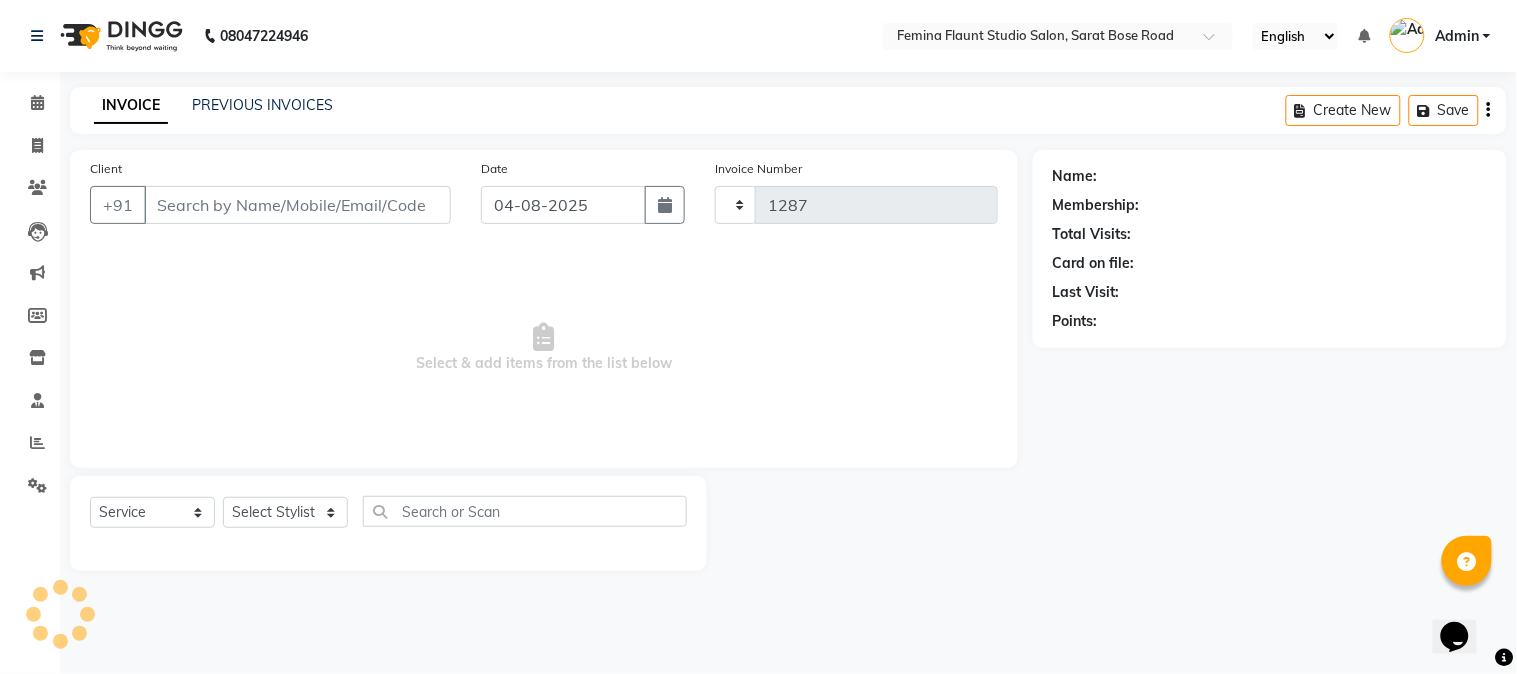 select on "5231" 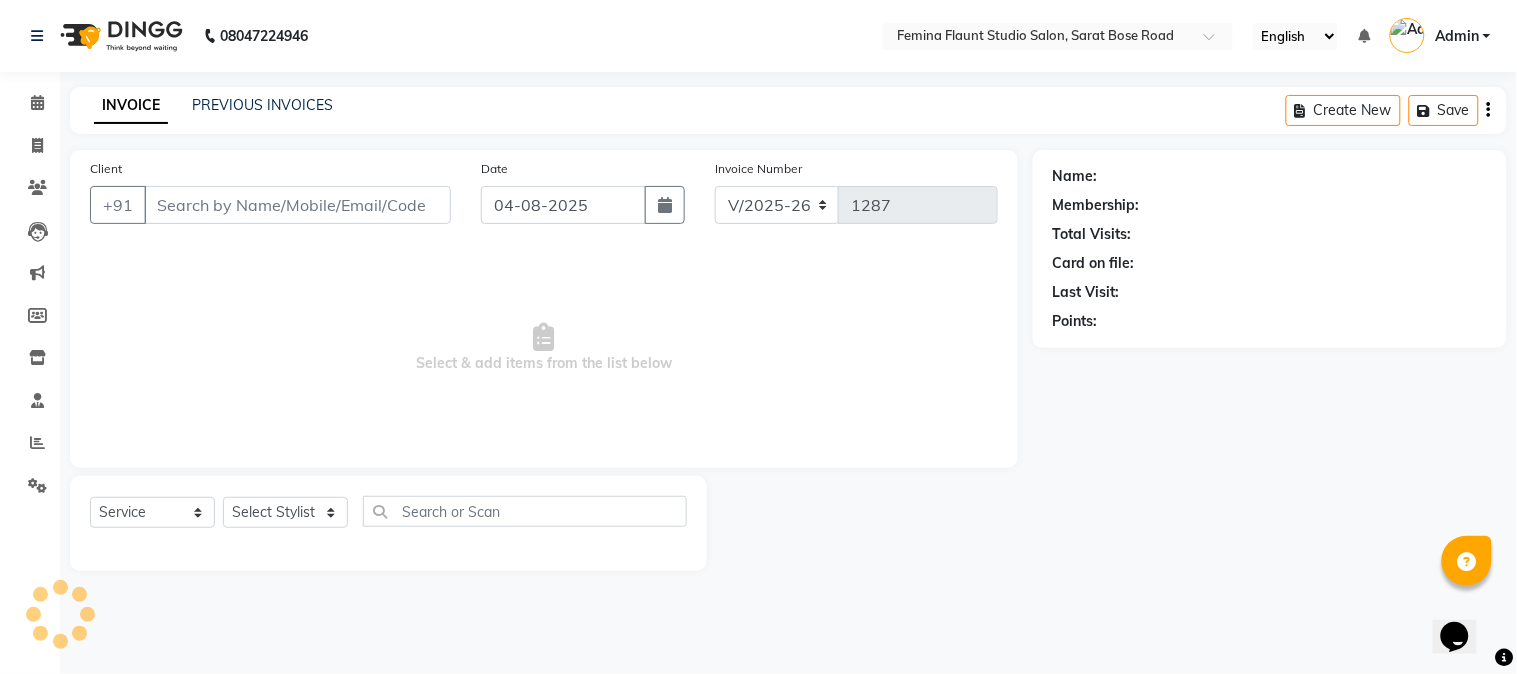 type on "[PHONE]" 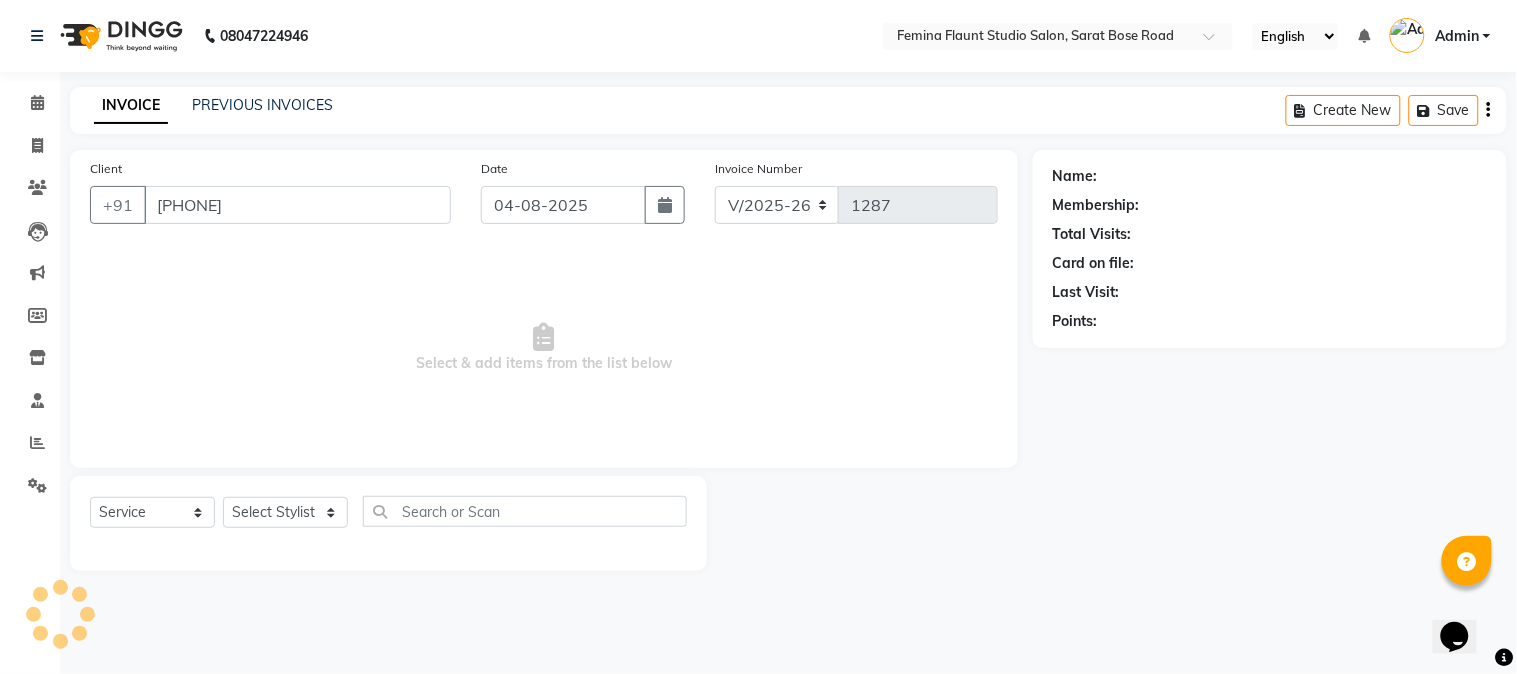 select on "83062" 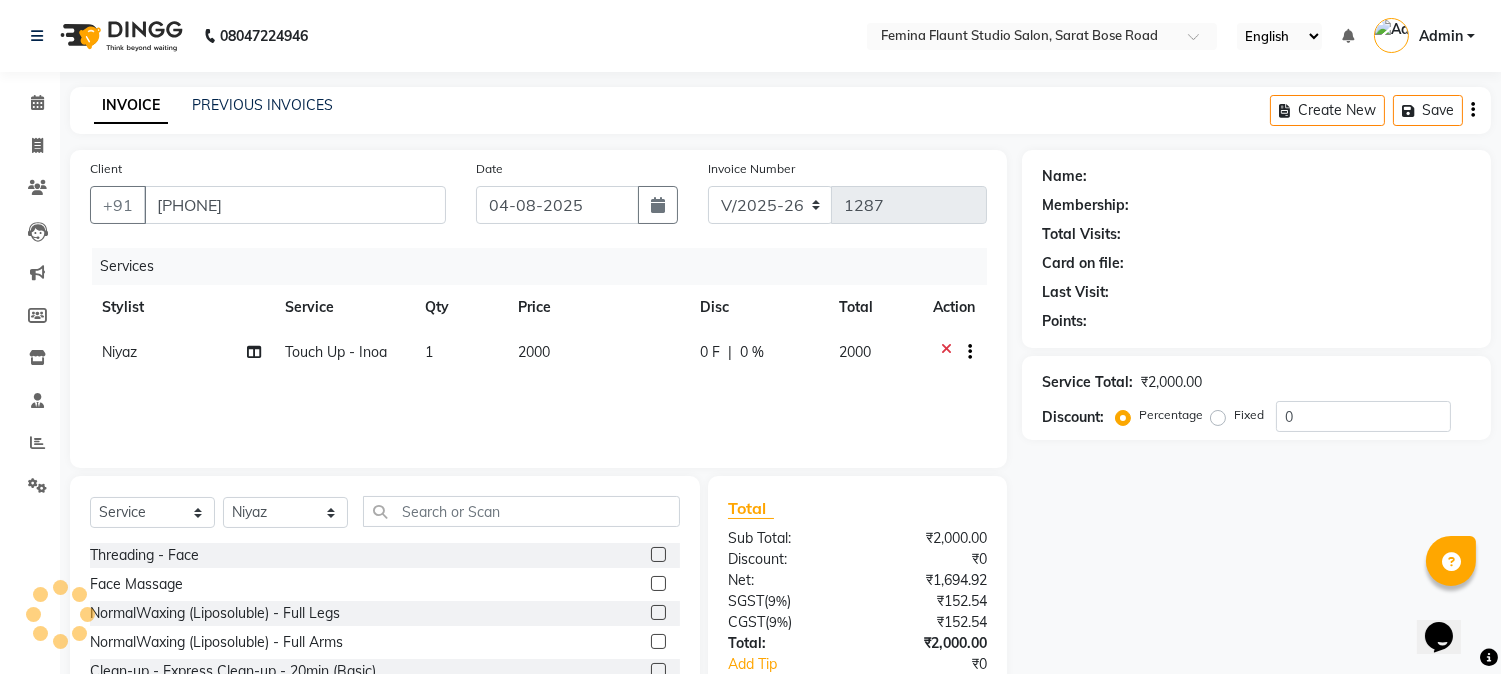 select on "1: Object" 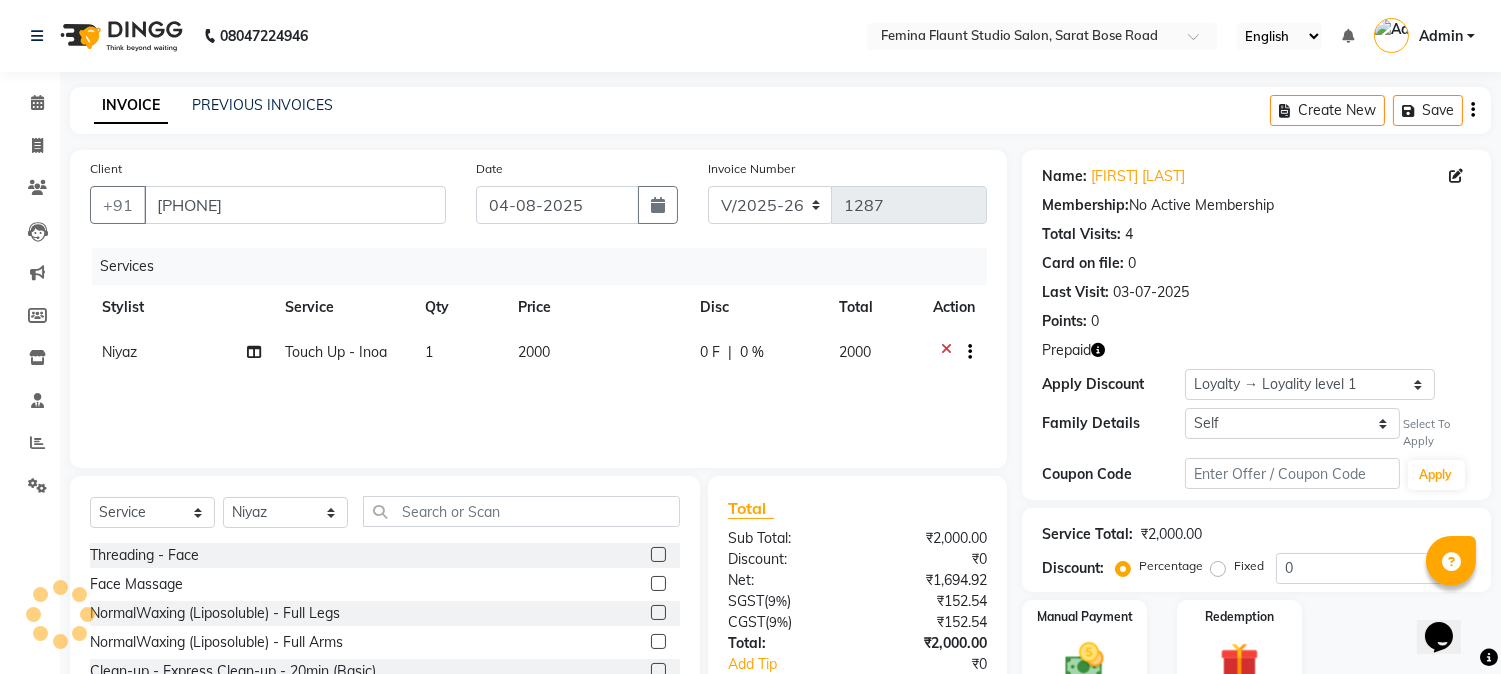 click 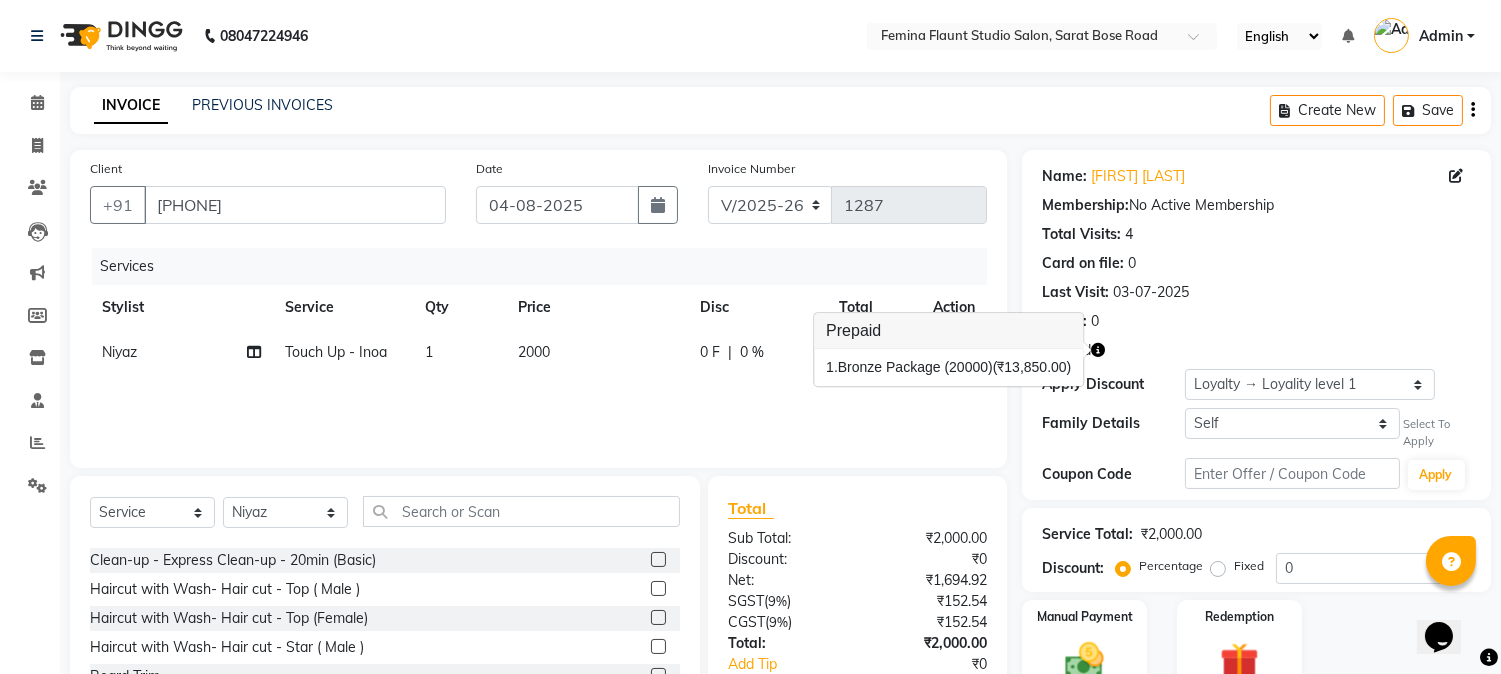 scroll, scrollTop: 0, scrollLeft: 0, axis: both 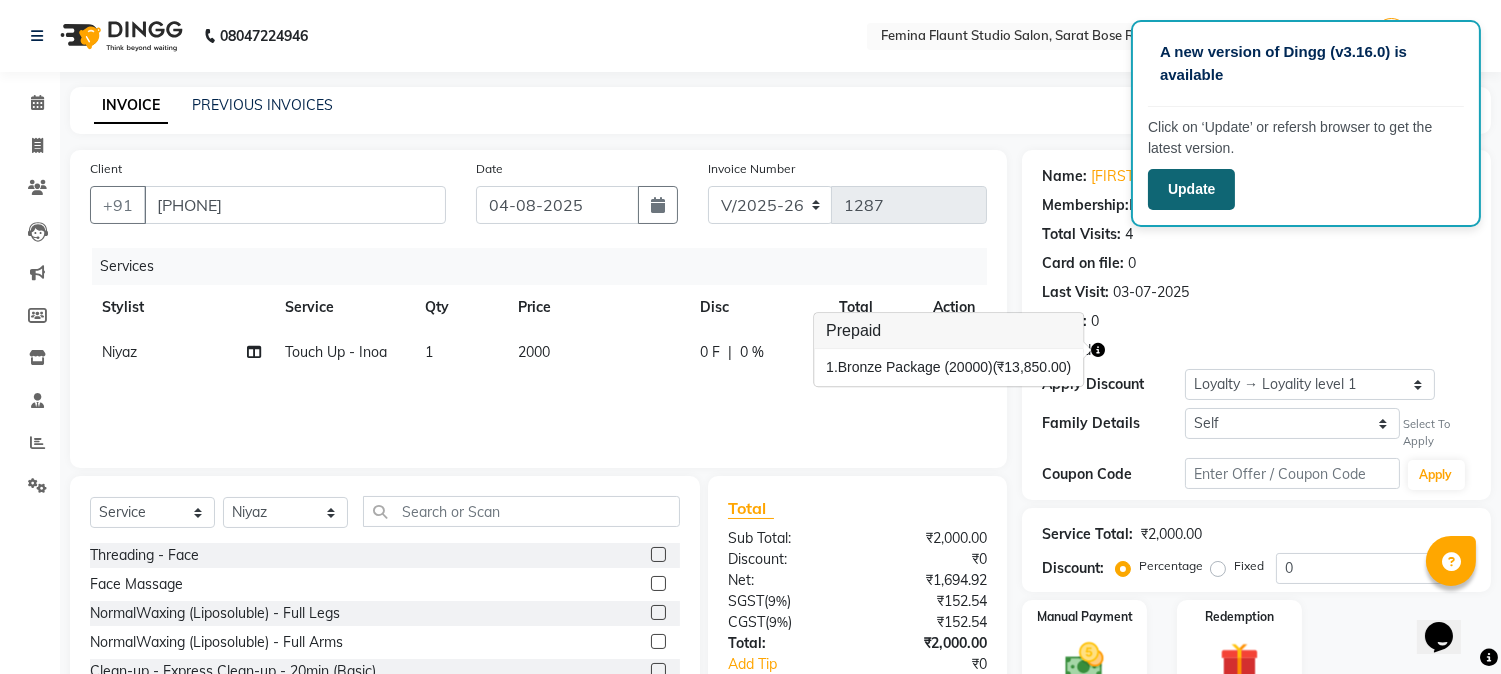 click on "Update" 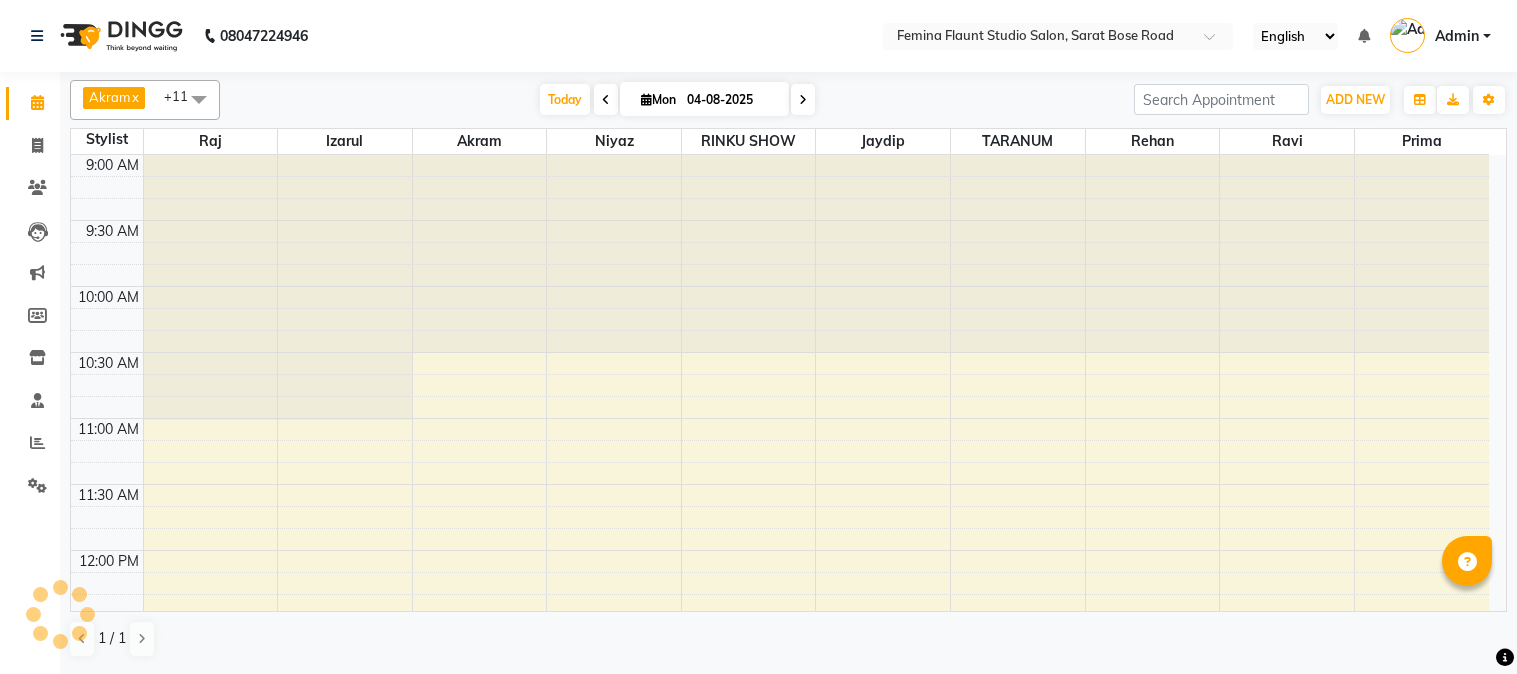 scroll, scrollTop: 0, scrollLeft: 0, axis: both 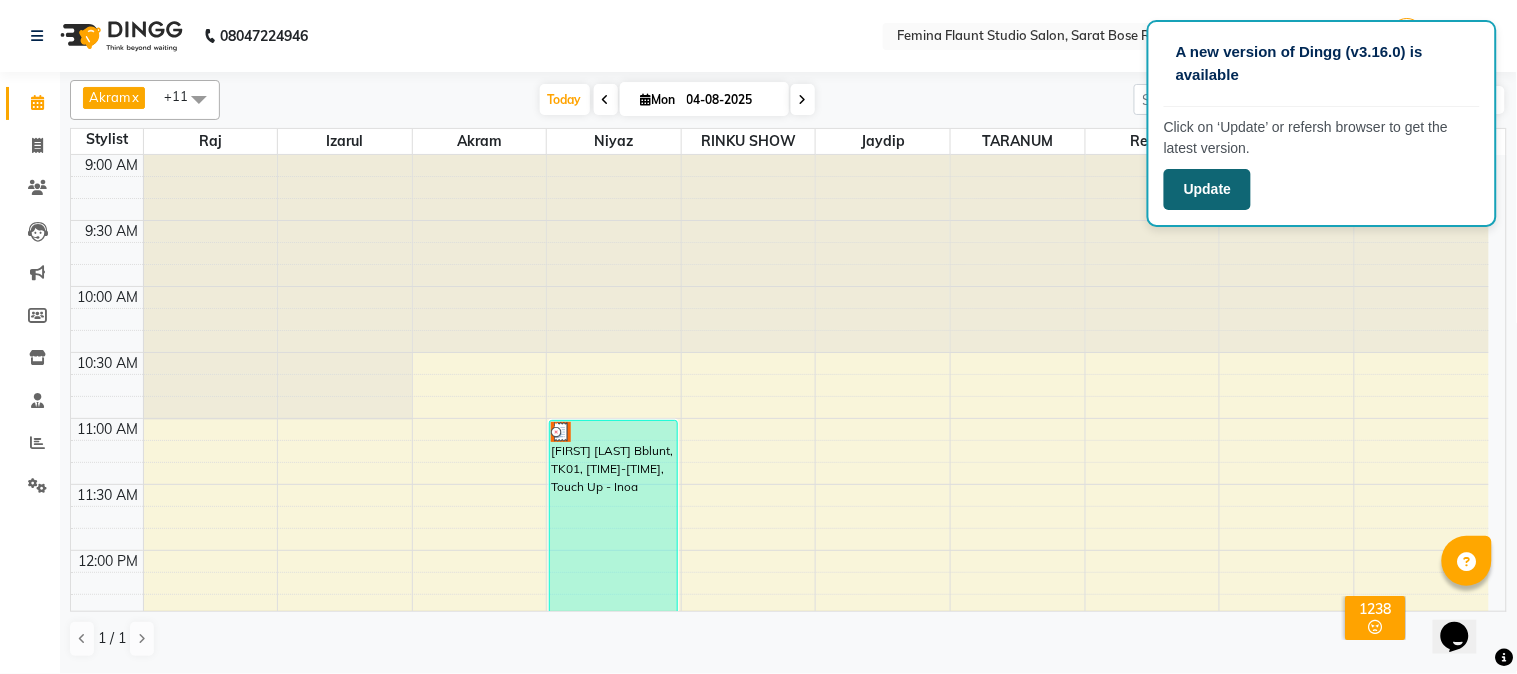 click on "Update" 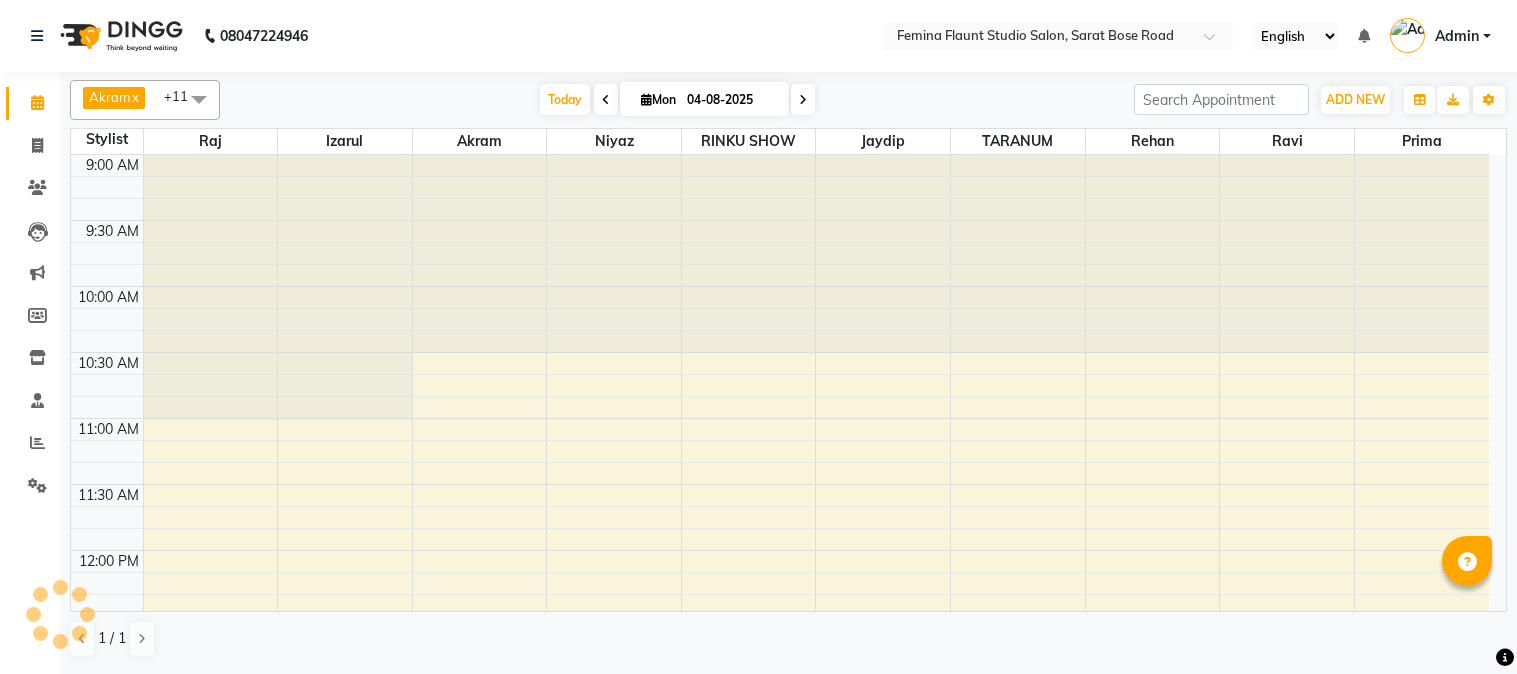 scroll, scrollTop: 0, scrollLeft: 0, axis: both 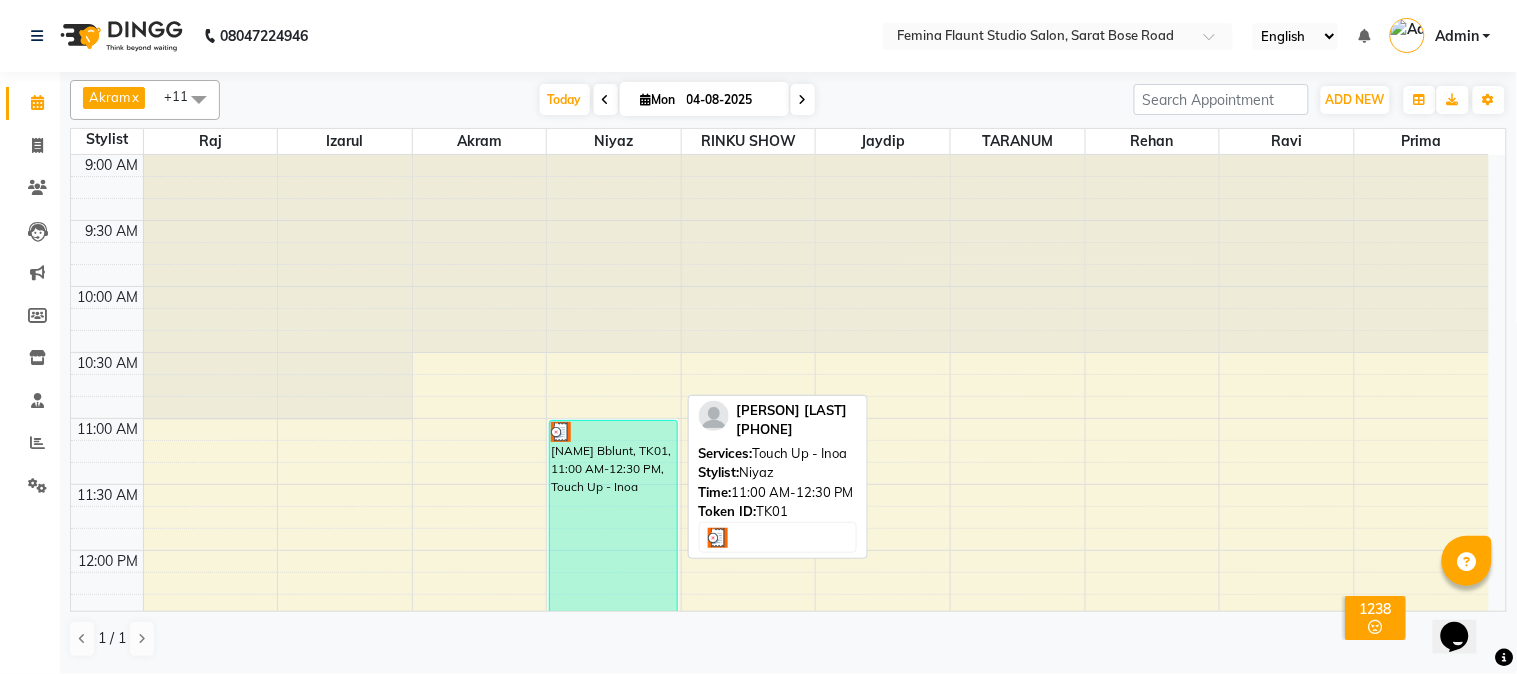 click on "[NAME] Bblunt, TK01, 11:00 AM-12:30 PM, Touch Up - Inoa" at bounding box center (613, 519) 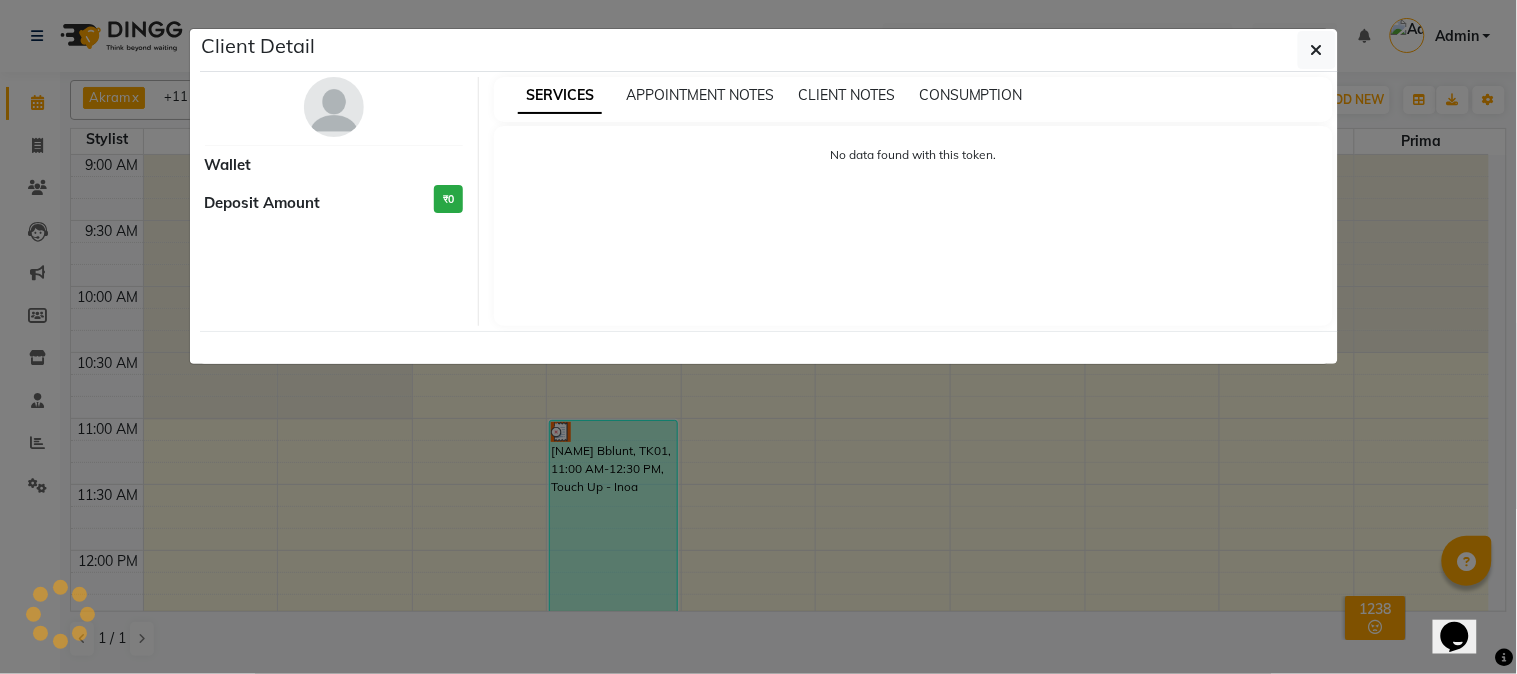 select on "3" 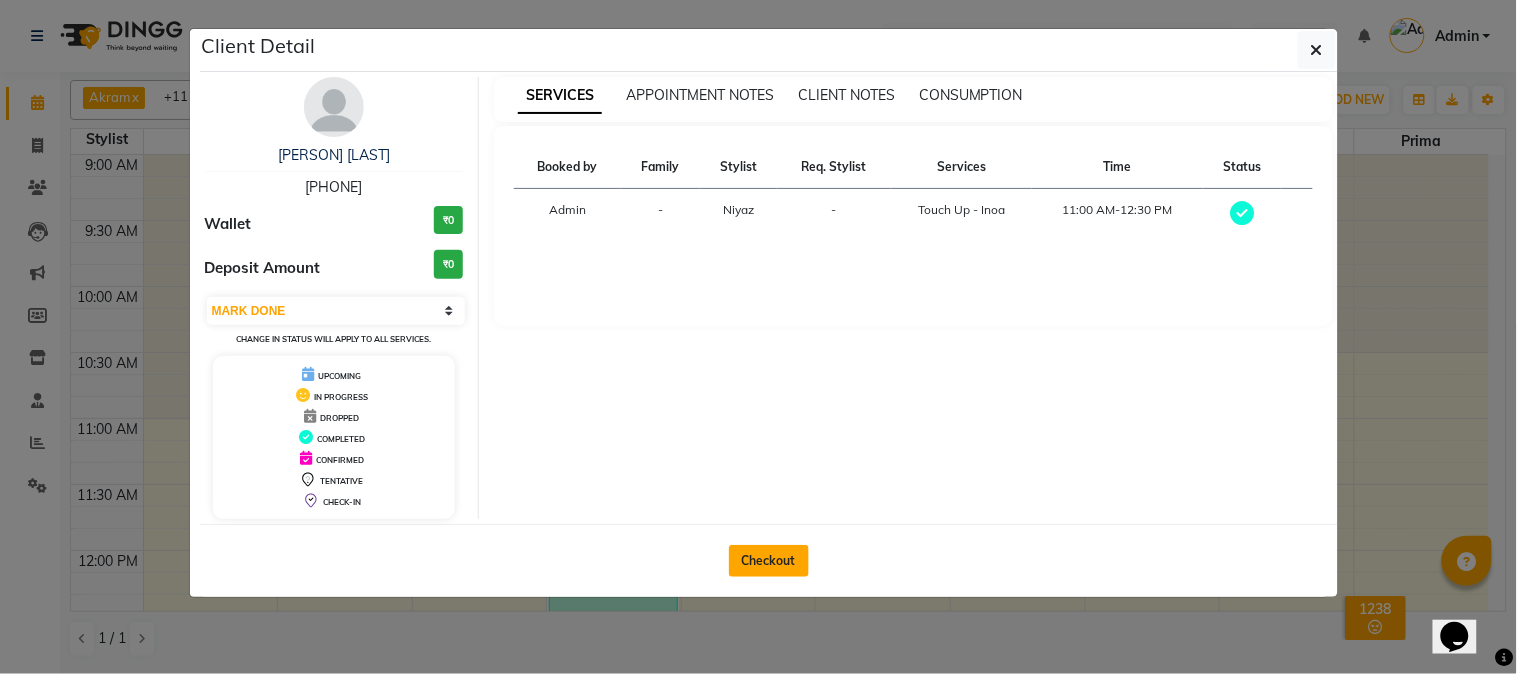 click on "Checkout" 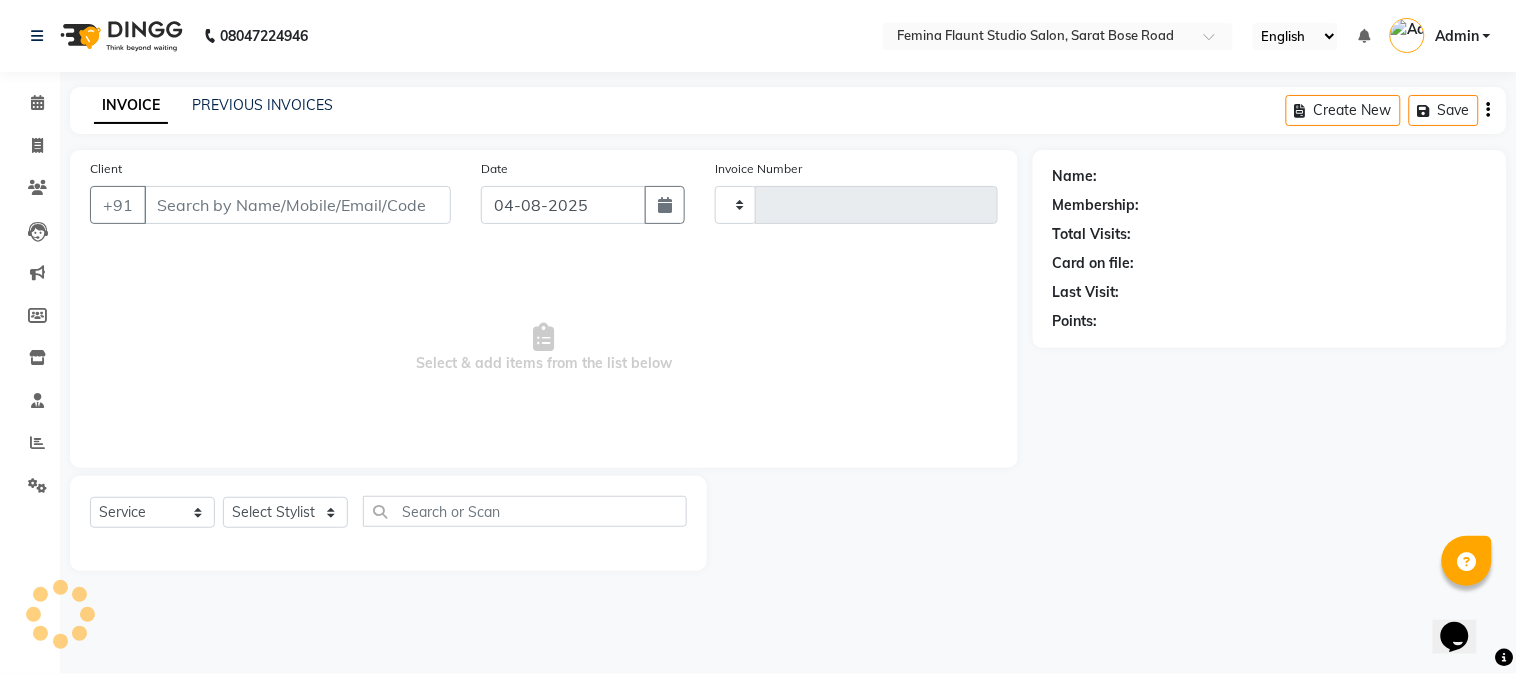 type on "1287" 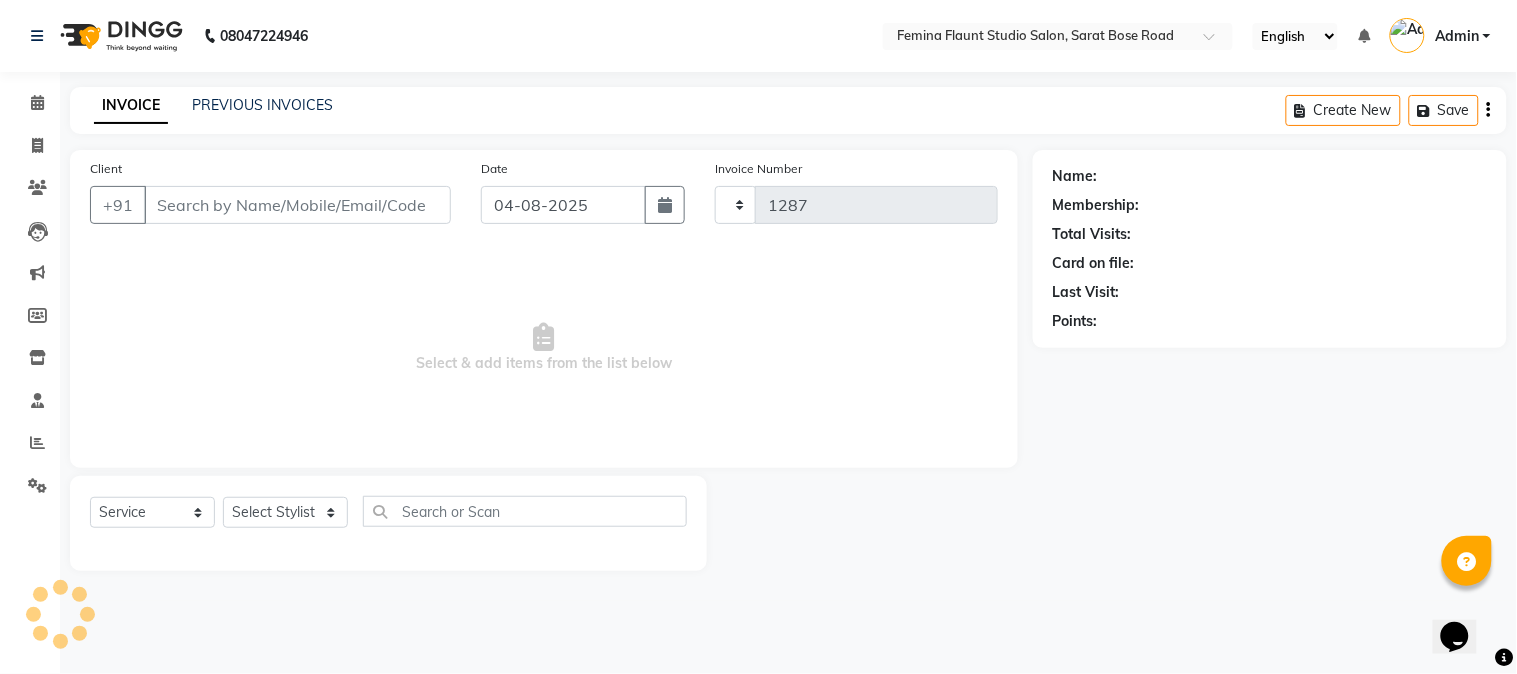 select on "5231" 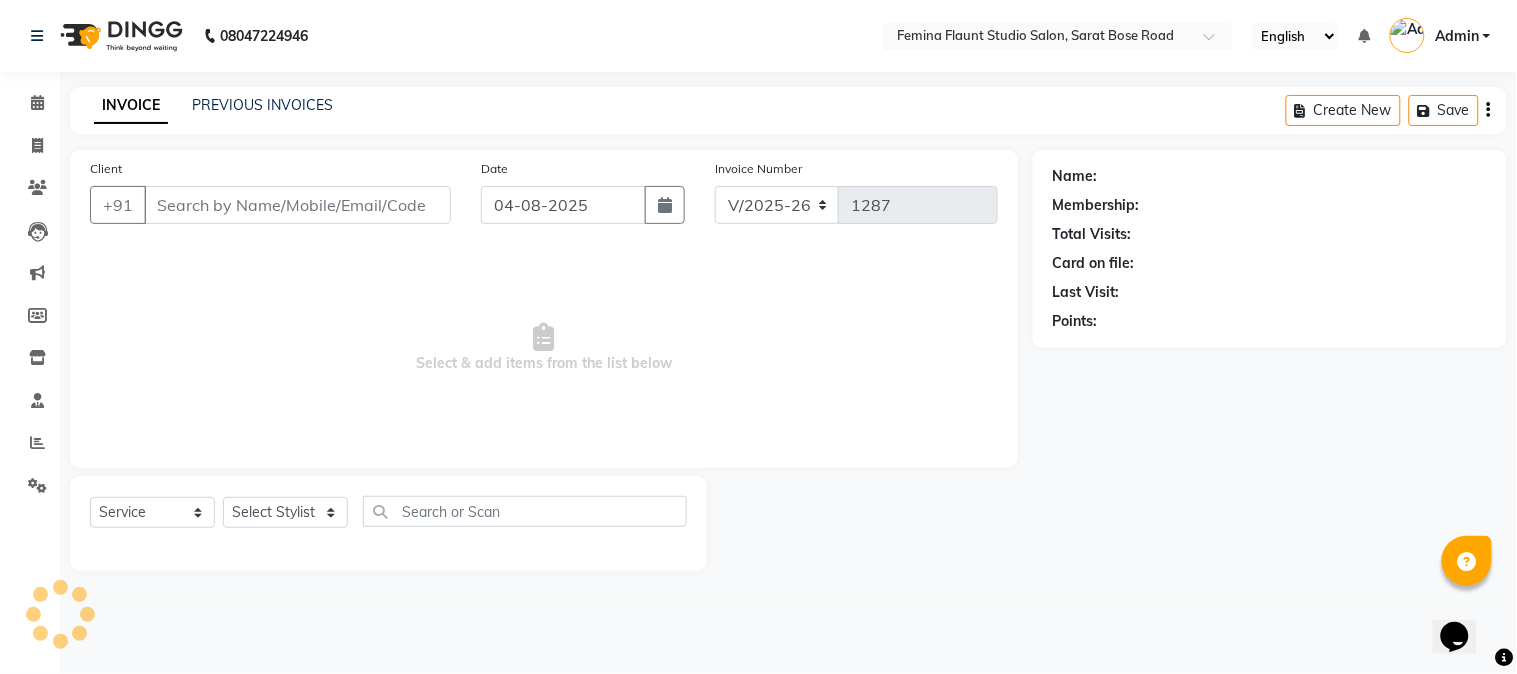 type on "[PHONE]" 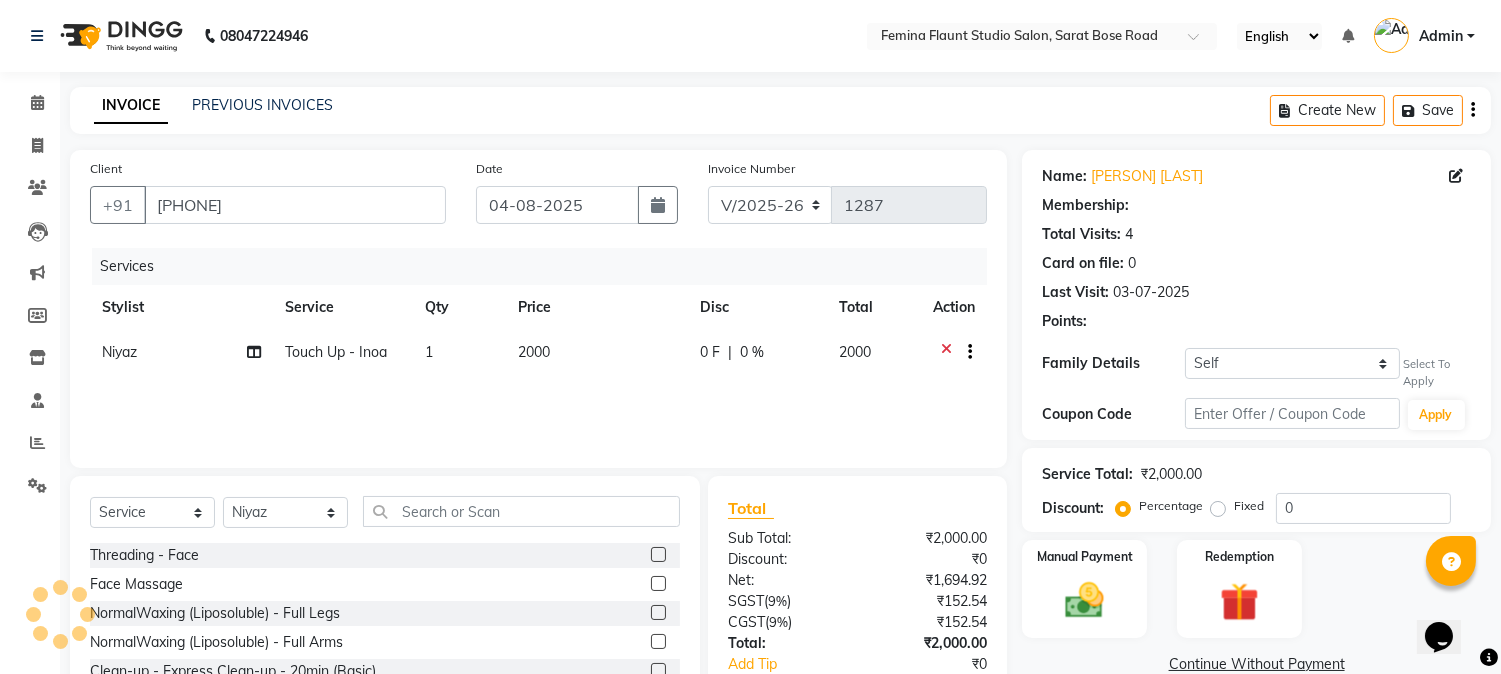 select on "1: Object" 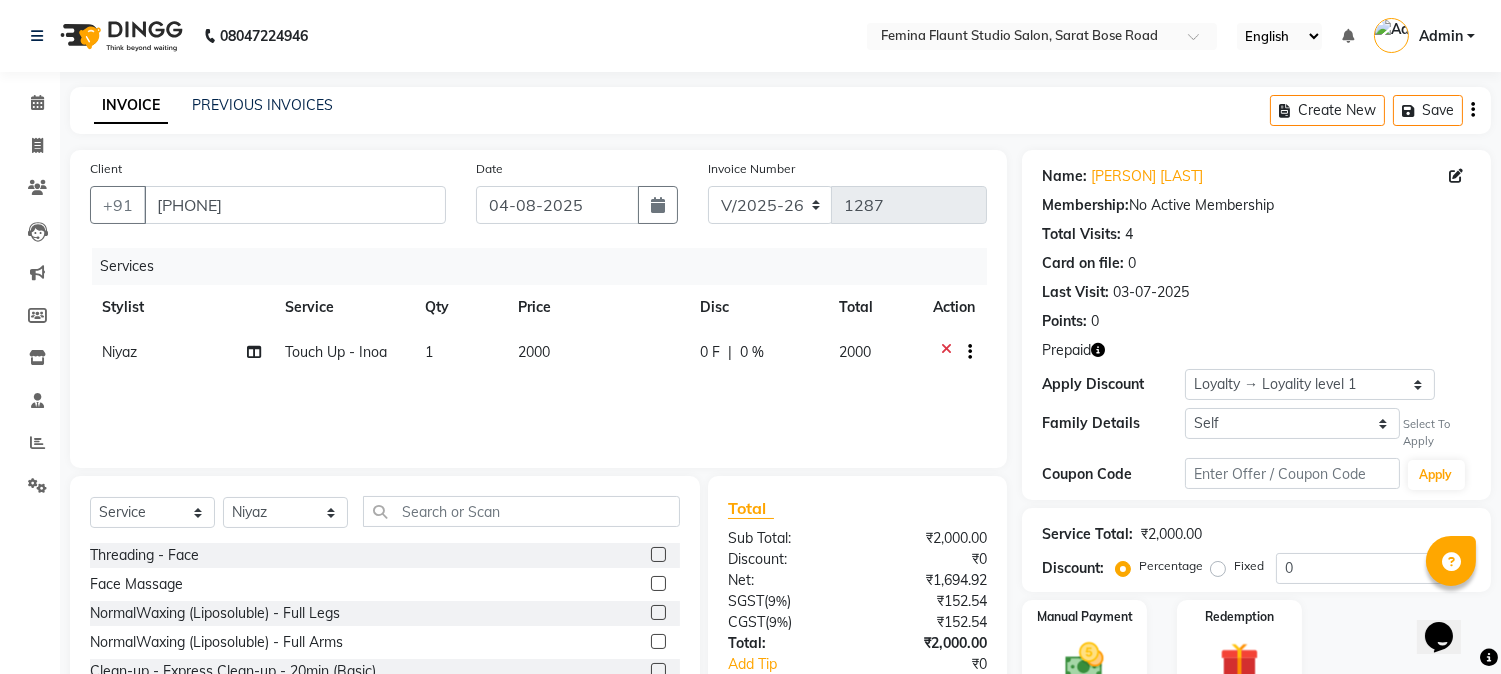 click on "2000" 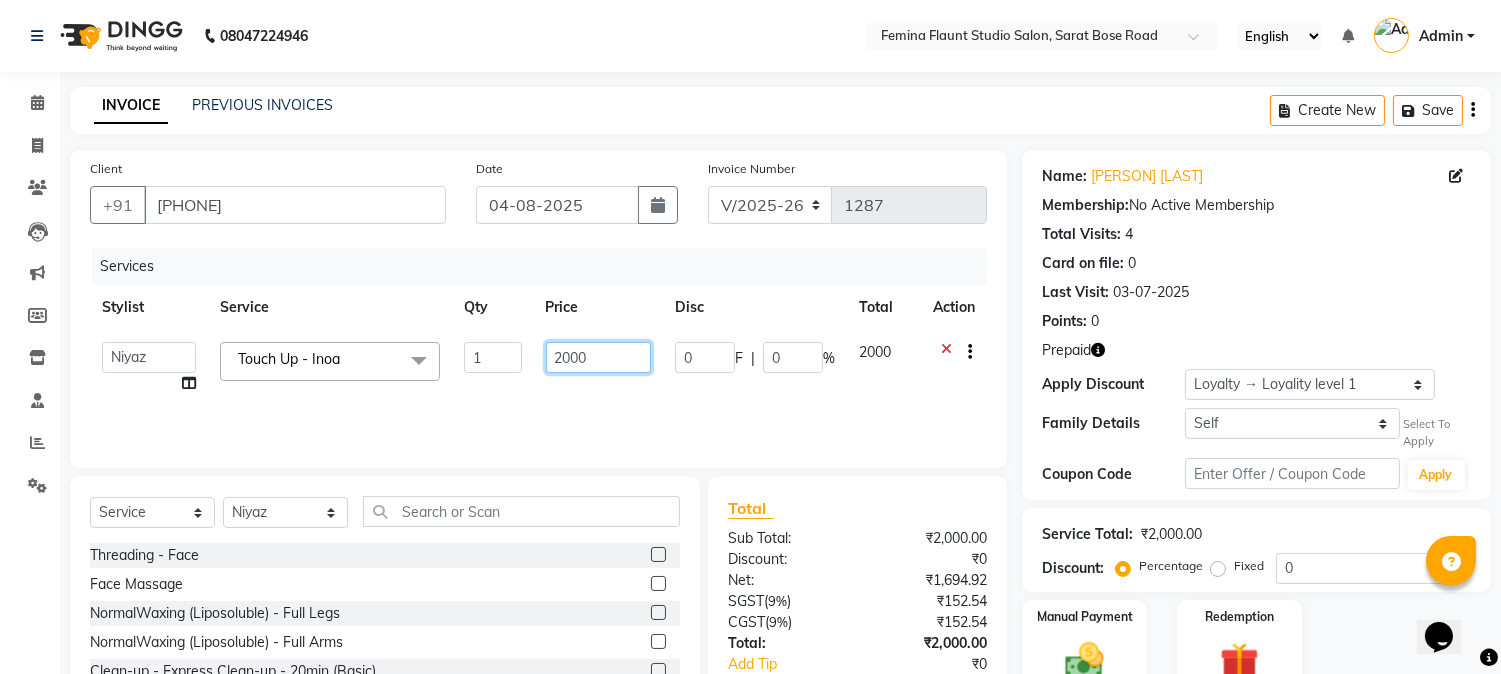 click on "2000" 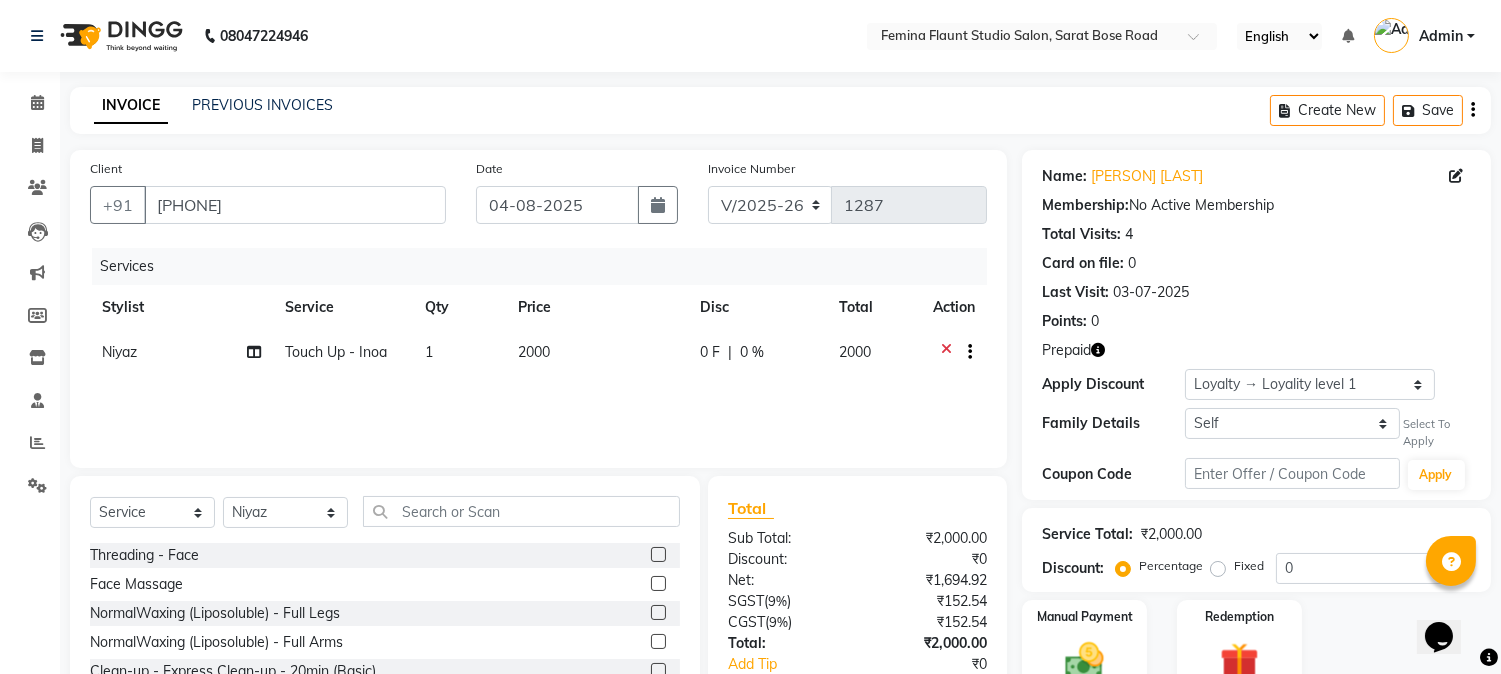 click on "Touch Up - Inoa" 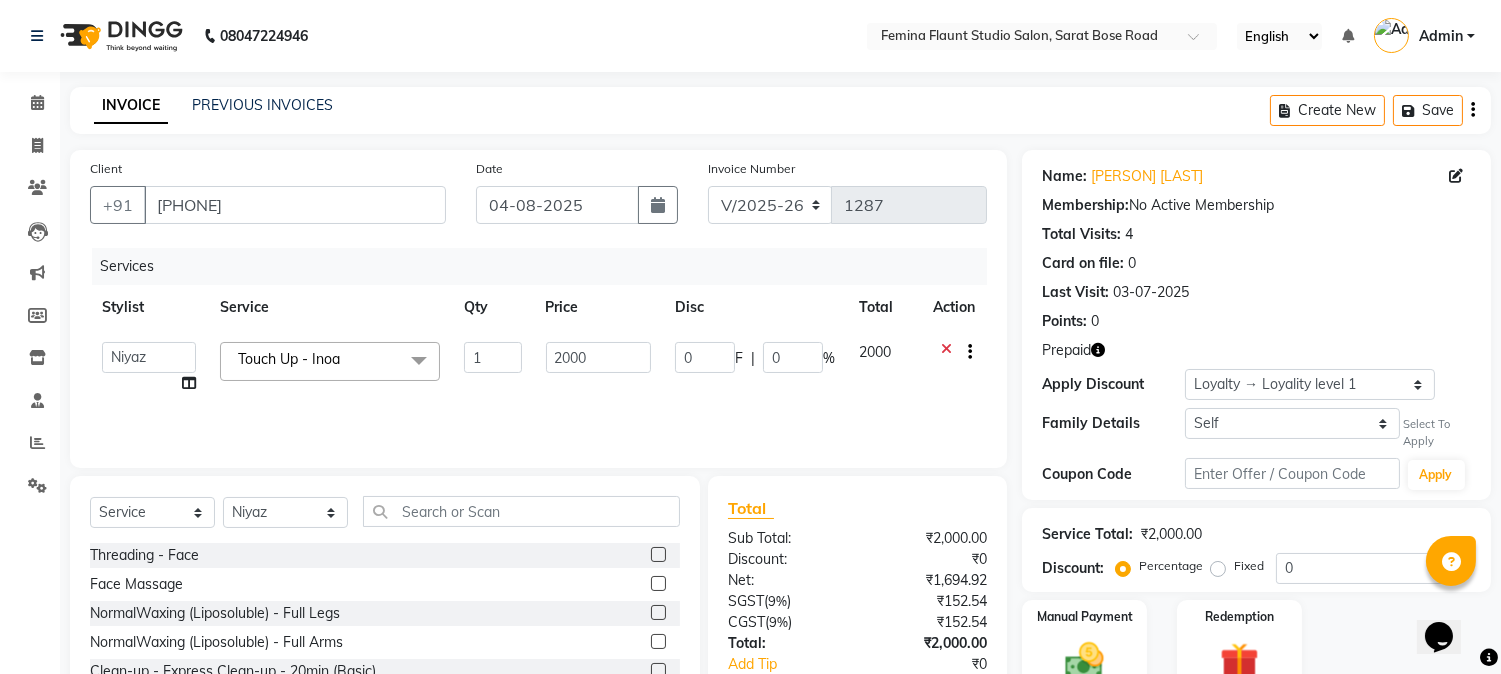 click on "Touch Up - Inoa x" 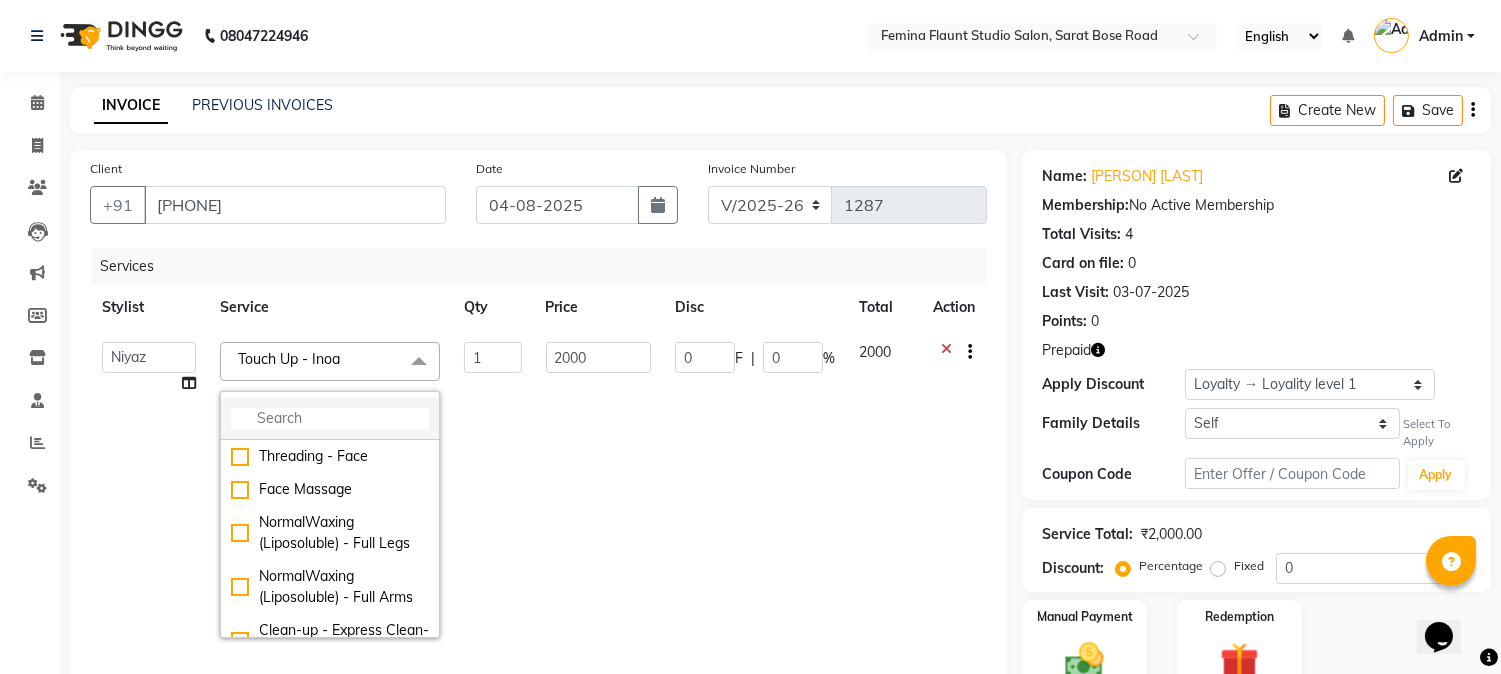 click 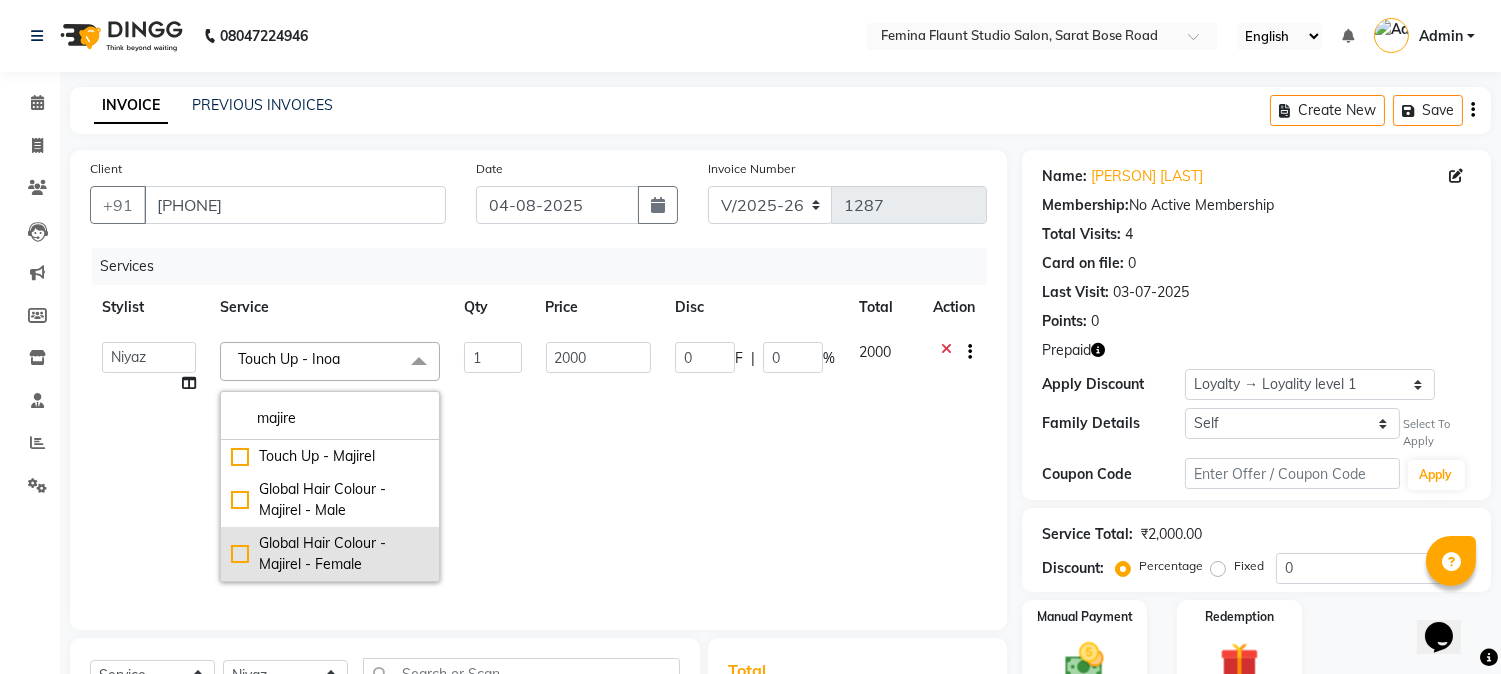 type on "majire" 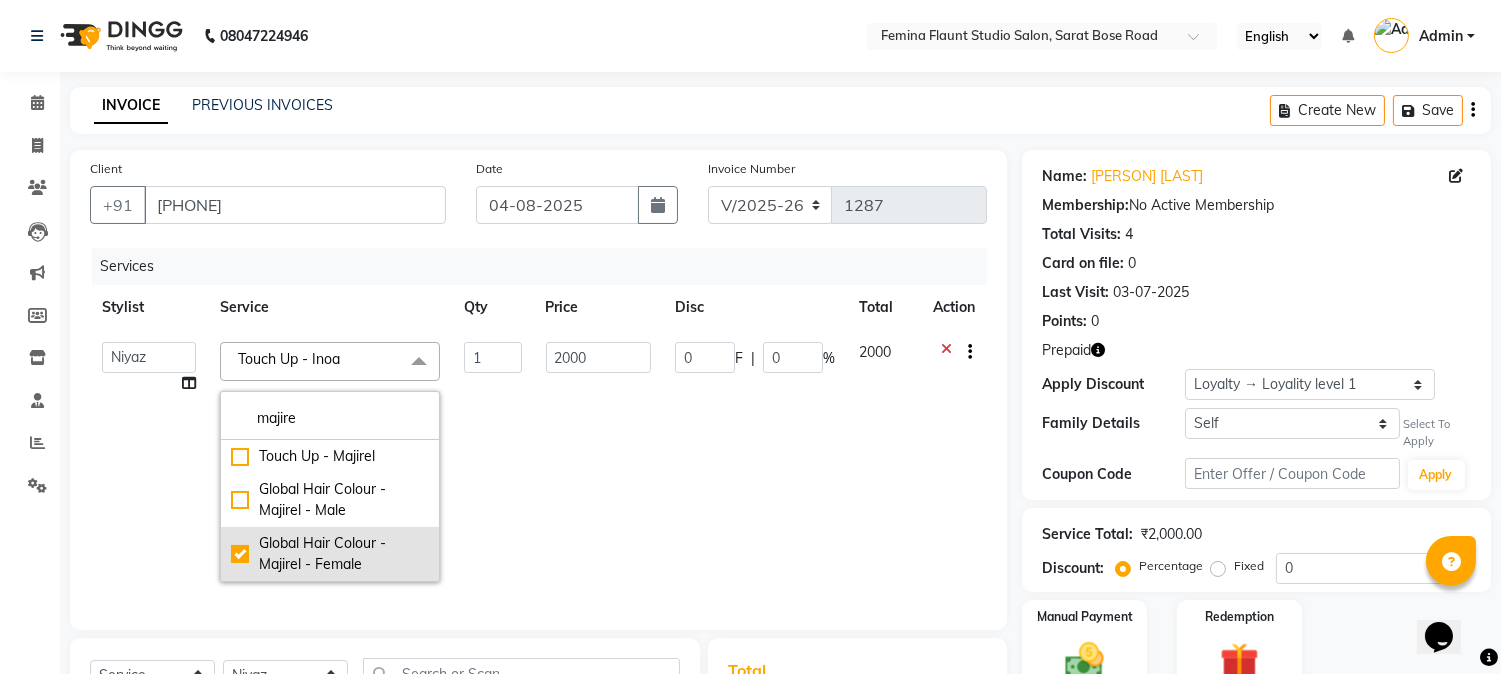 checkbox on "true" 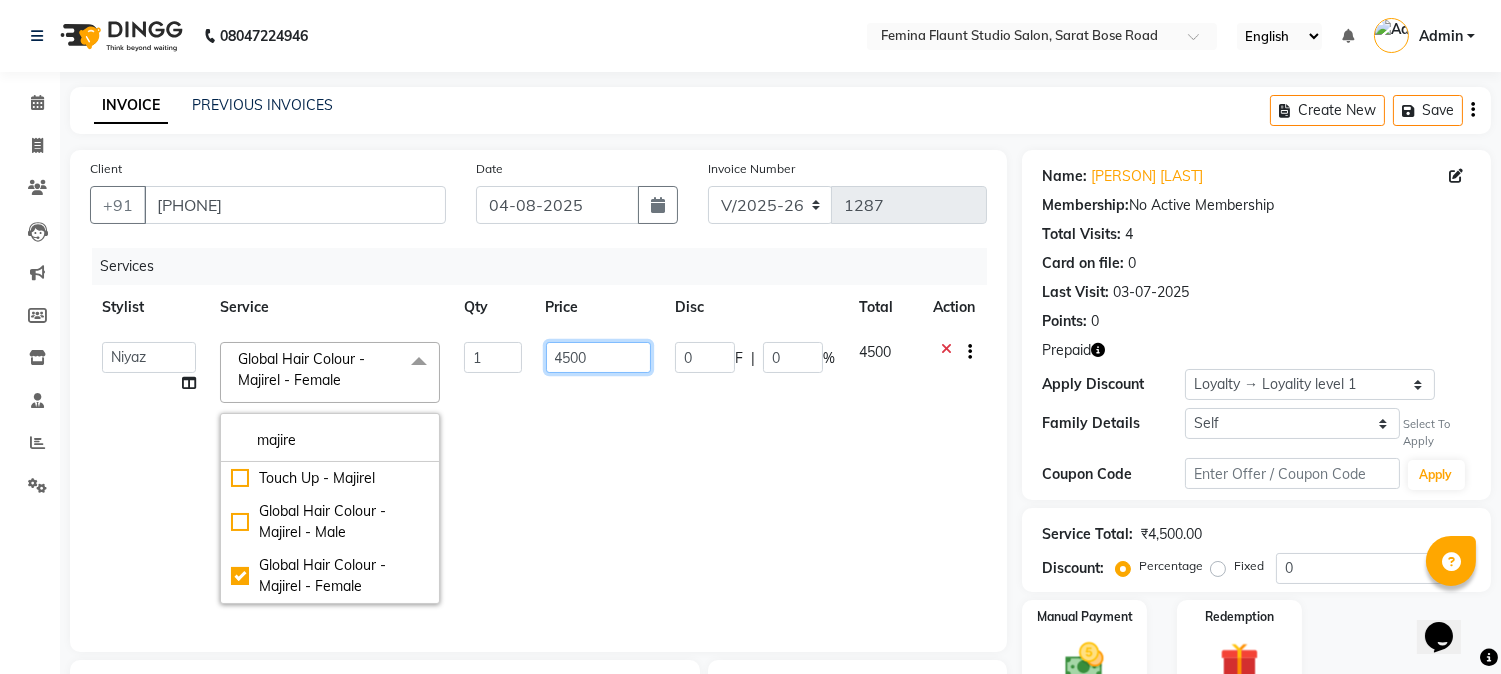 click on "4500" 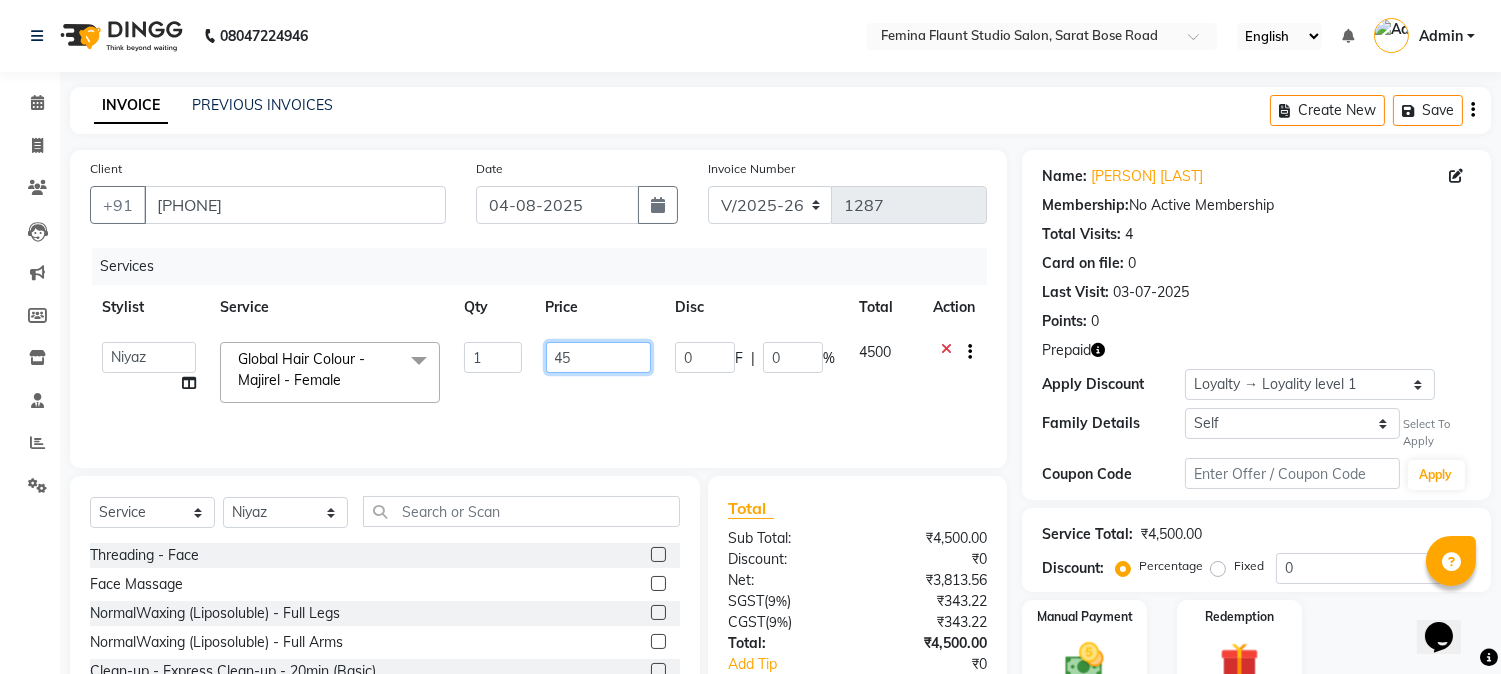 type on "4" 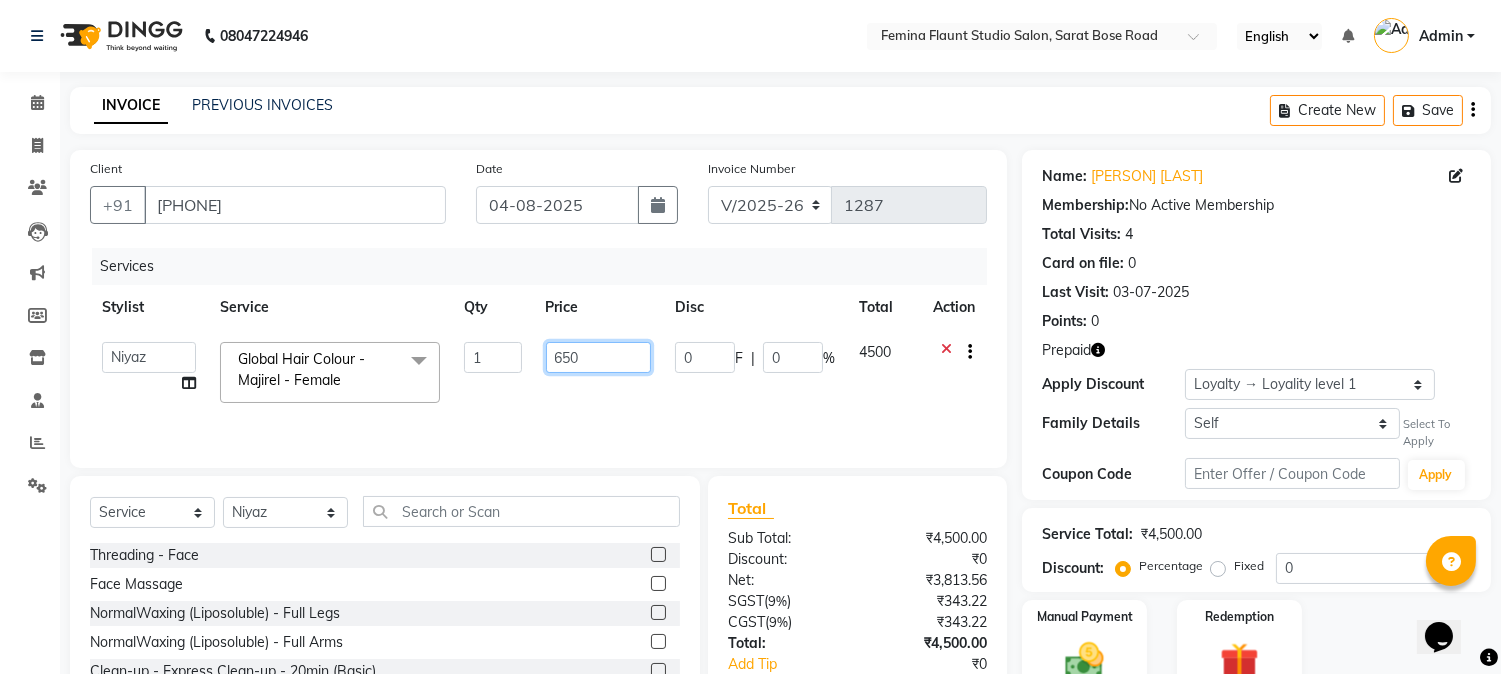 type on "6500" 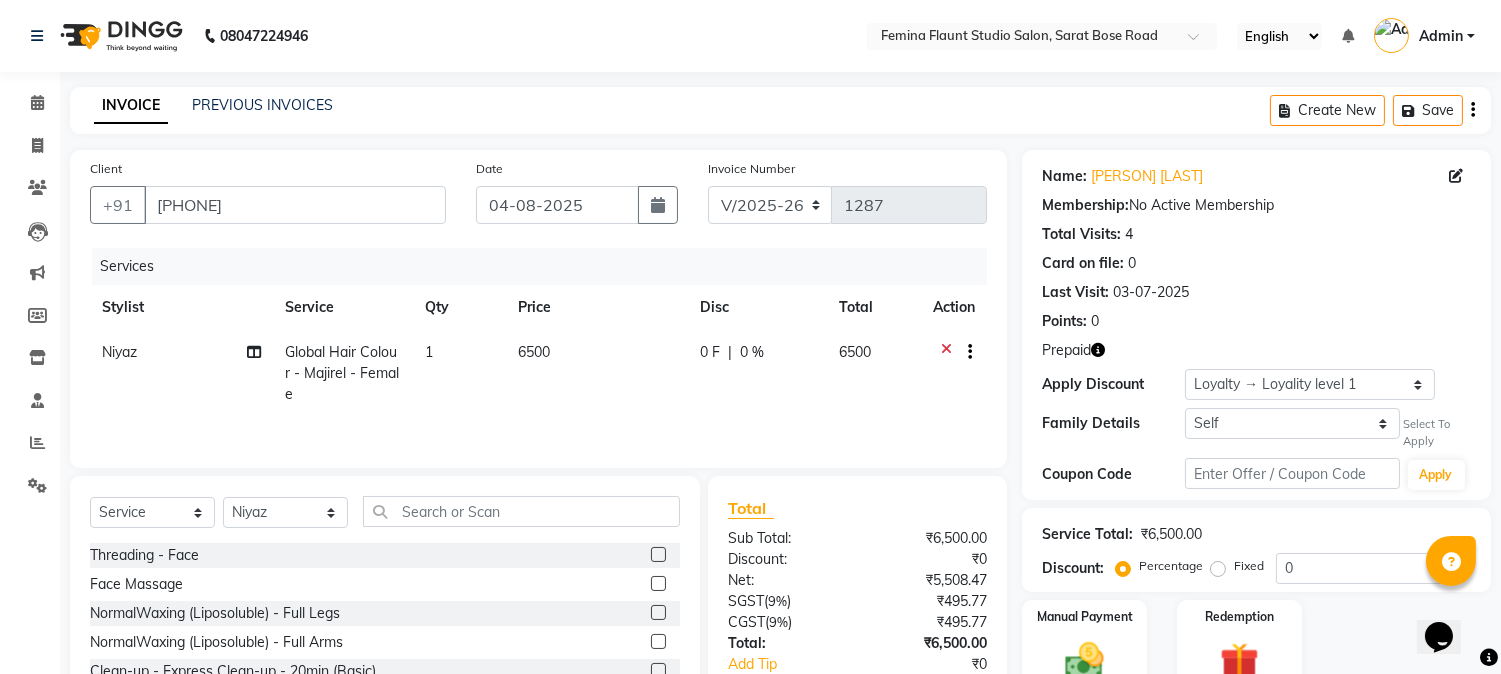 click on "6500" 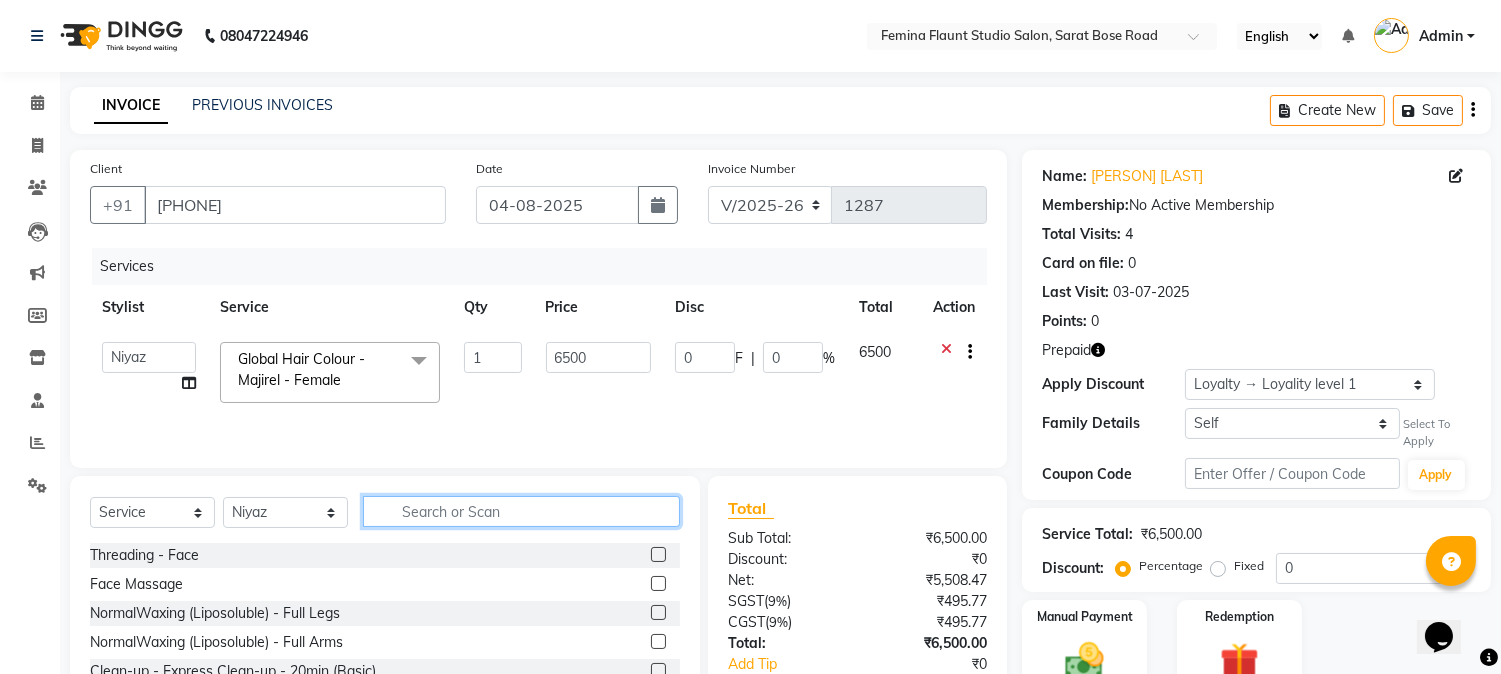 click 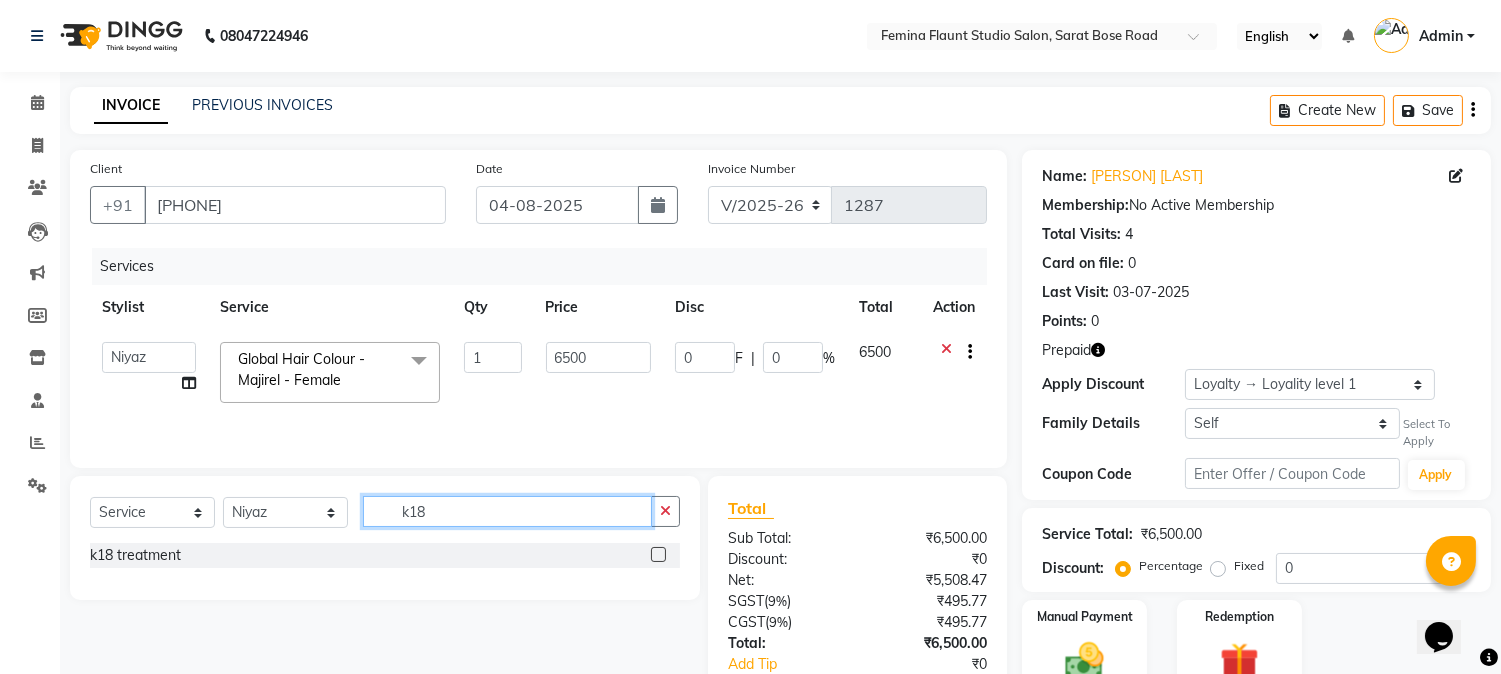 type on "k18" 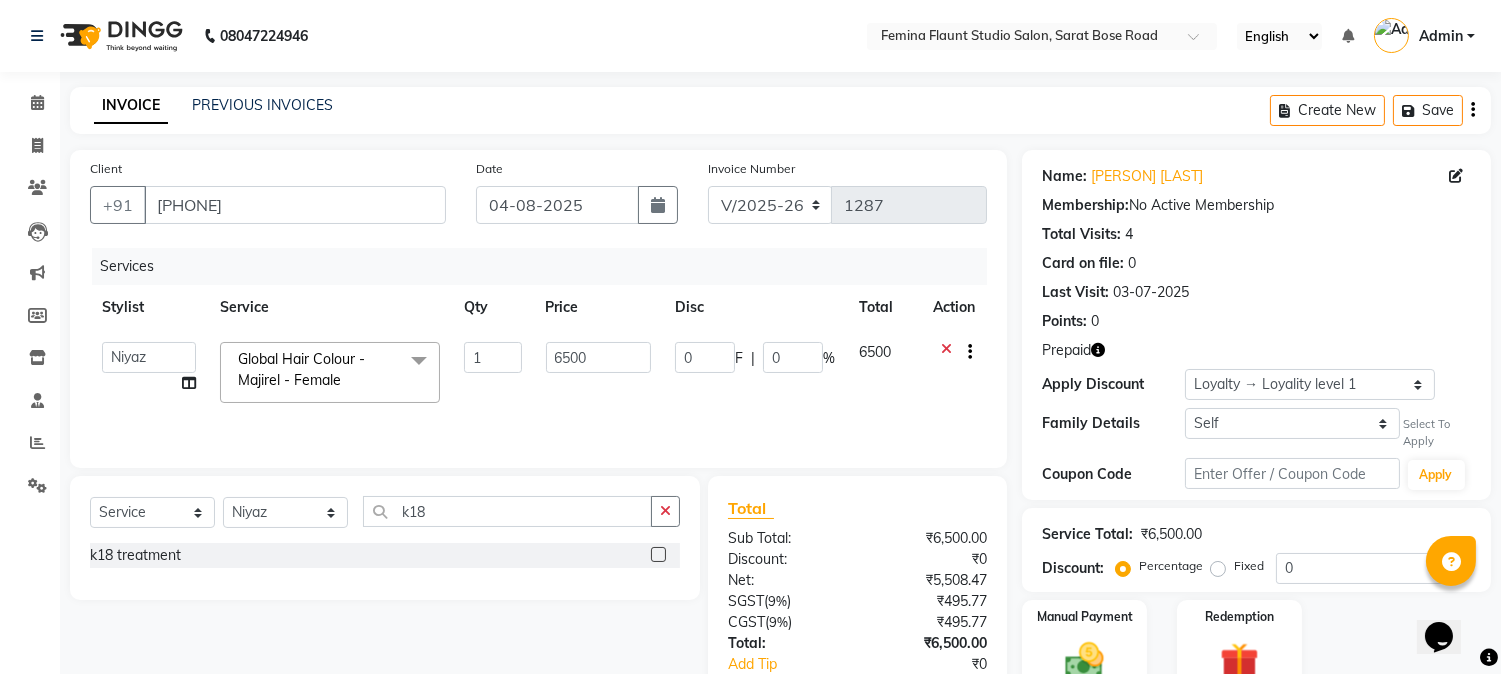 click 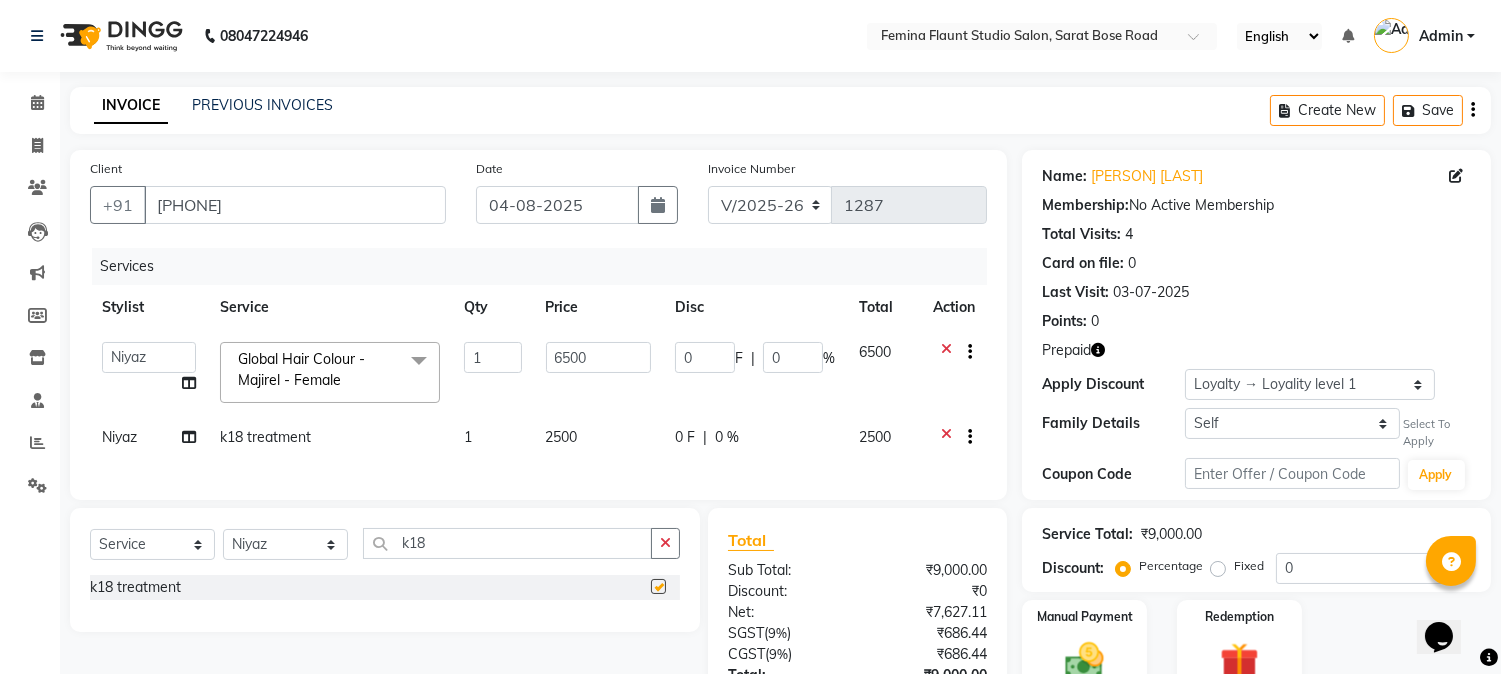 checkbox on "false" 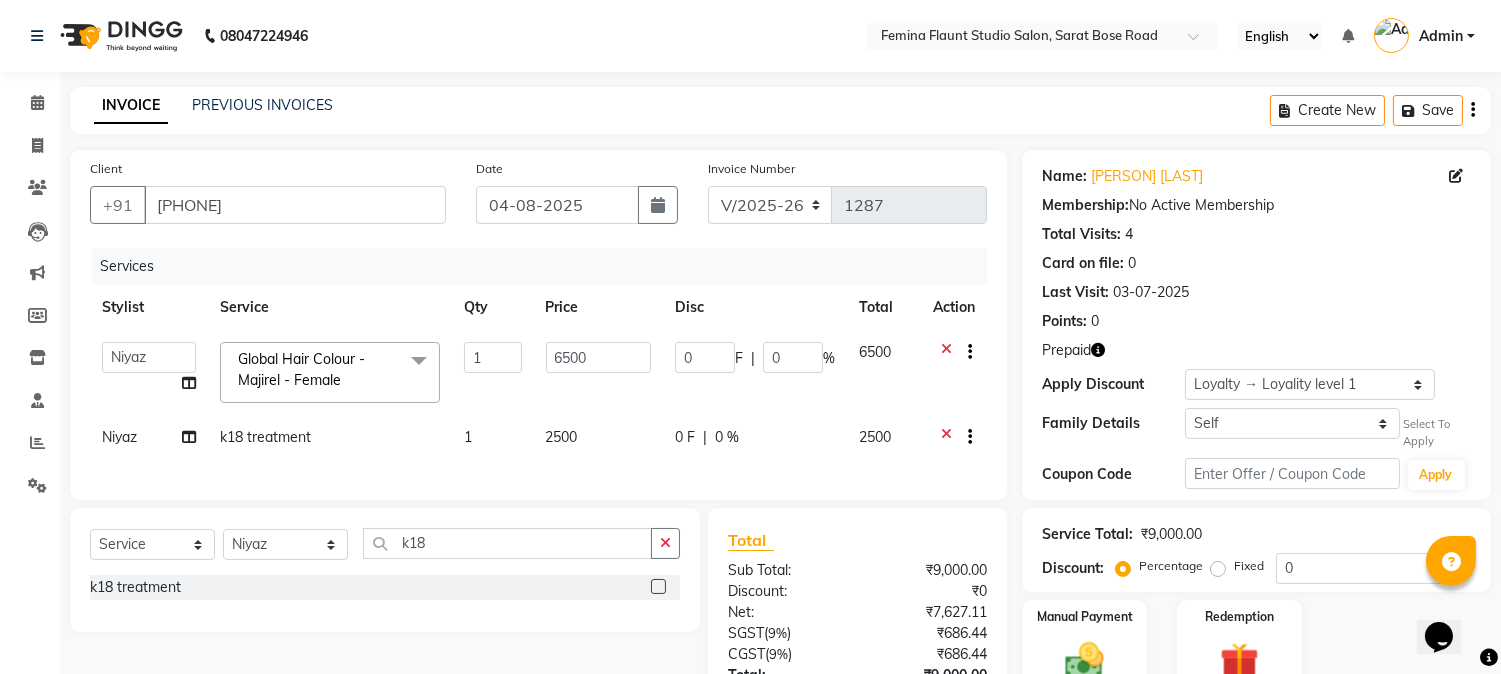 click on "2500" 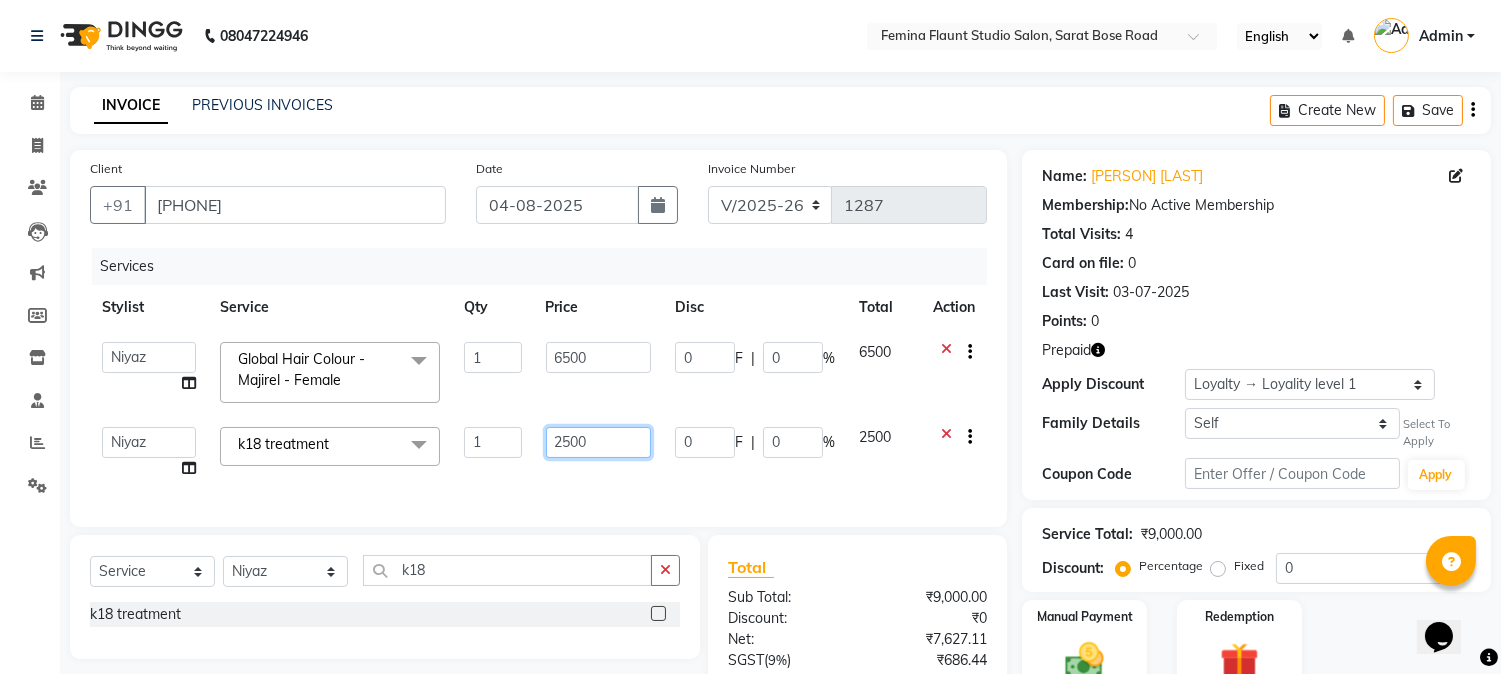 click on "2500" 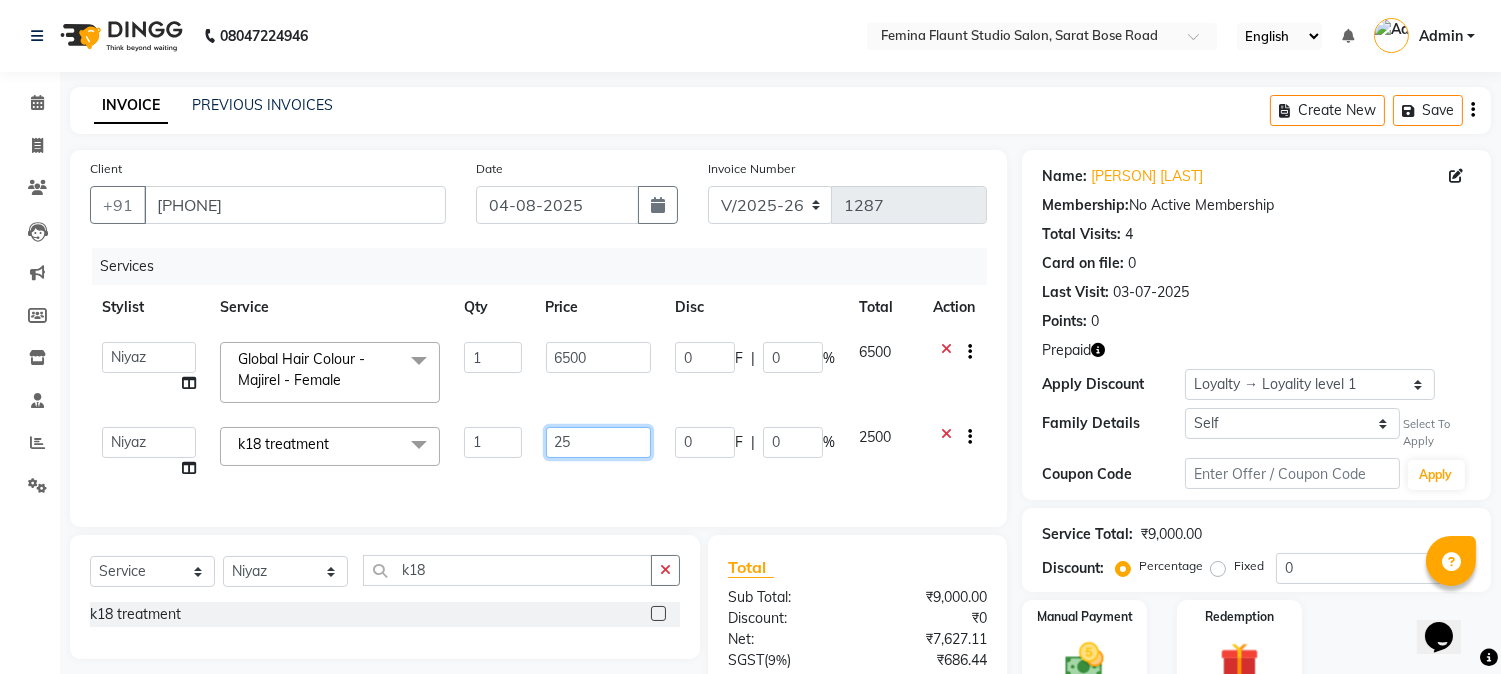type on "2" 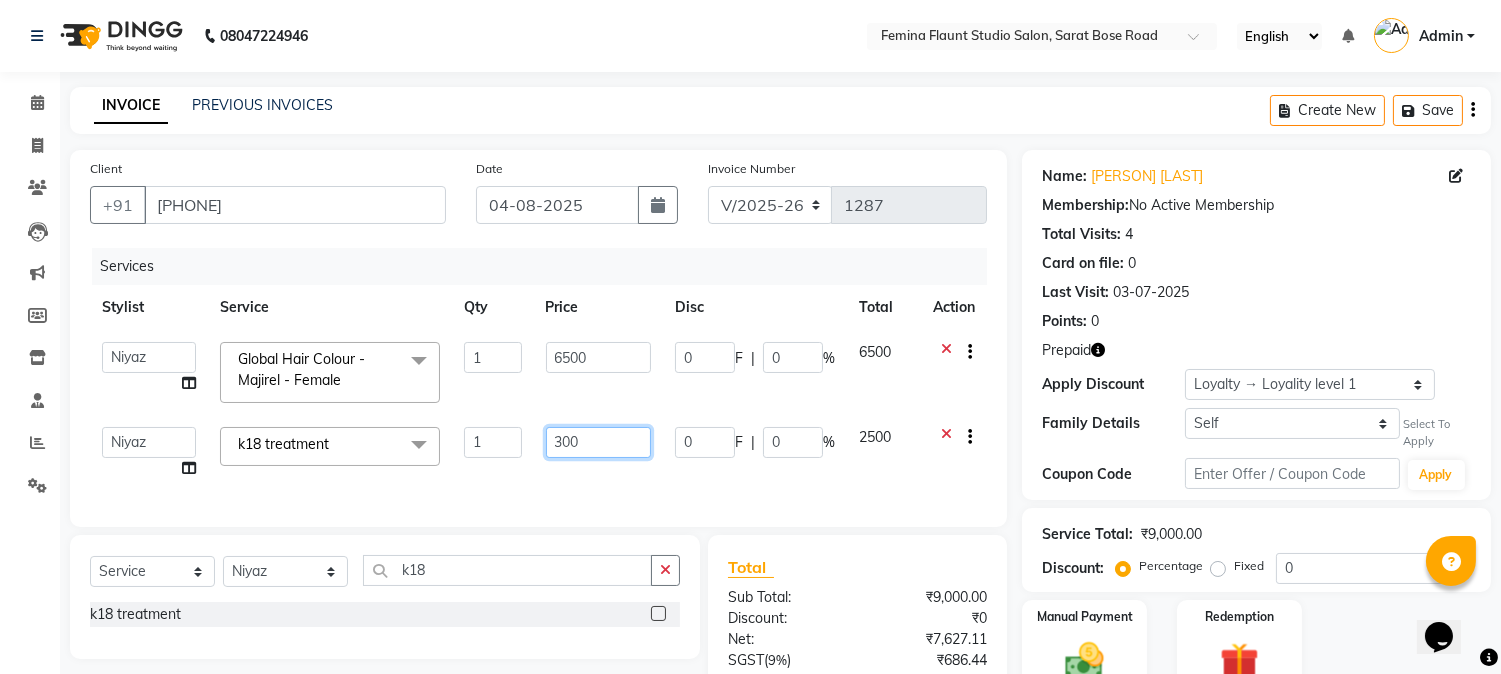 type on "3000" 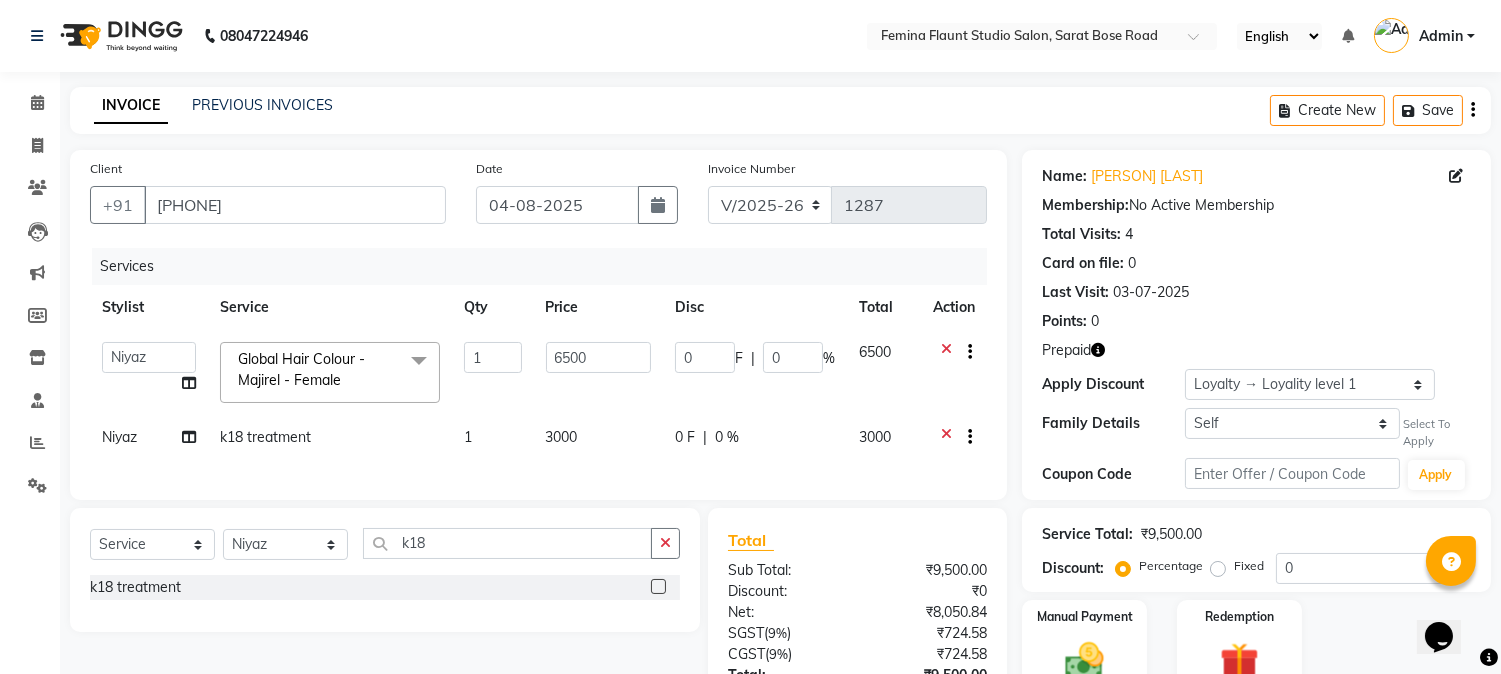 click on "Services Stylist Service Qty Price Disc Total Action  [NAME]   Auditor   [NAME]   [NAME]   [NAME]   [NAME]   [NAME]   [NAME]   [NAME]   [NAME]   [NAME] SHOW   [NAME]  Global Hair Colour - Majirel - Female  x  Threading - Face Face Massage NormalWaxing (Liposoluble) - Full Legs NormalWaxing (Liposoluble) - Full Arms  Clean-up  - Express Clean-up - 20min (Basic) Haircut with Wash- Hair cut - Top ( Male ) Haircut with Wash- Hair cut - Top (Female) Haircut with Wash- Hair cut - Star ( Male ) Beard Trim  Nails - Gel Polish Application (Basic) Nails - Gel Polish Removal (Basic) Nails - Nail Art- Basic(10 Tips) (Basic) Nails - Refill Extension Gel/Acrylic (Advanced) Nails - Nail Extension Gel (Advanced) Nails - Nail Extension Acrylic (Advanced) Nails - Inbuild Extension Gel (Advanced) Nails - Inbuild Extension Acrylic (Advanced) Nails - 3D Nail Art(10 Tips) (Advanced) Nails - Cat Eye Design Gel Polish(10 Tips) (Advanced) Naturica Scalp Treatment 1 0" 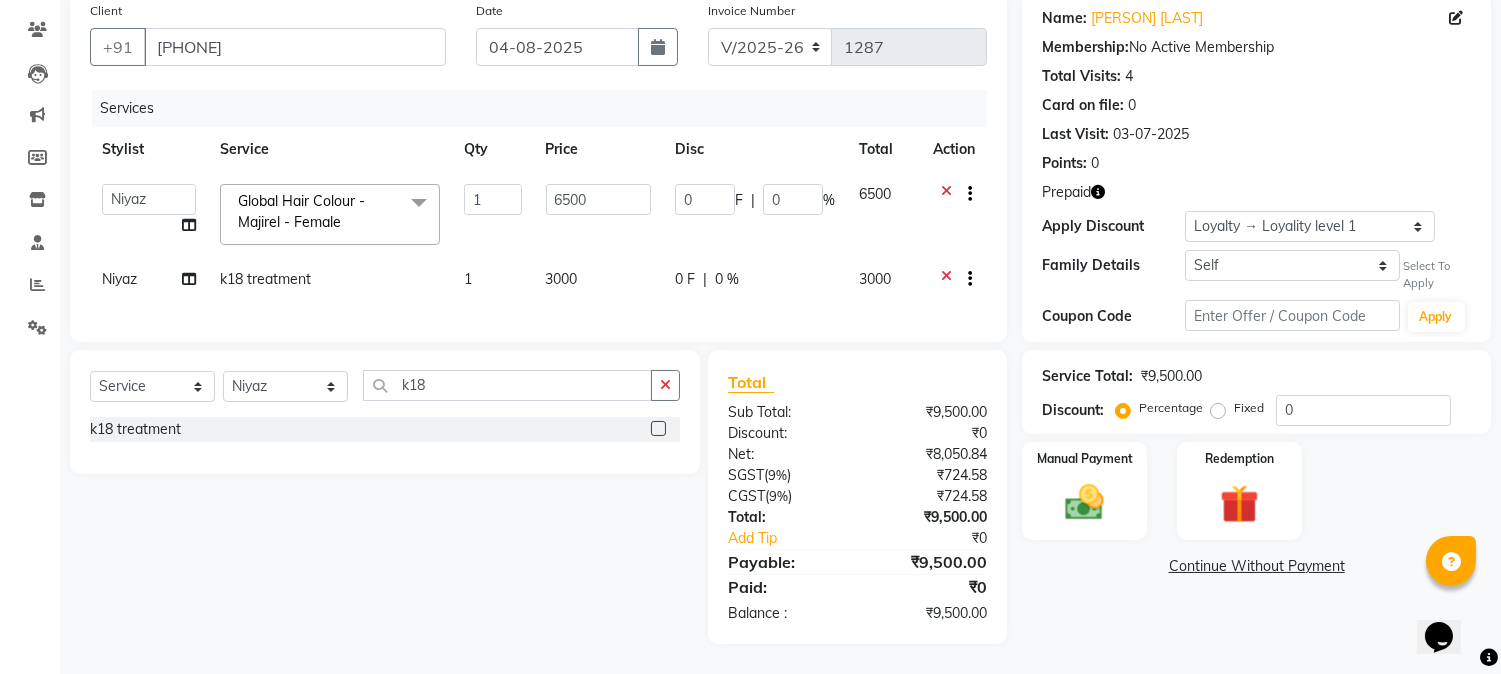 scroll, scrollTop: 174, scrollLeft: 0, axis: vertical 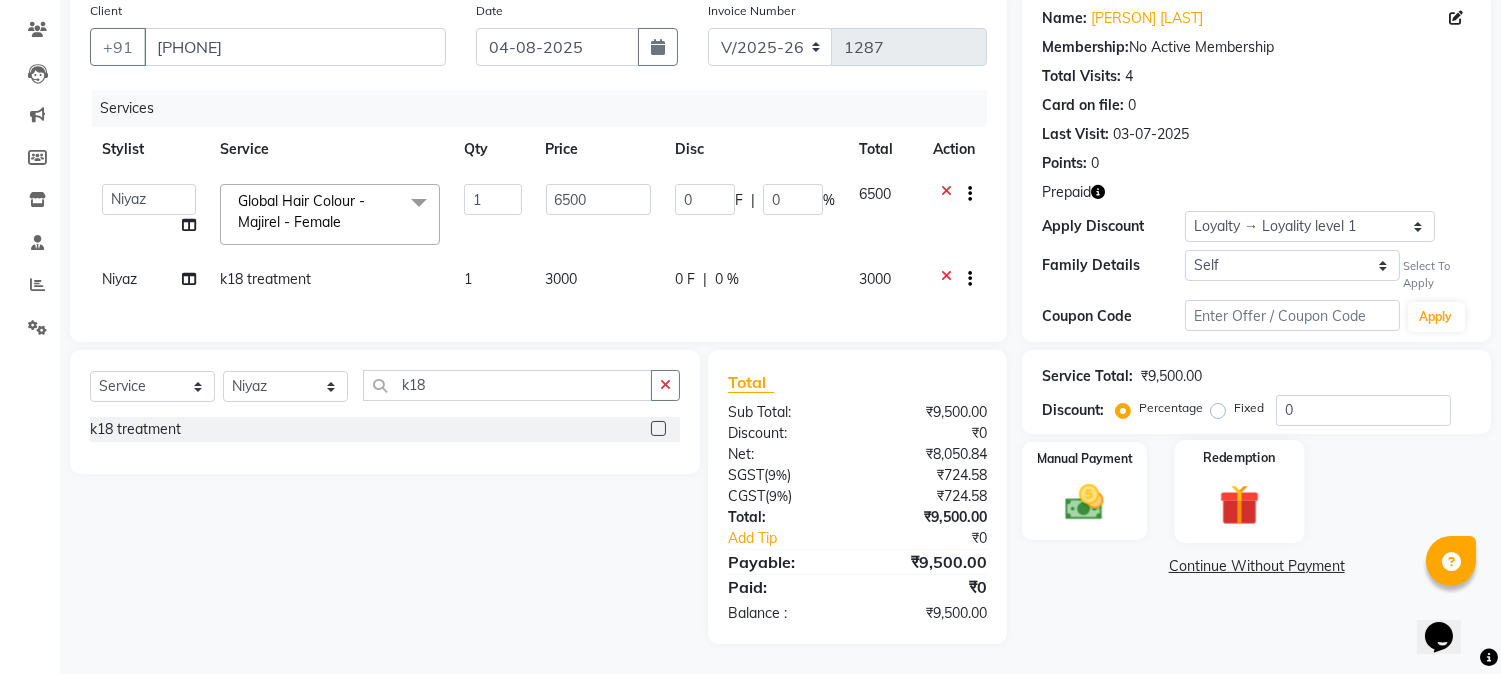 click on "Redemption" 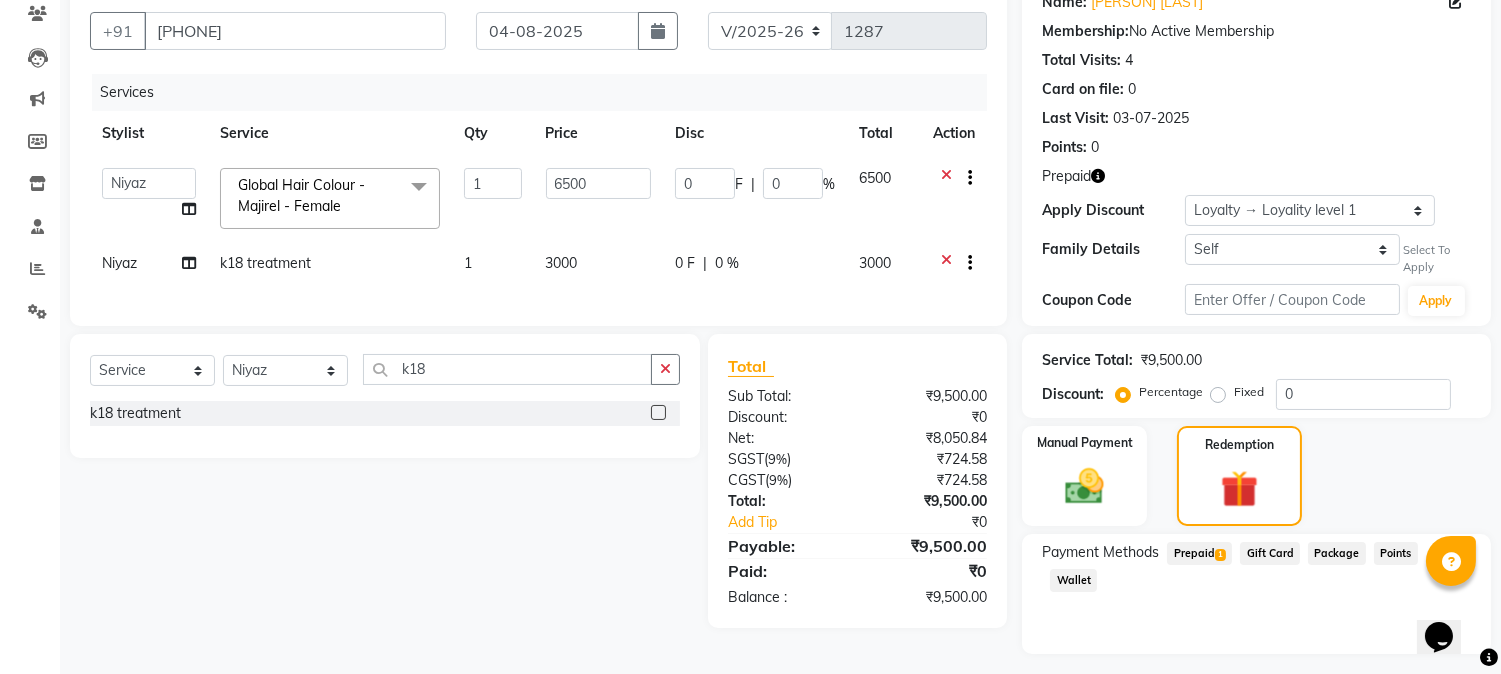 click on "Prepaid  1" 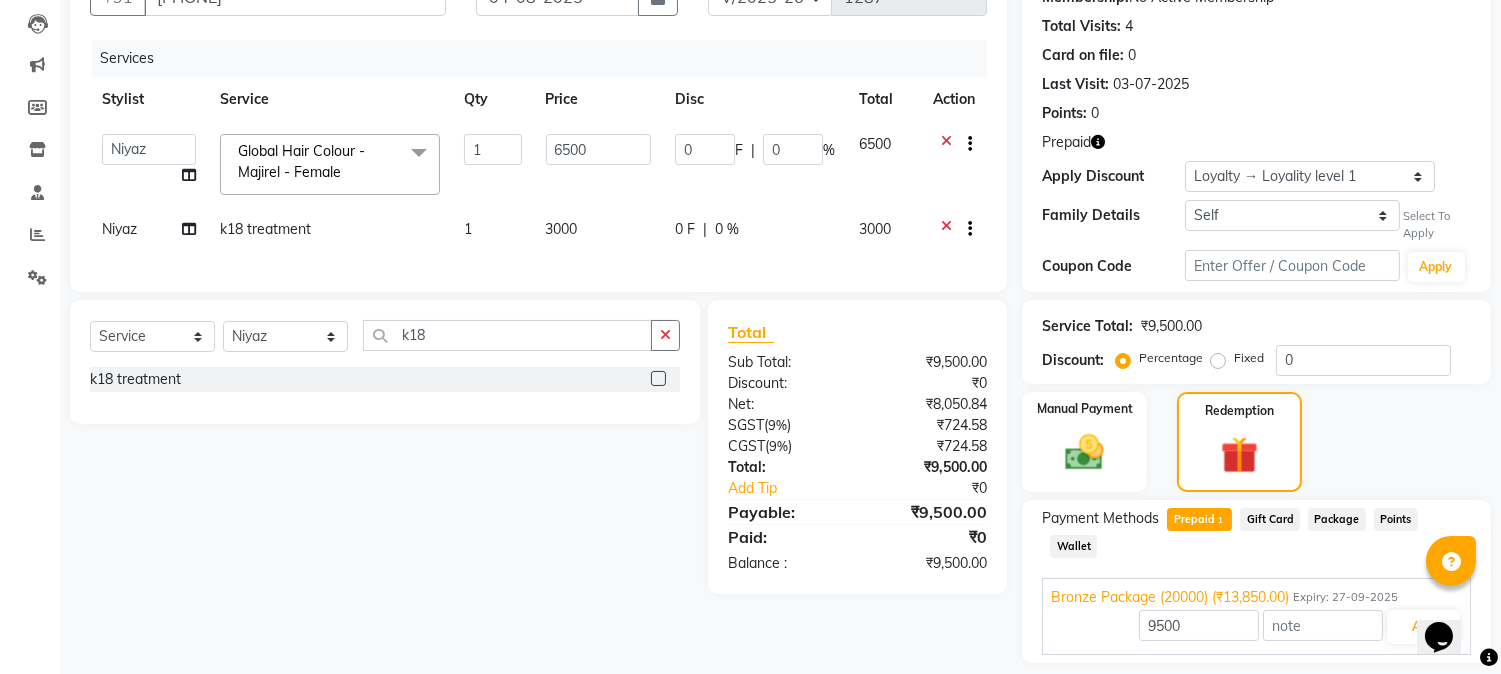 scroll, scrollTop: 240, scrollLeft: 0, axis: vertical 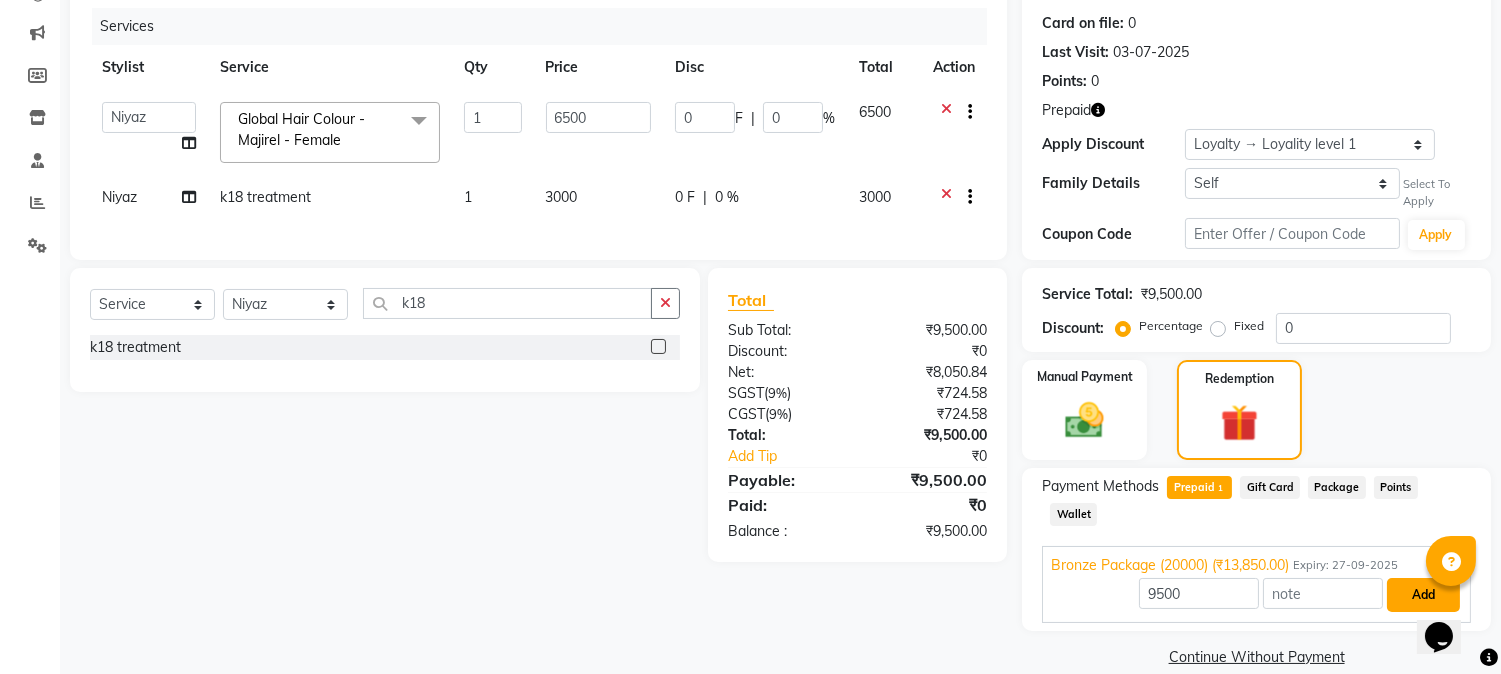 click on "Add" at bounding box center (1423, 595) 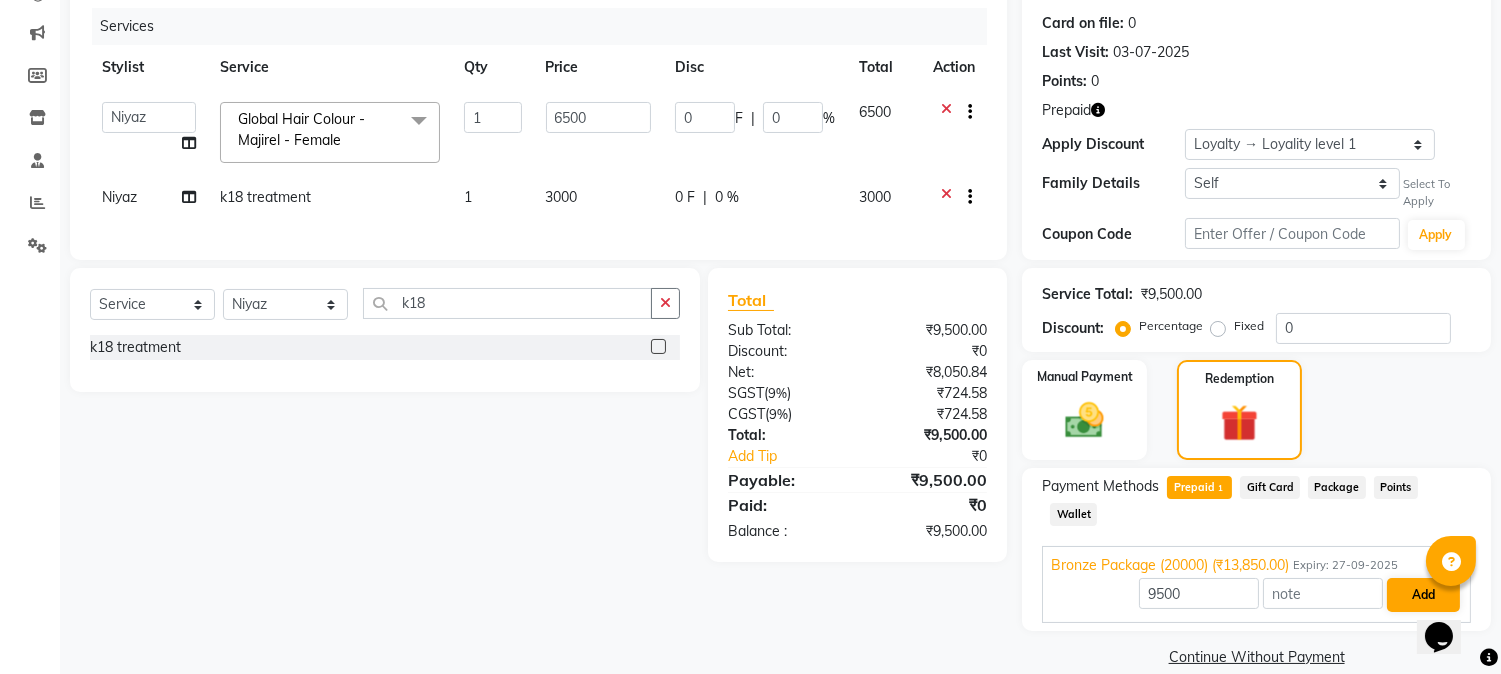 scroll, scrollTop: 223, scrollLeft: 0, axis: vertical 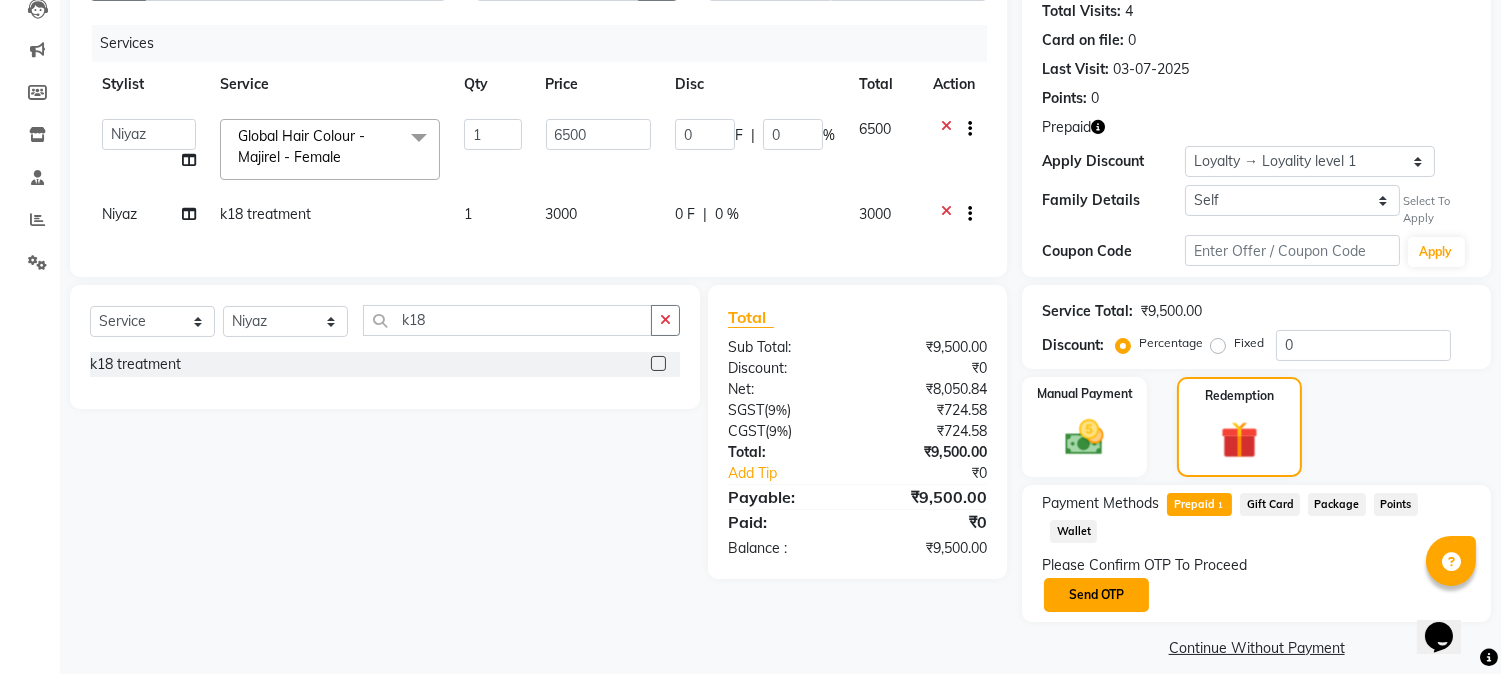 click on "Send OTP" 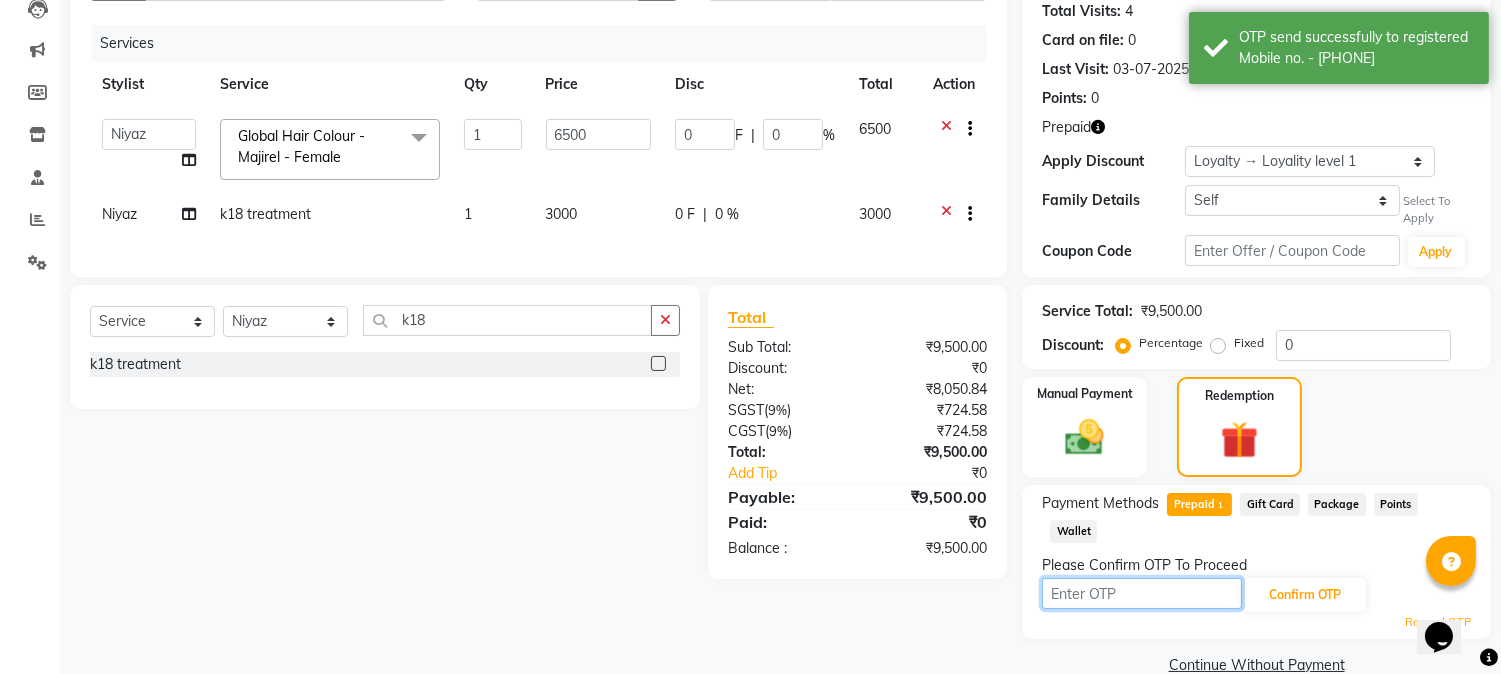 click at bounding box center (1142, 593) 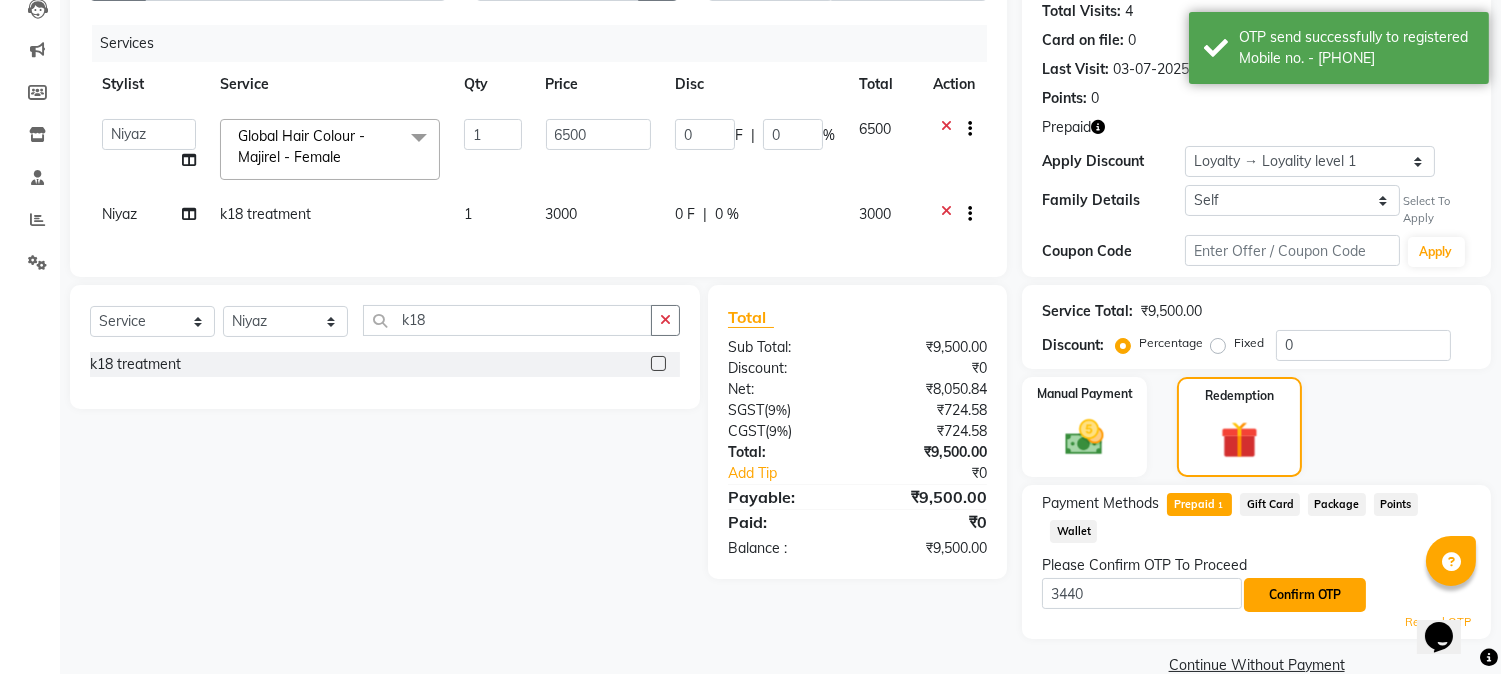 click on "Confirm OTP" 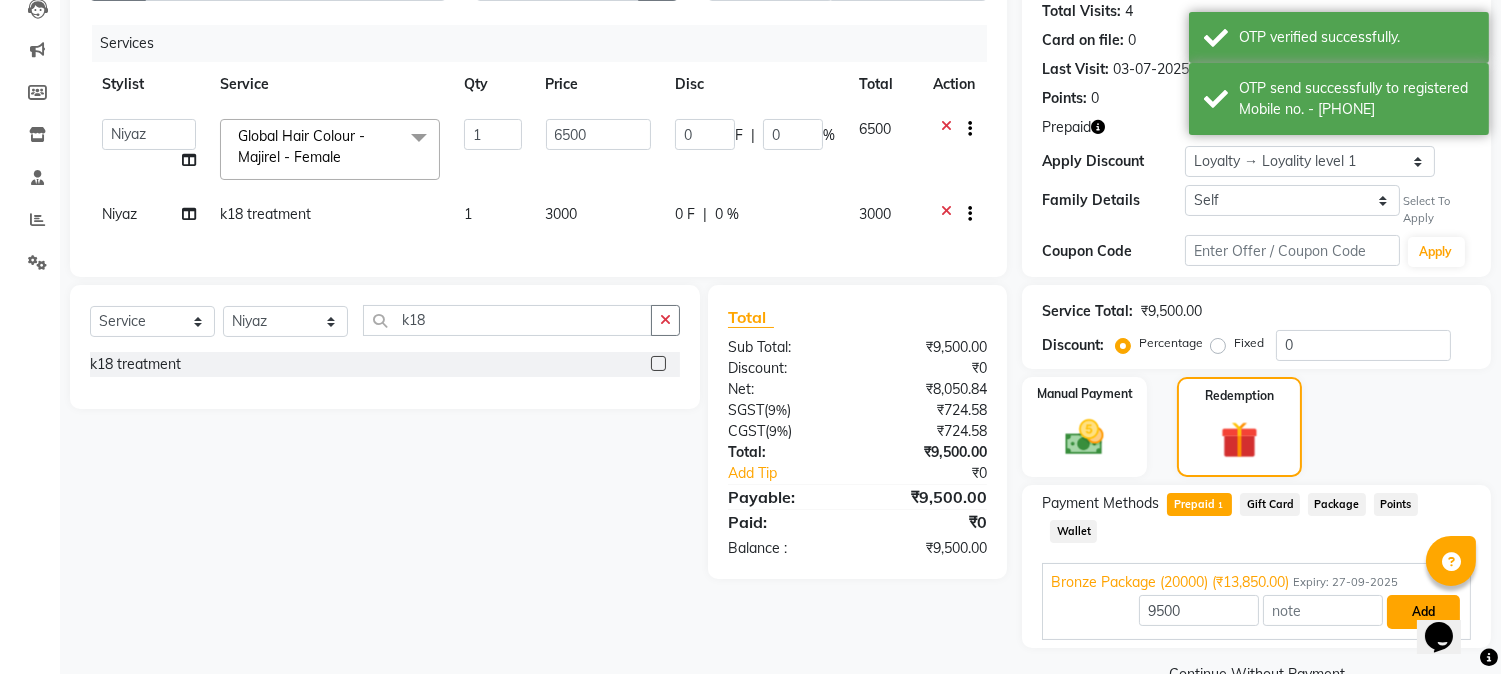 click on "Add" at bounding box center (1423, 612) 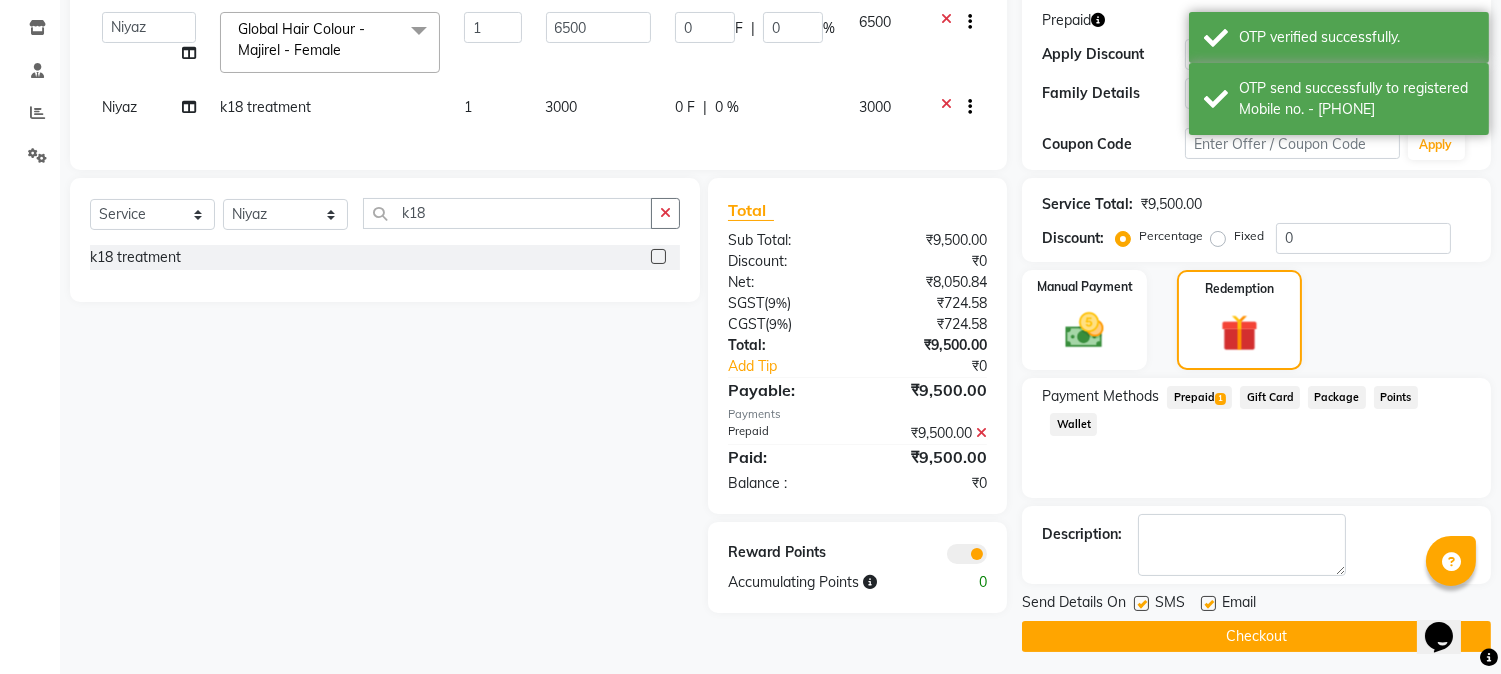 scroll, scrollTop: 336, scrollLeft: 0, axis: vertical 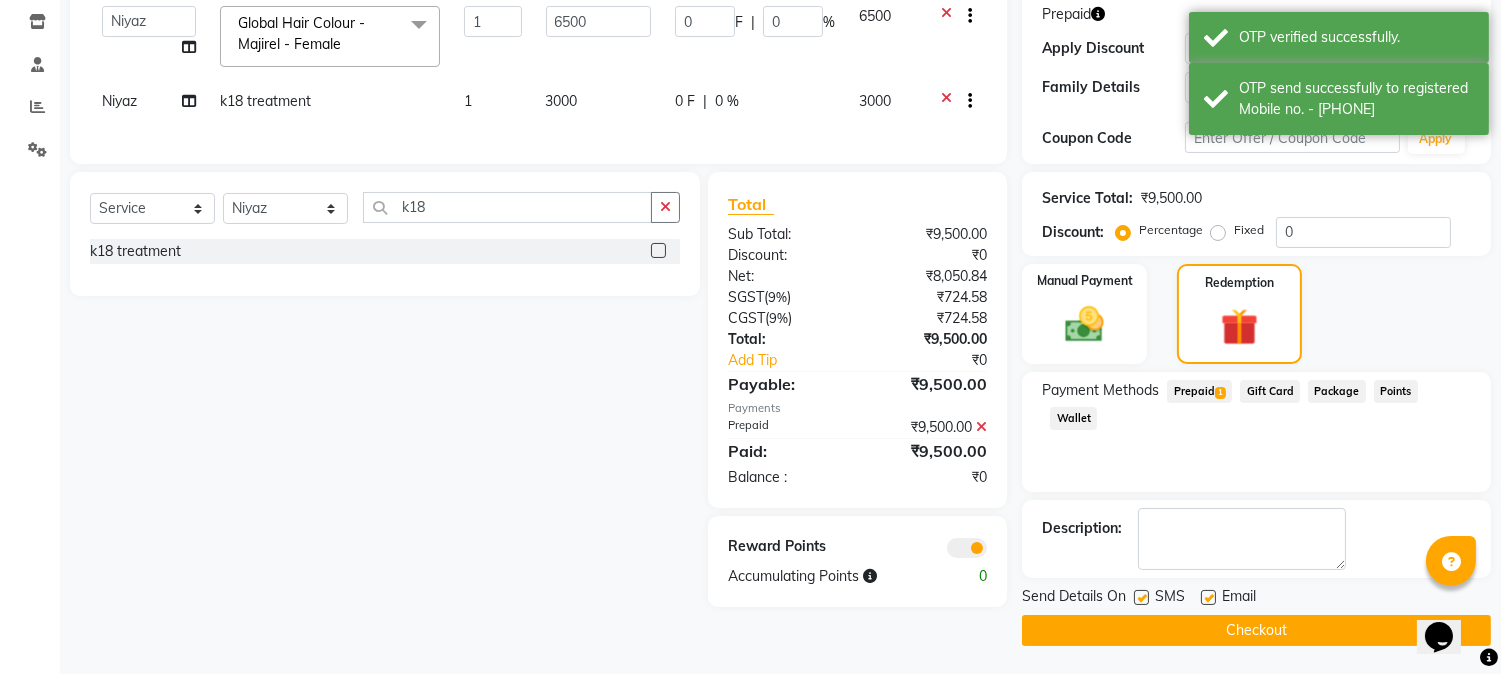 click on "Checkout" 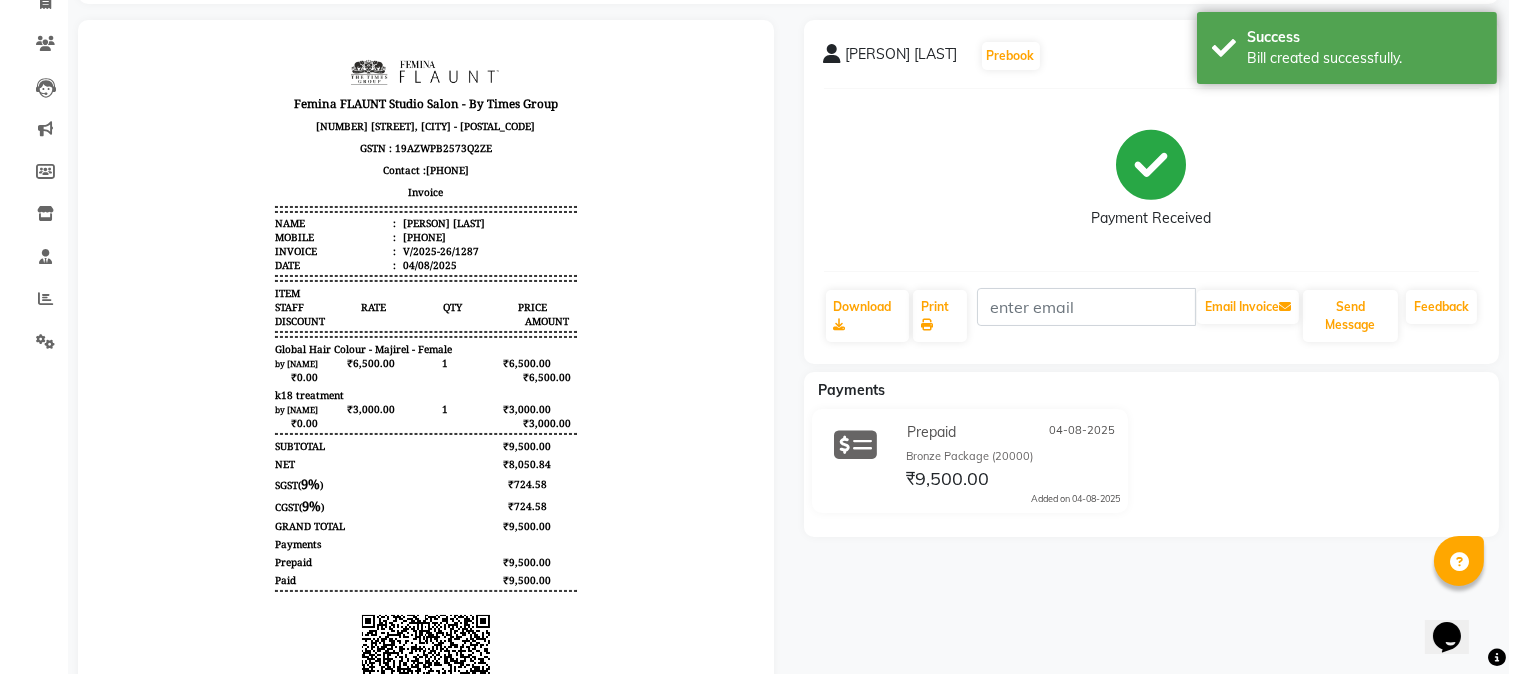 scroll, scrollTop: 0, scrollLeft: 0, axis: both 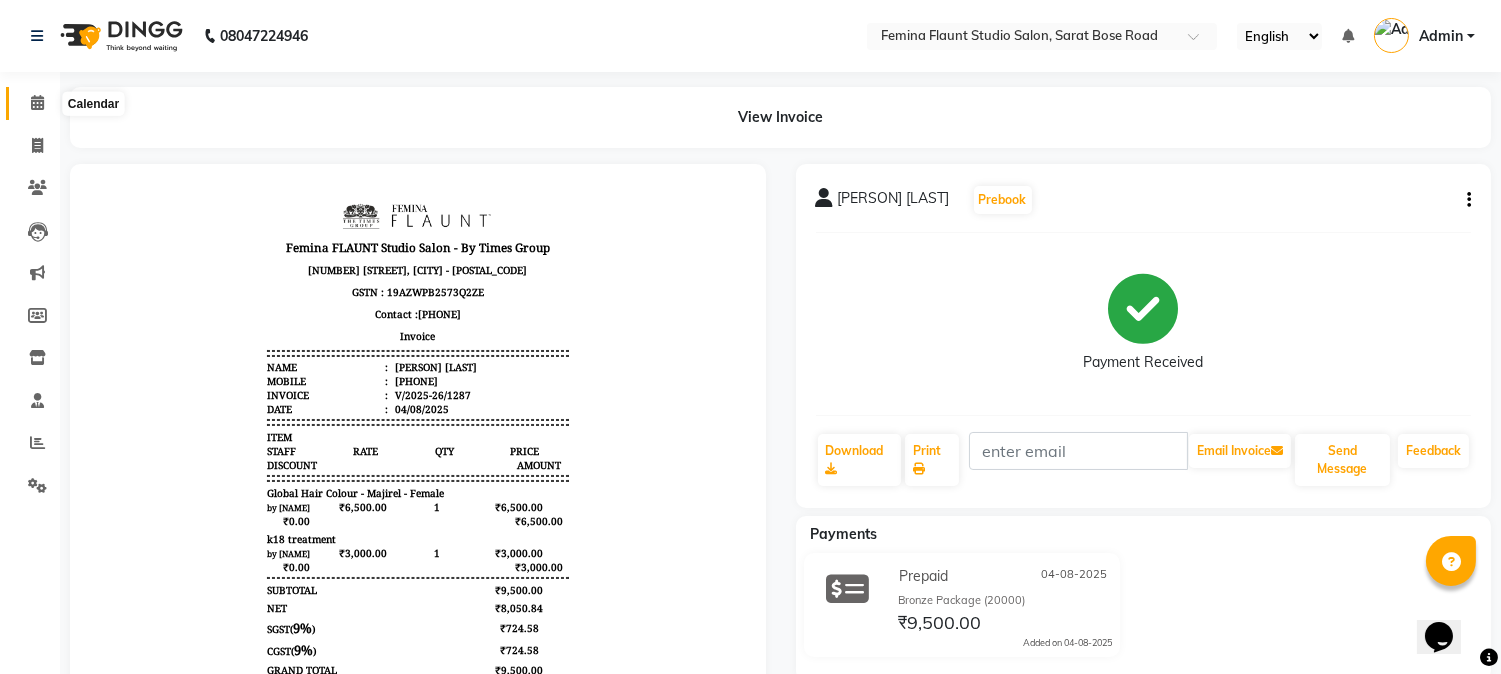 click 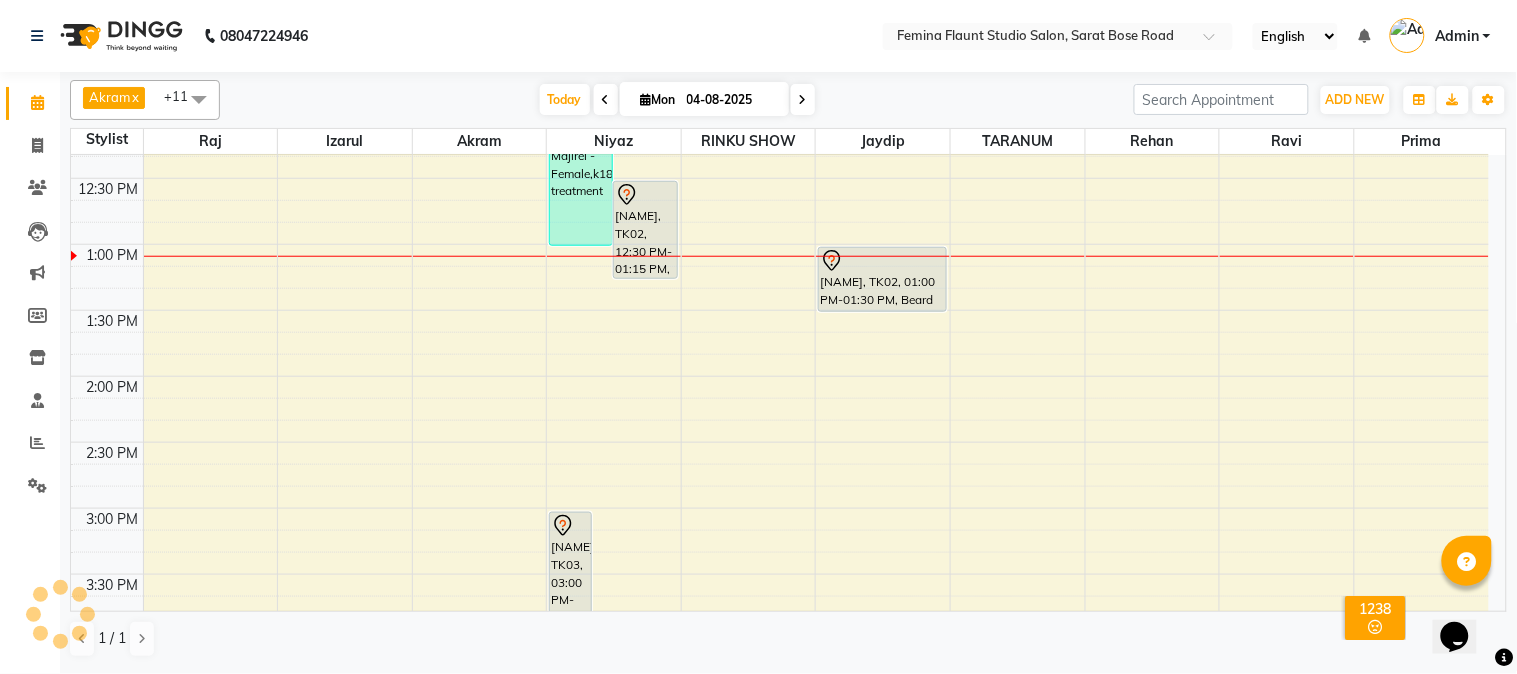 scroll, scrollTop: 444, scrollLeft: 0, axis: vertical 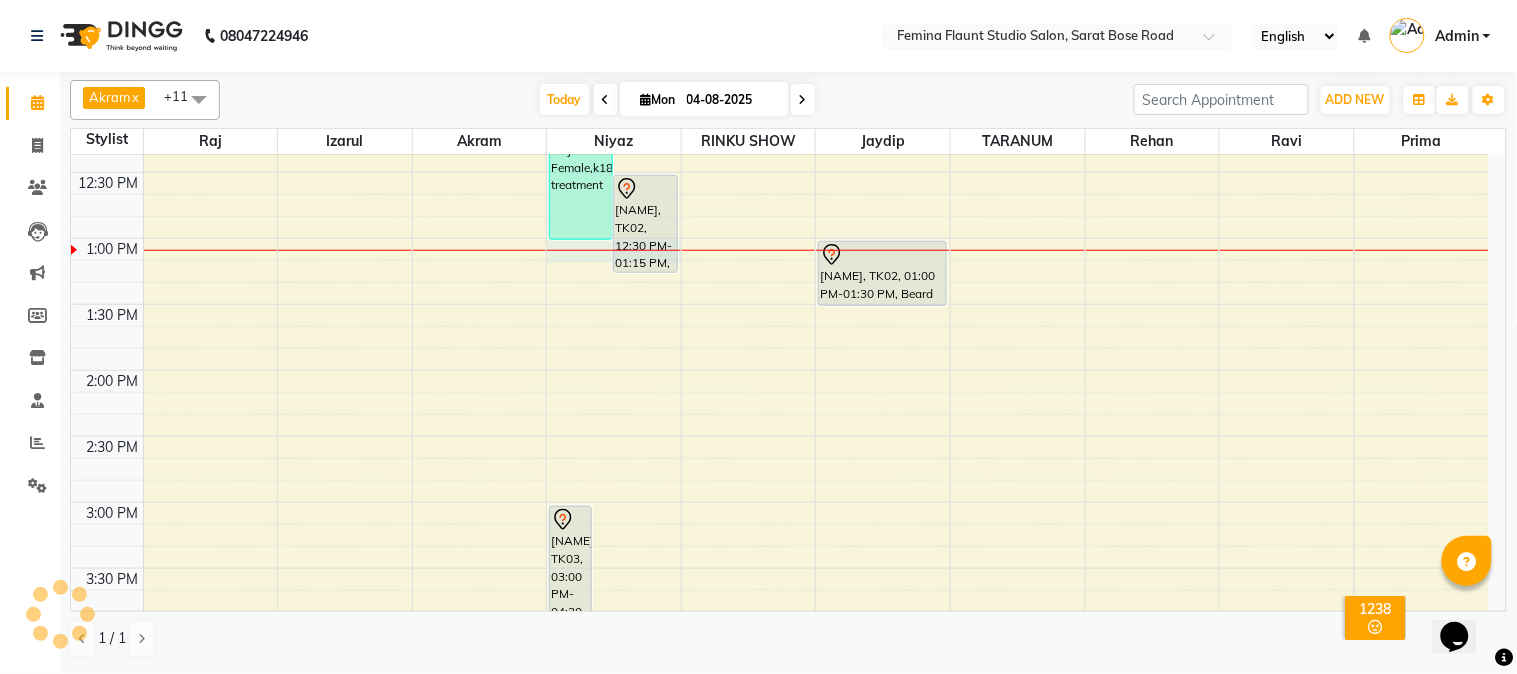 click at bounding box center [614, 250] 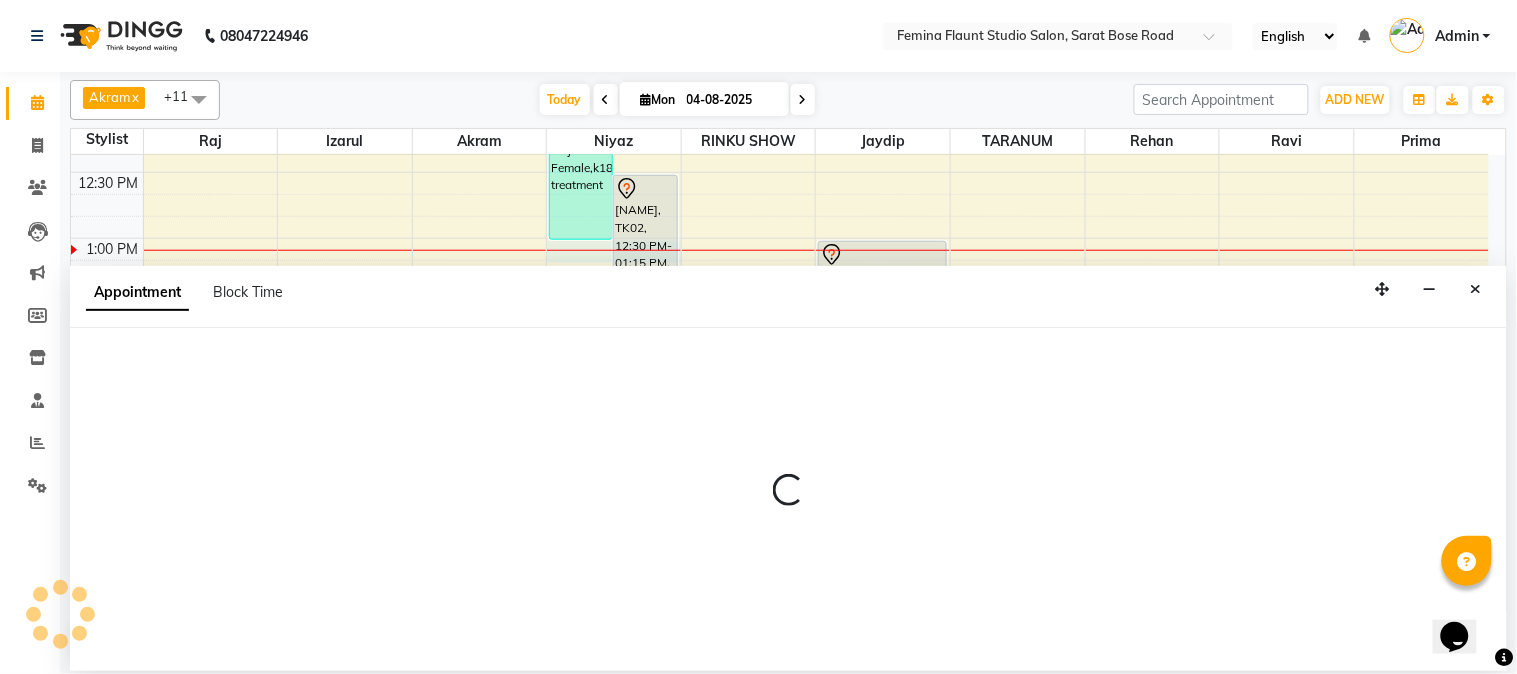 select on "83062" 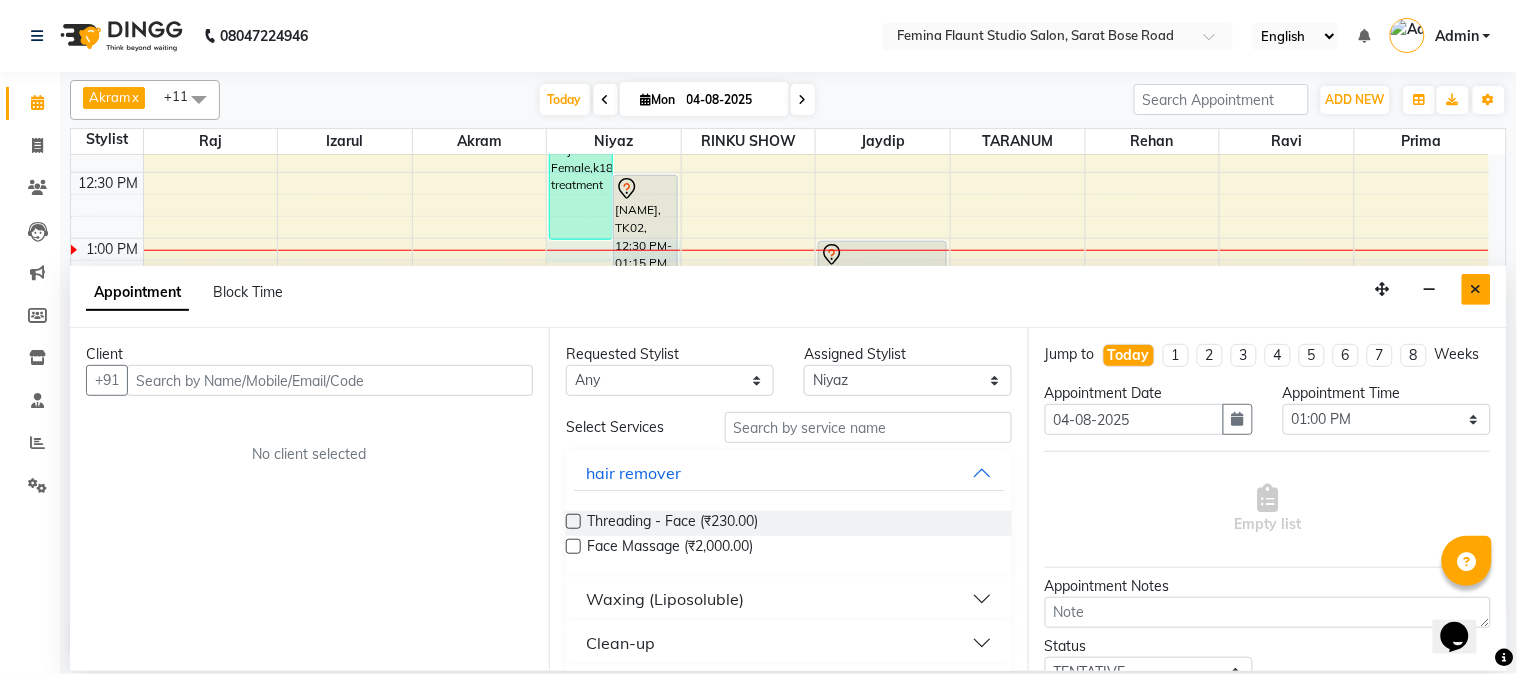 click at bounding box center [1476, 289] 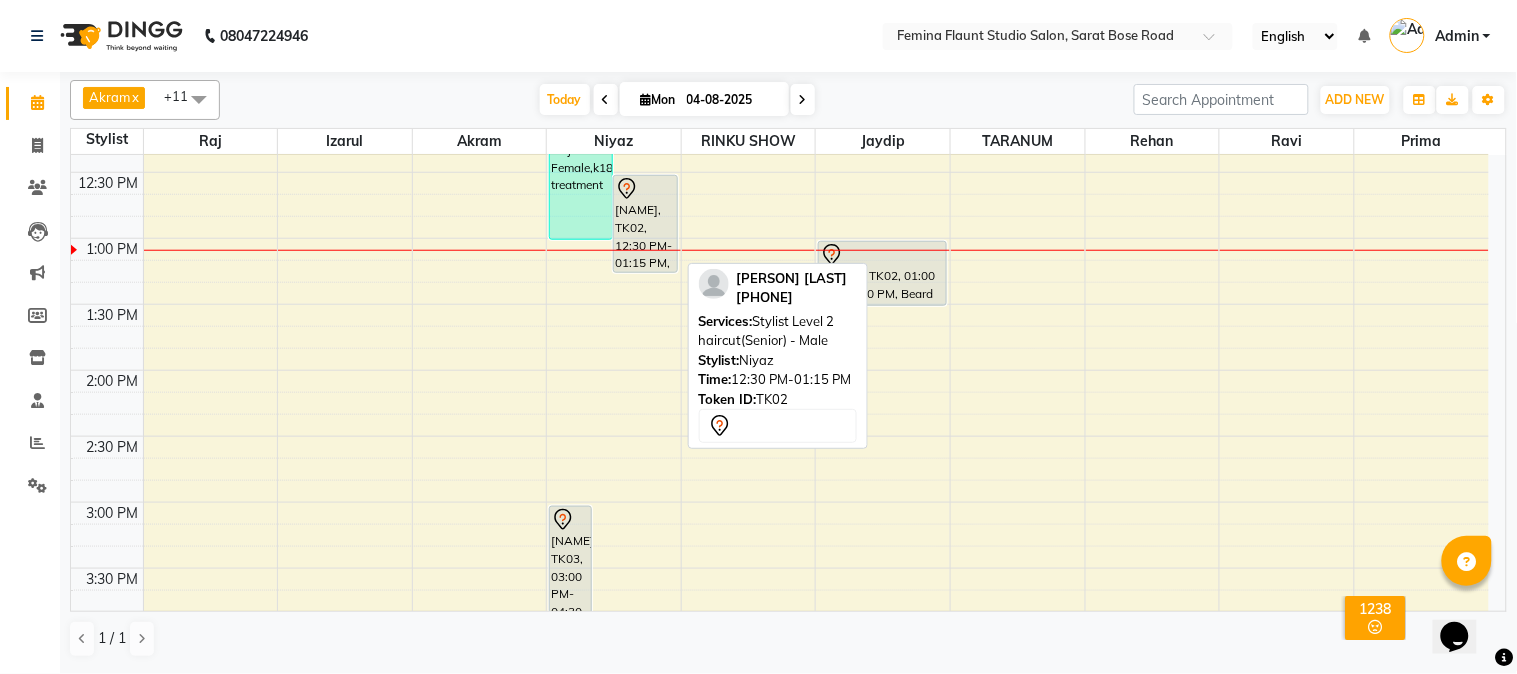 click on "[NAME], TK02, 12:30 PM-01:15 PM, Stylist Level 2 haircut(Senior) - Male" at bounding box center [645, 224] 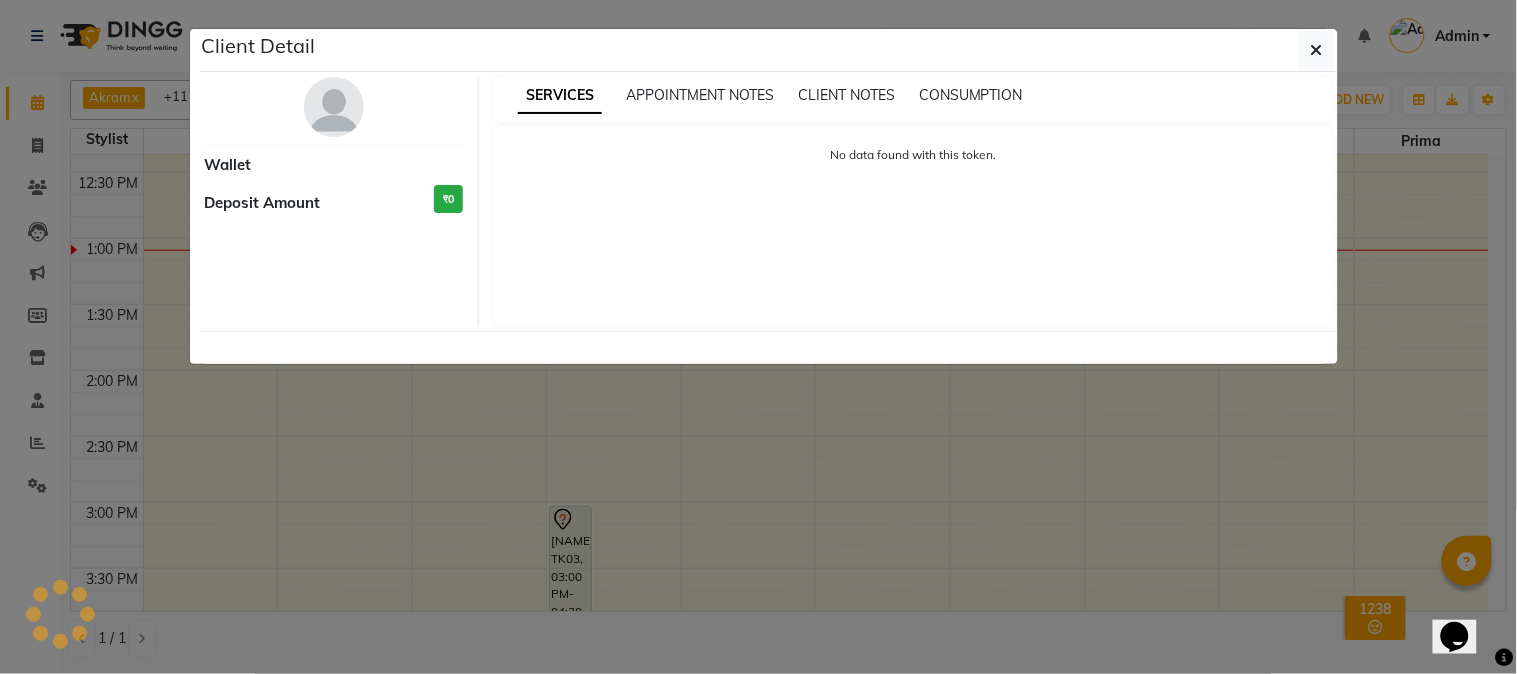 select on "7" 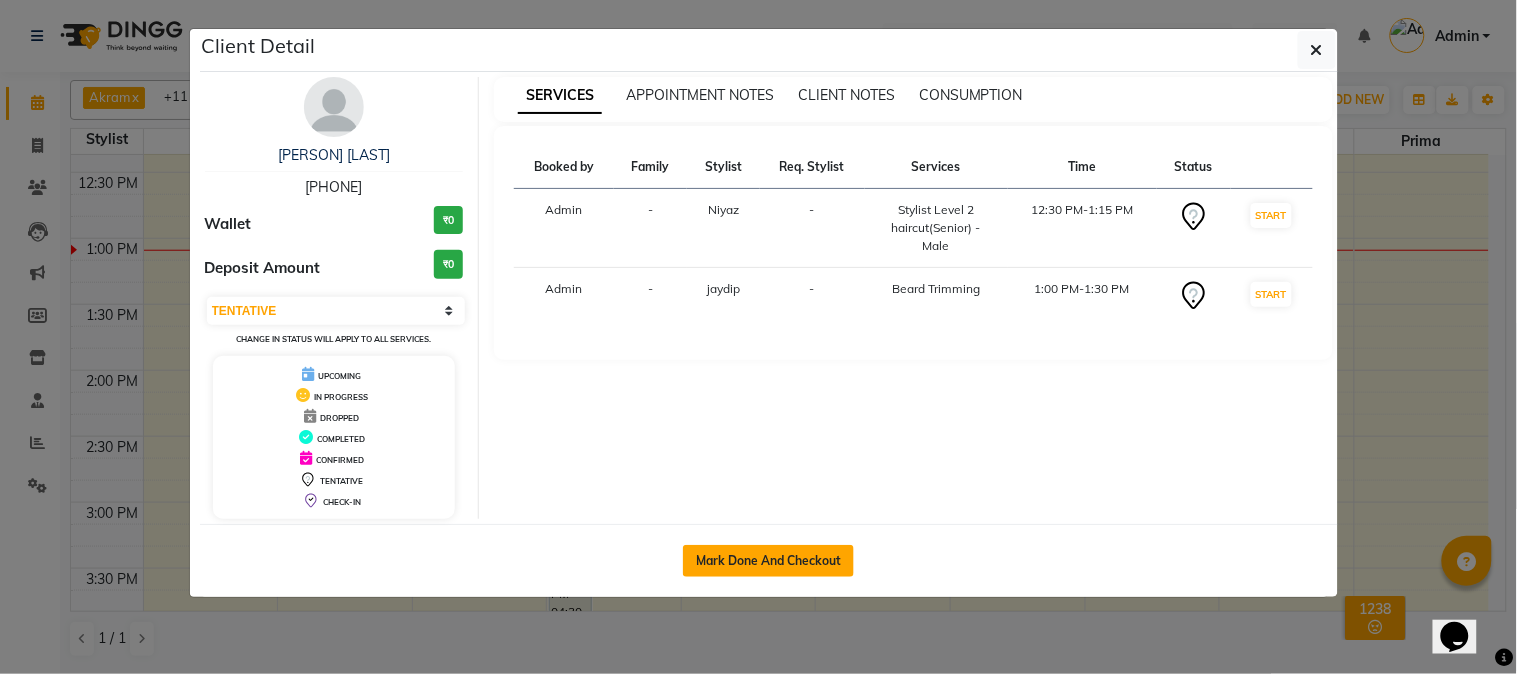 click on "Mark Done And Checkout" 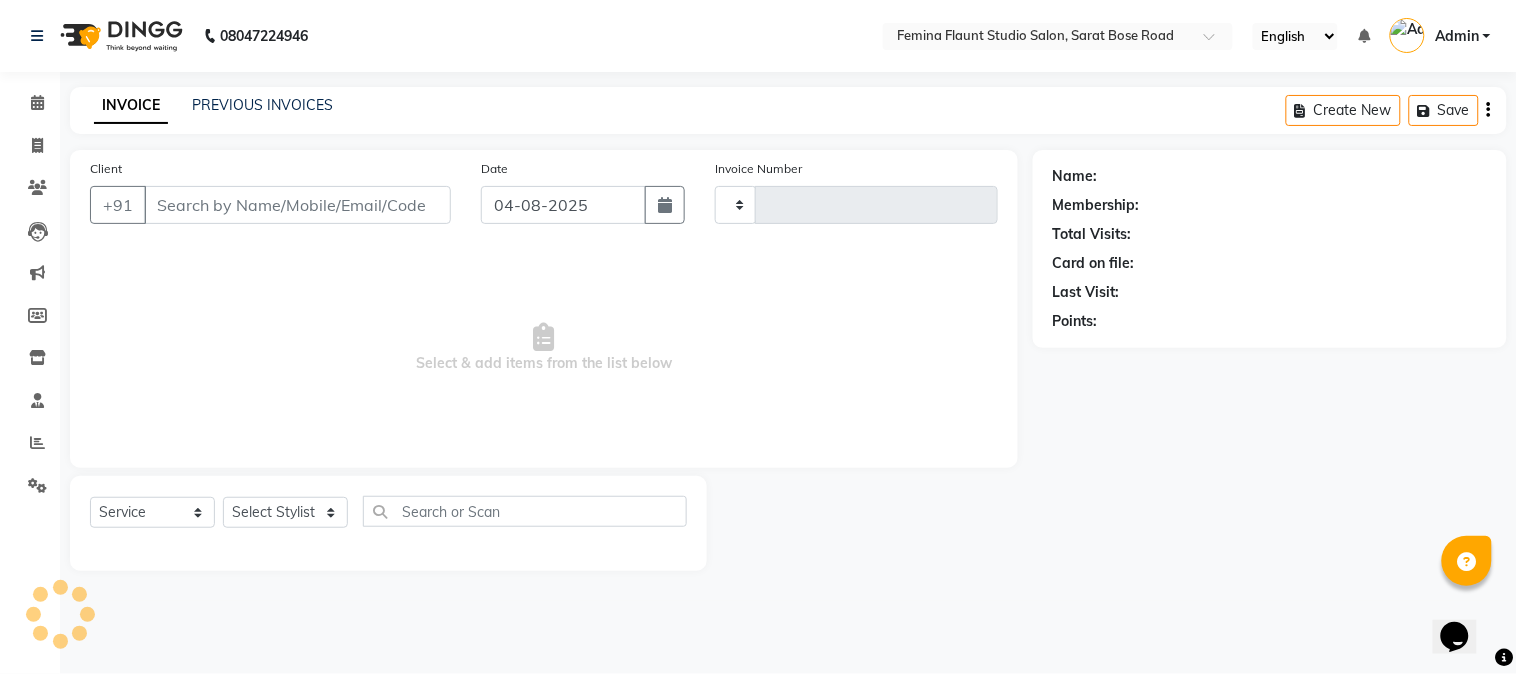 type on "1288" 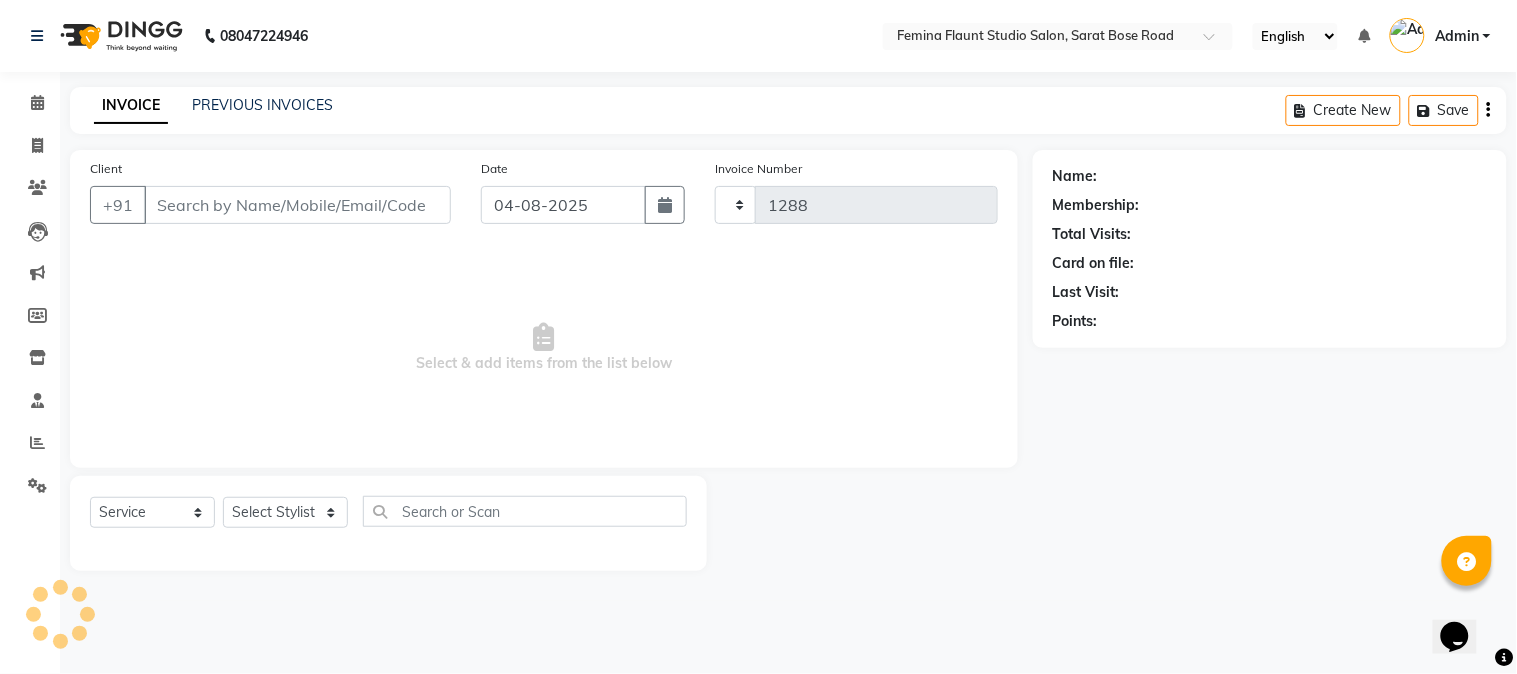 select on "5231" 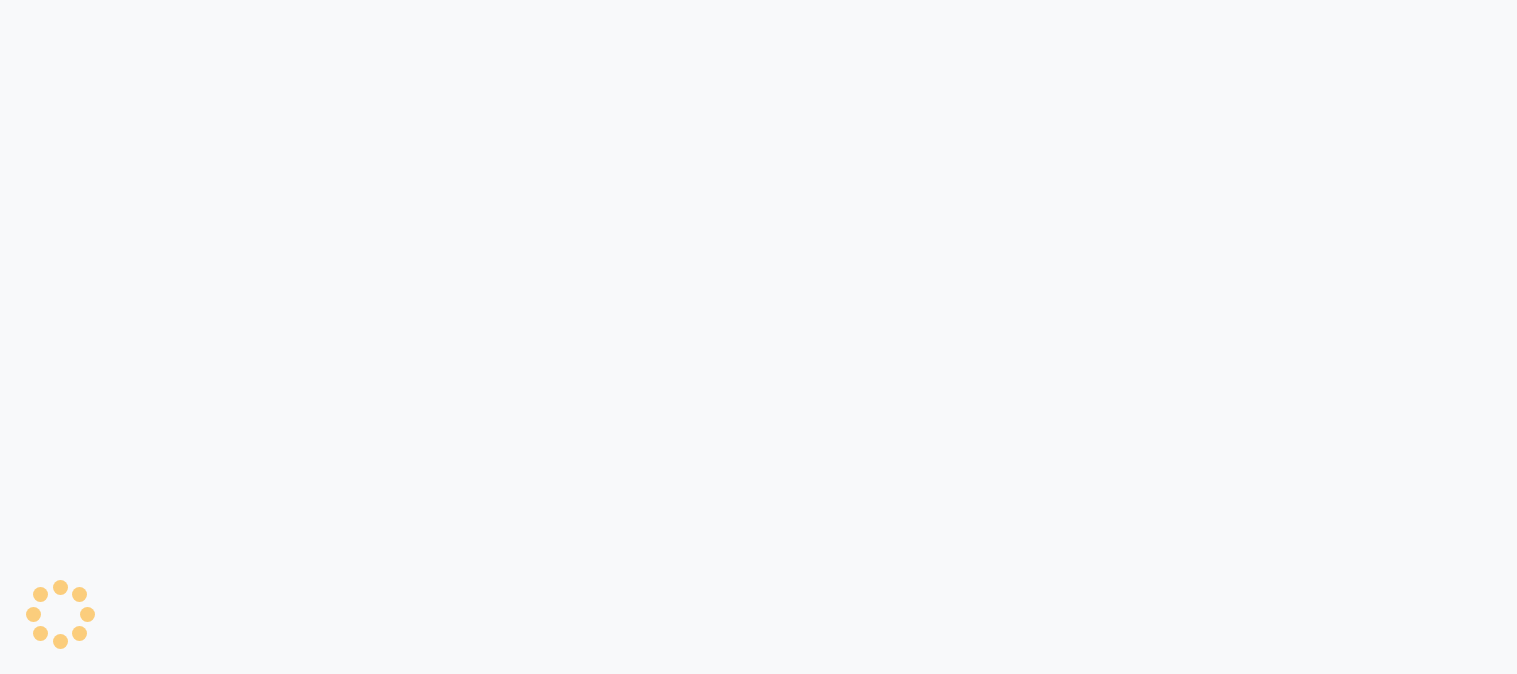 scroll, scrollTop: 0, scrollLeft: 0, axis: both 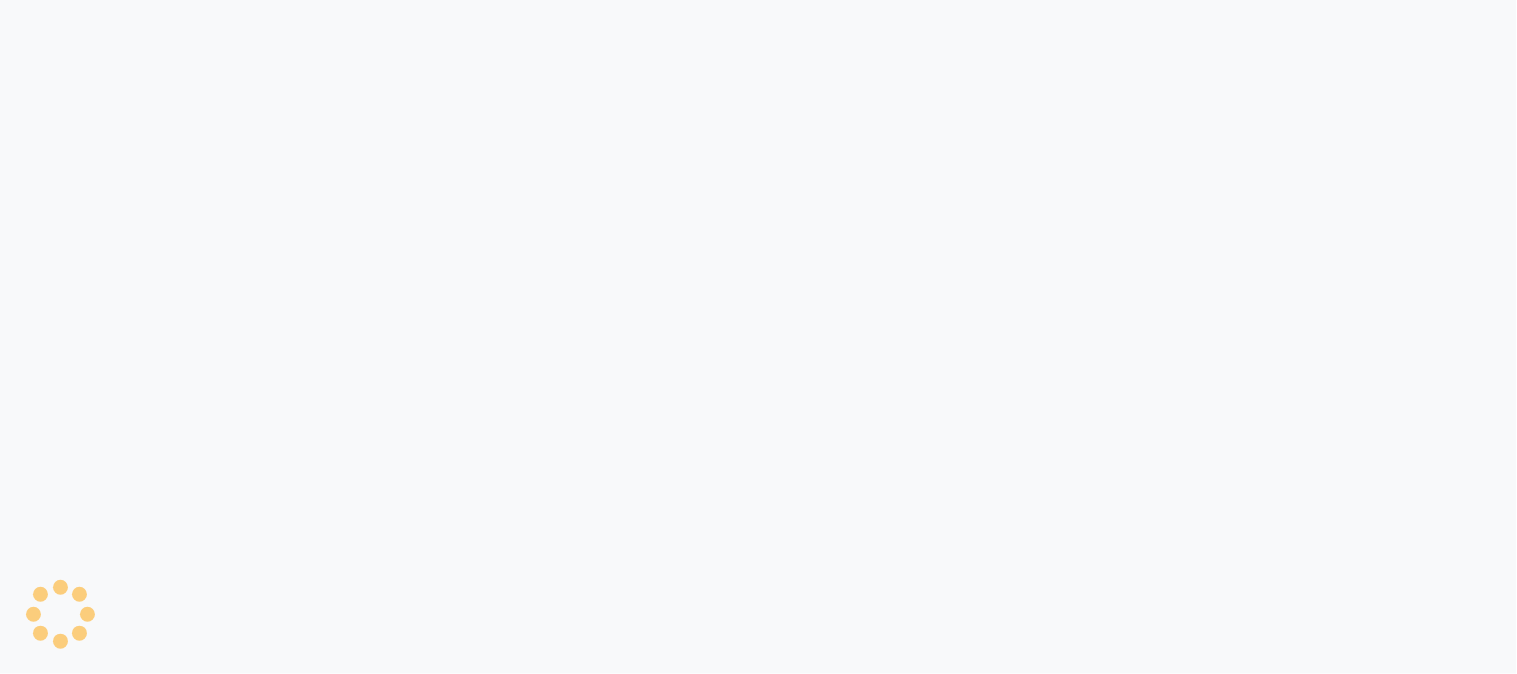 select on "service" 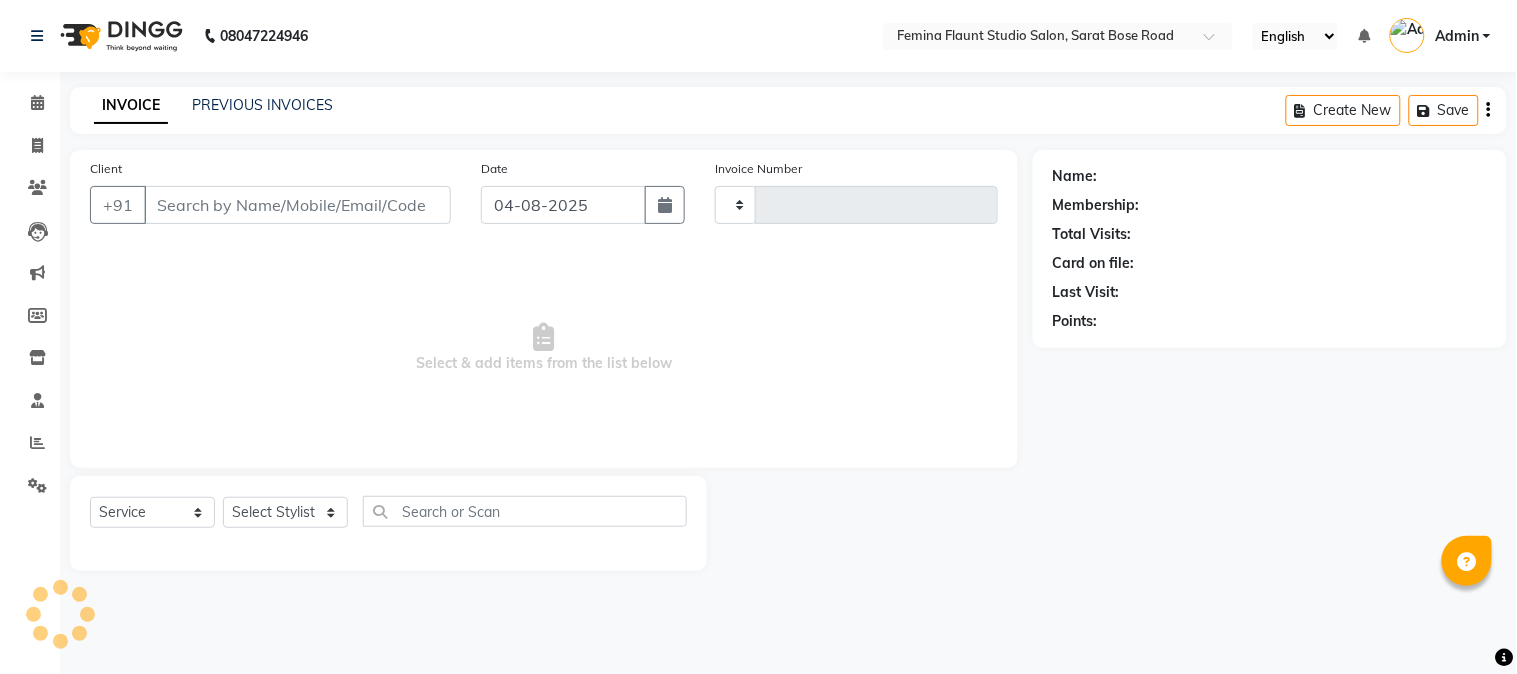 type on "1288" 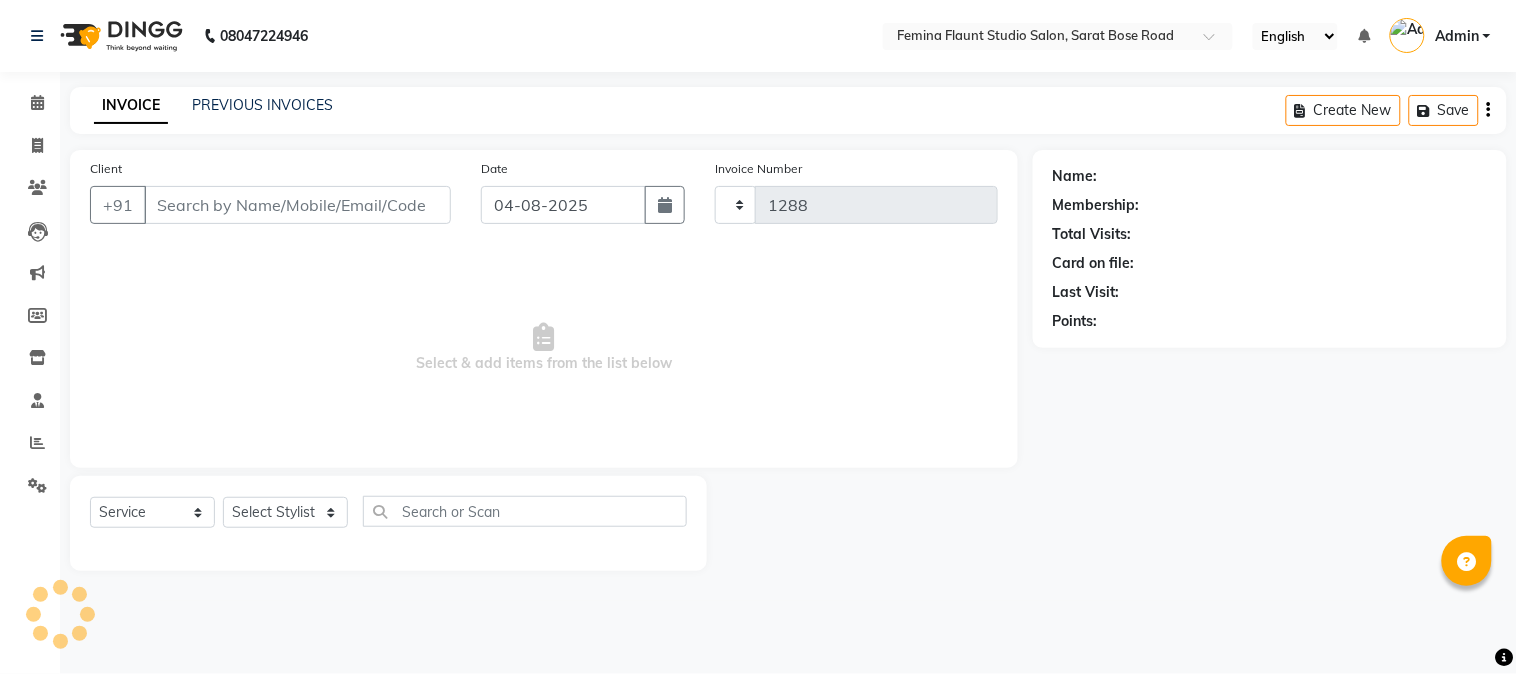 select on "5231" 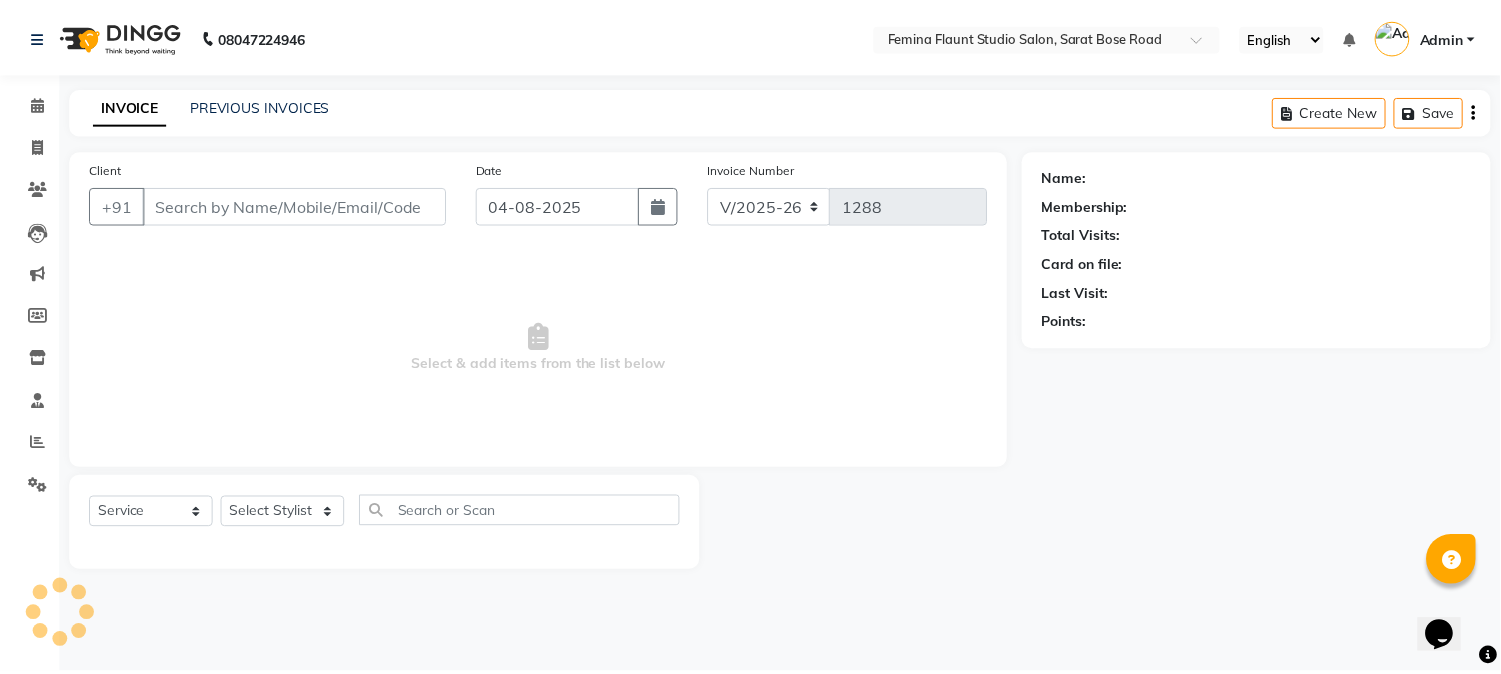 scroll, scrollTop: 0, scrollLeft: 0, axis: both 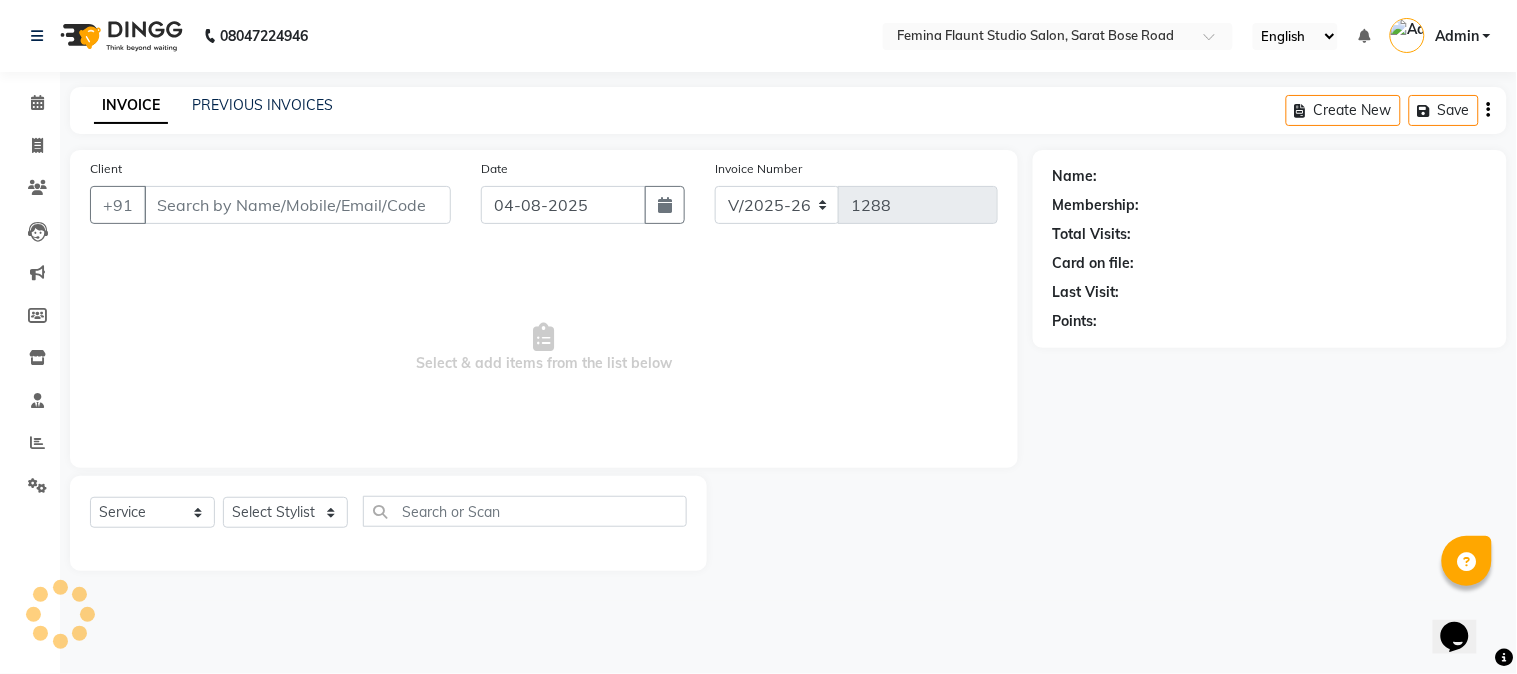 type on "[PHONE]" 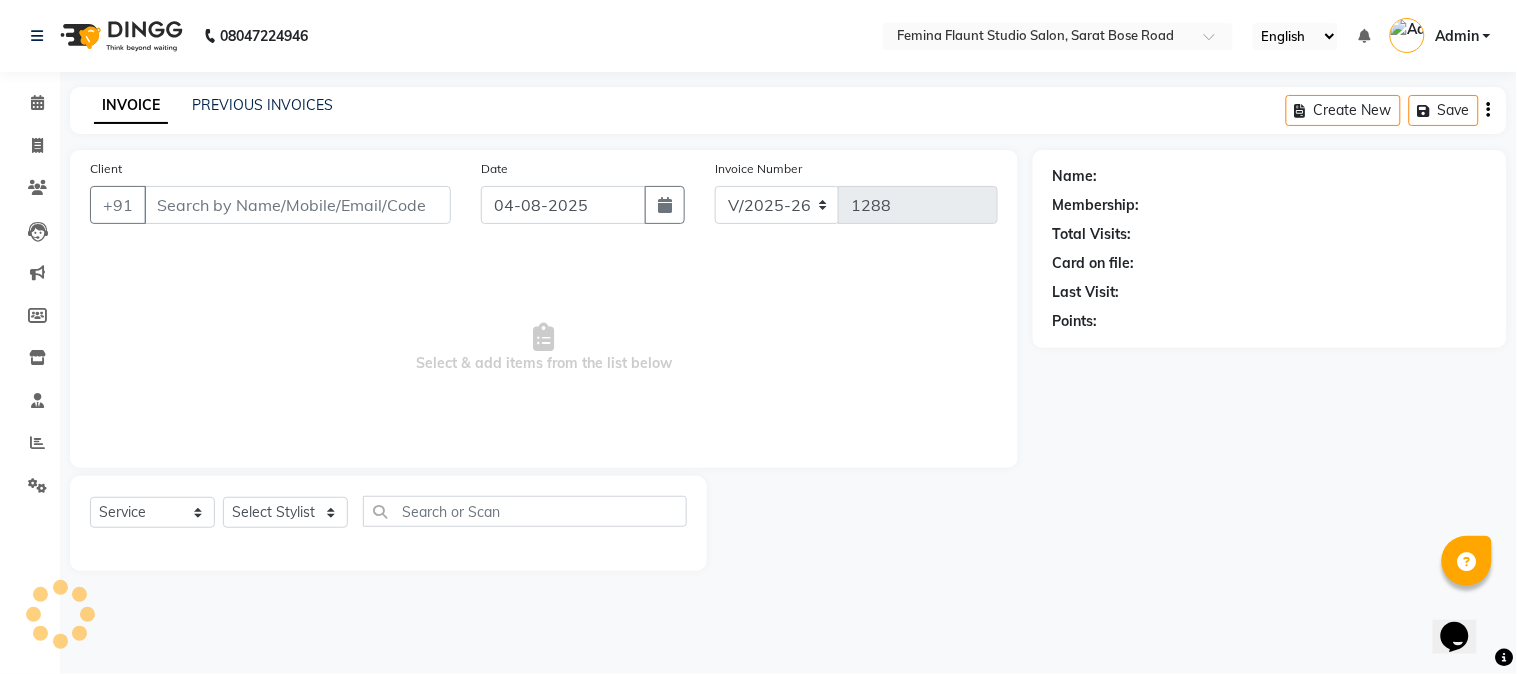select on "83062" 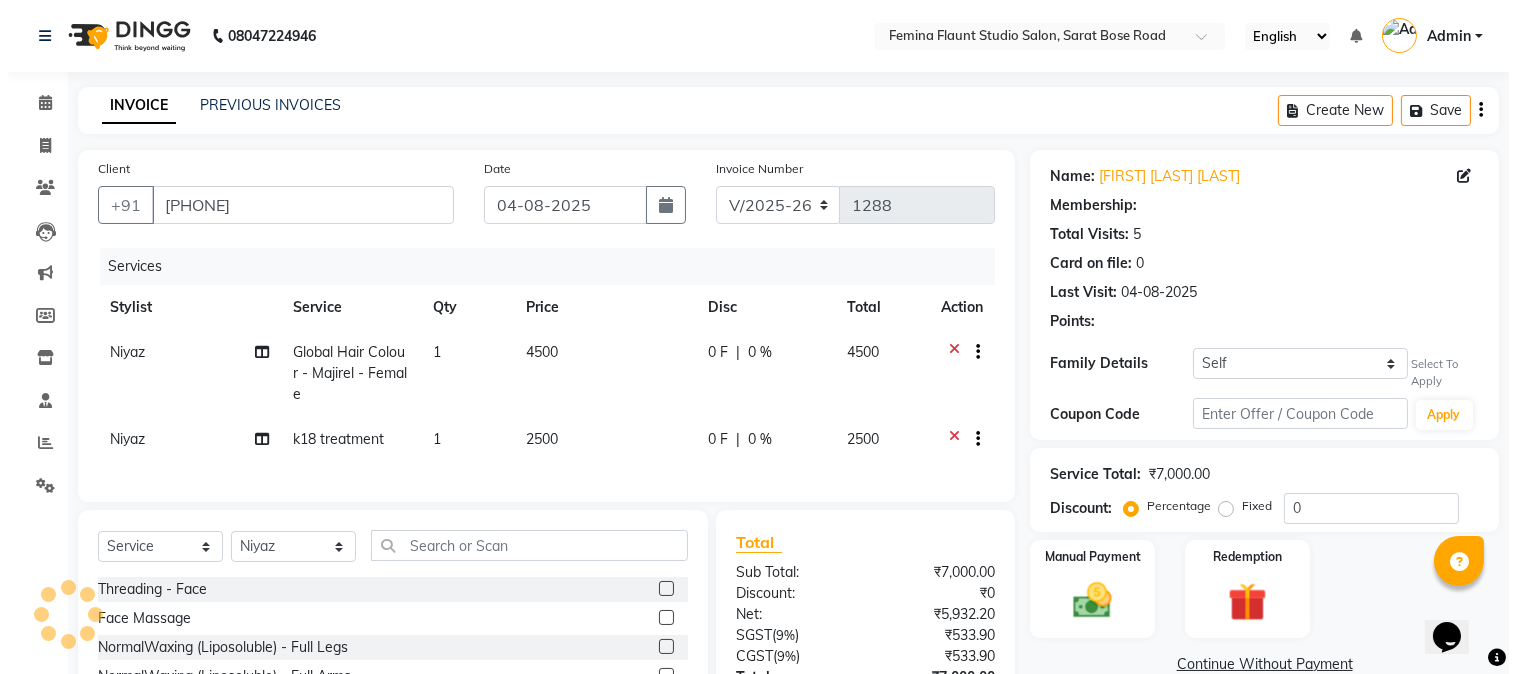 scroll, scrollTop: 0, scrollLeft: 0, axis: both 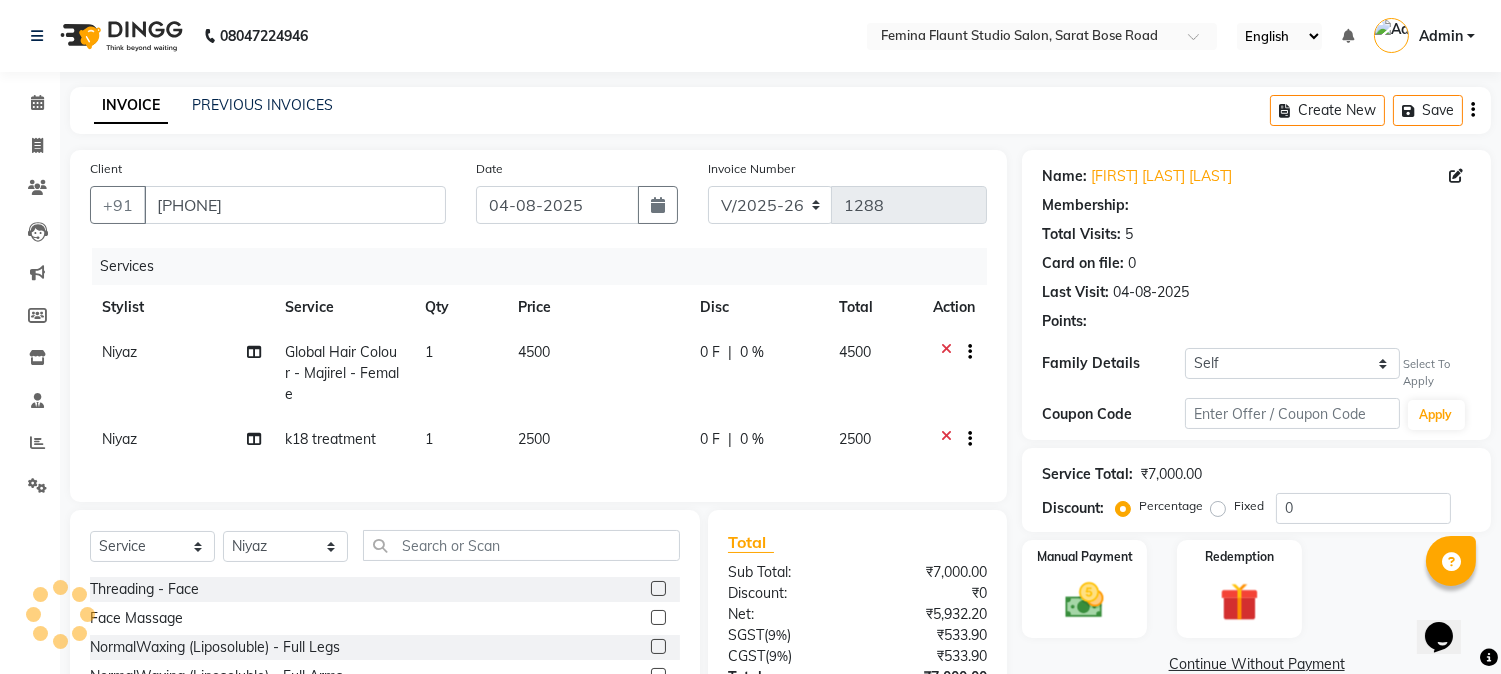select on "1: Object" 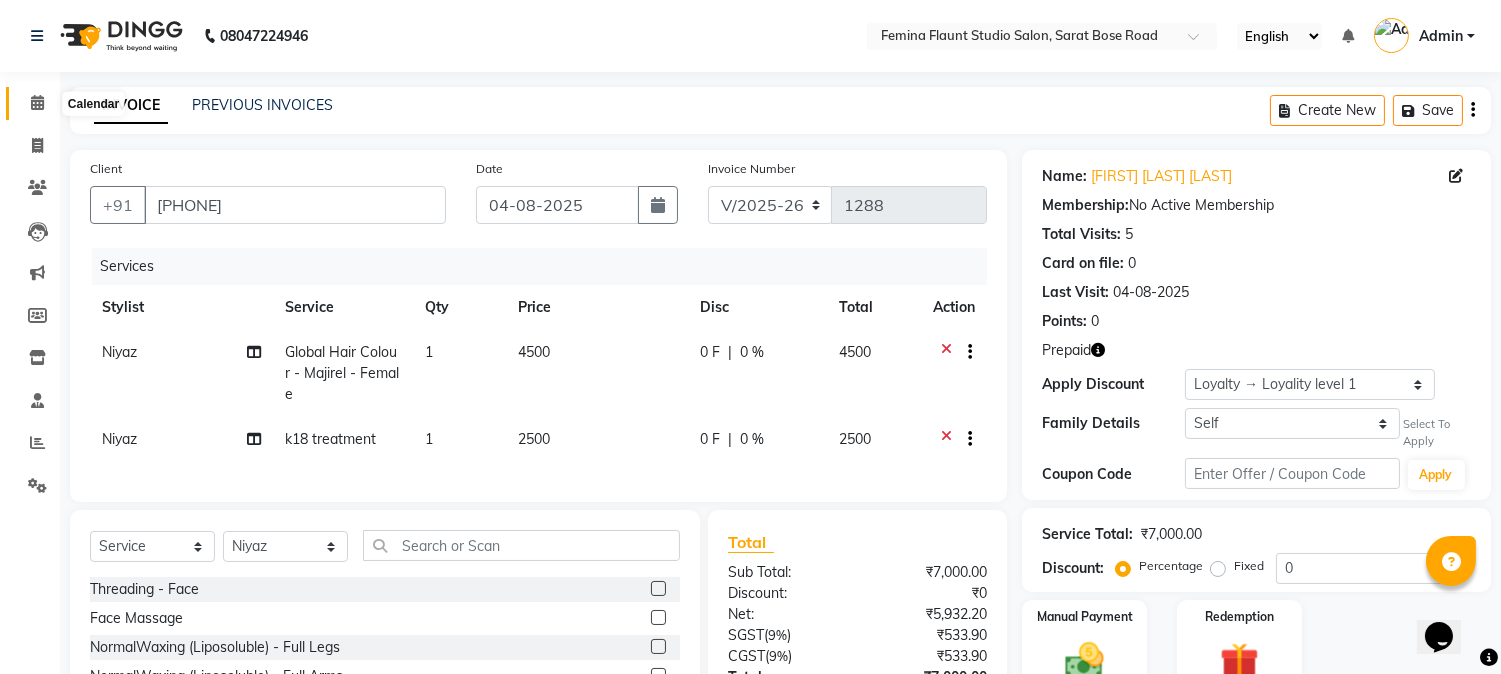 click 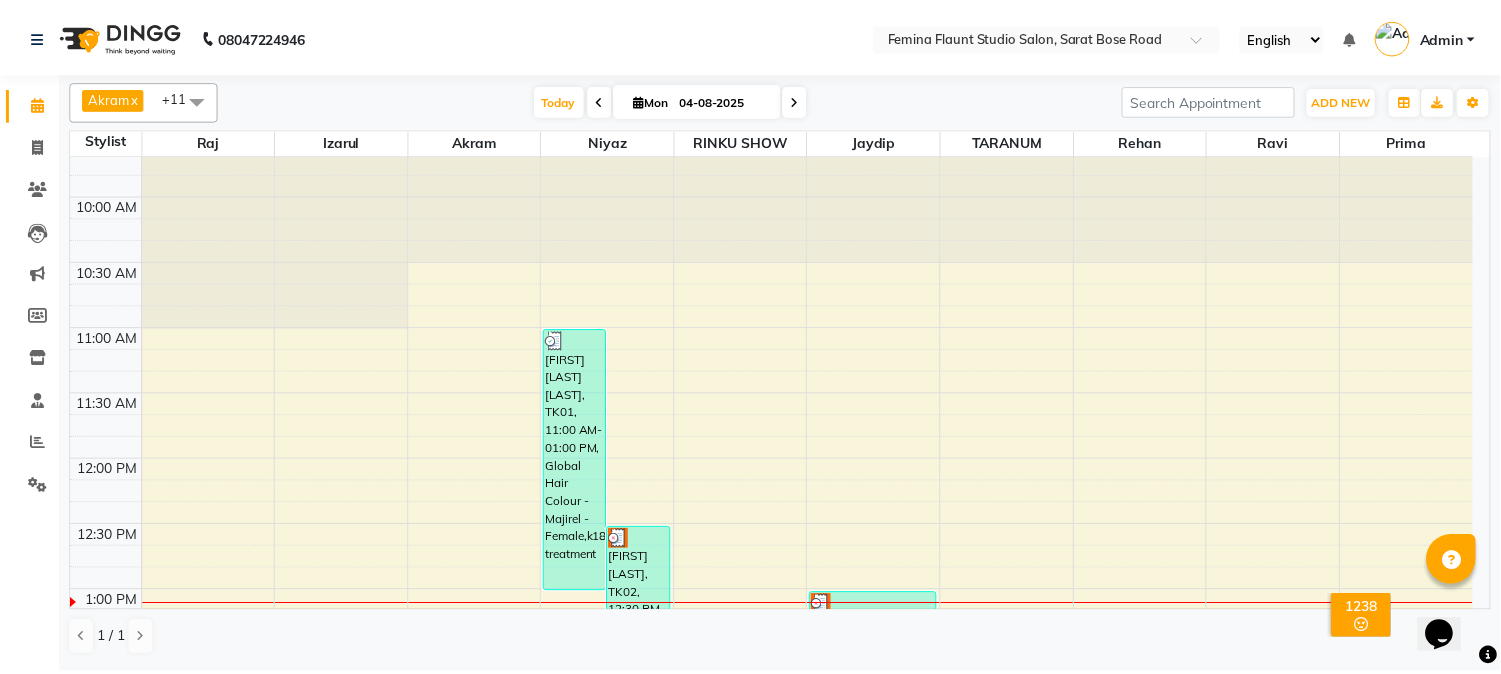scroll, scrollTop: 333, scrollLeft: 0, axis: vertical 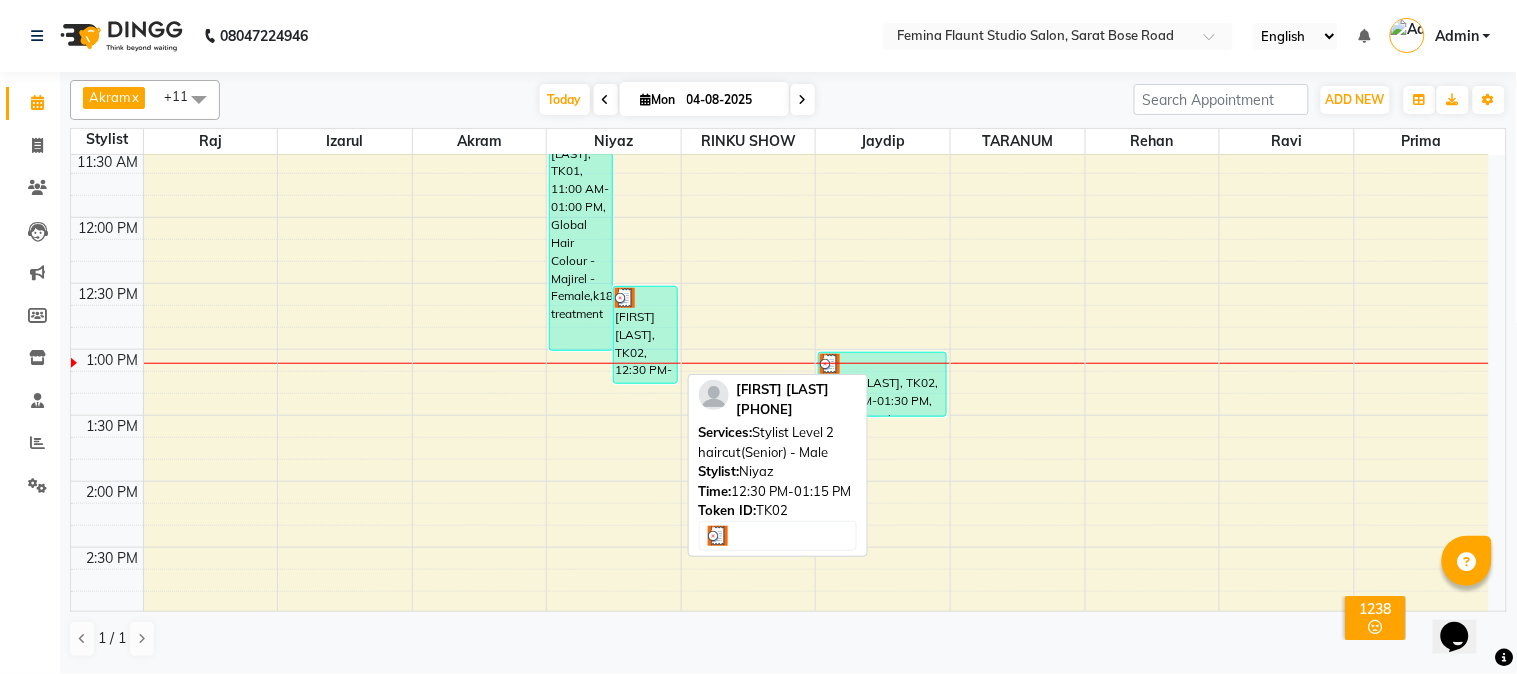 click on "[FIRST] [LAST], TK02, [TIME]-[TIME], Stylist Level 2 haircut(Senior) - Male" at bounding box center (645, 335) 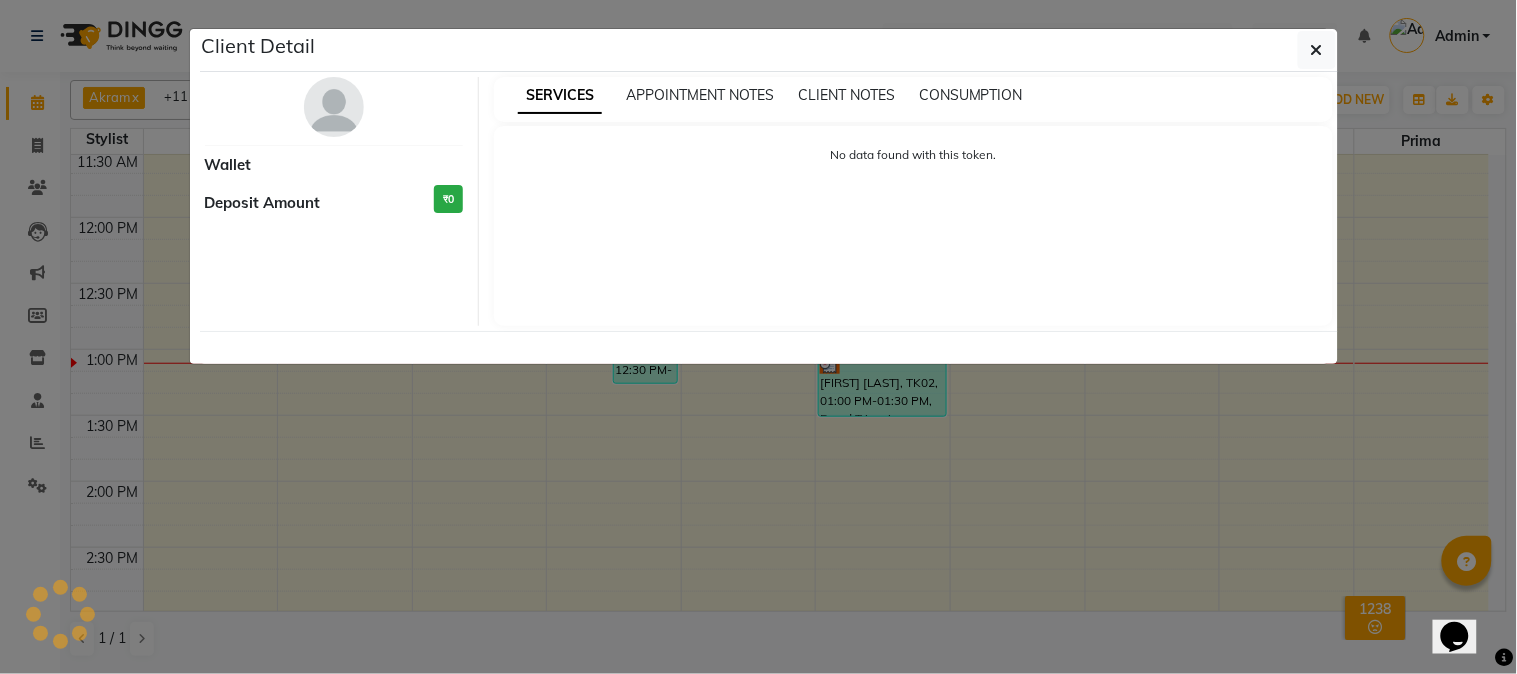 select on "3" 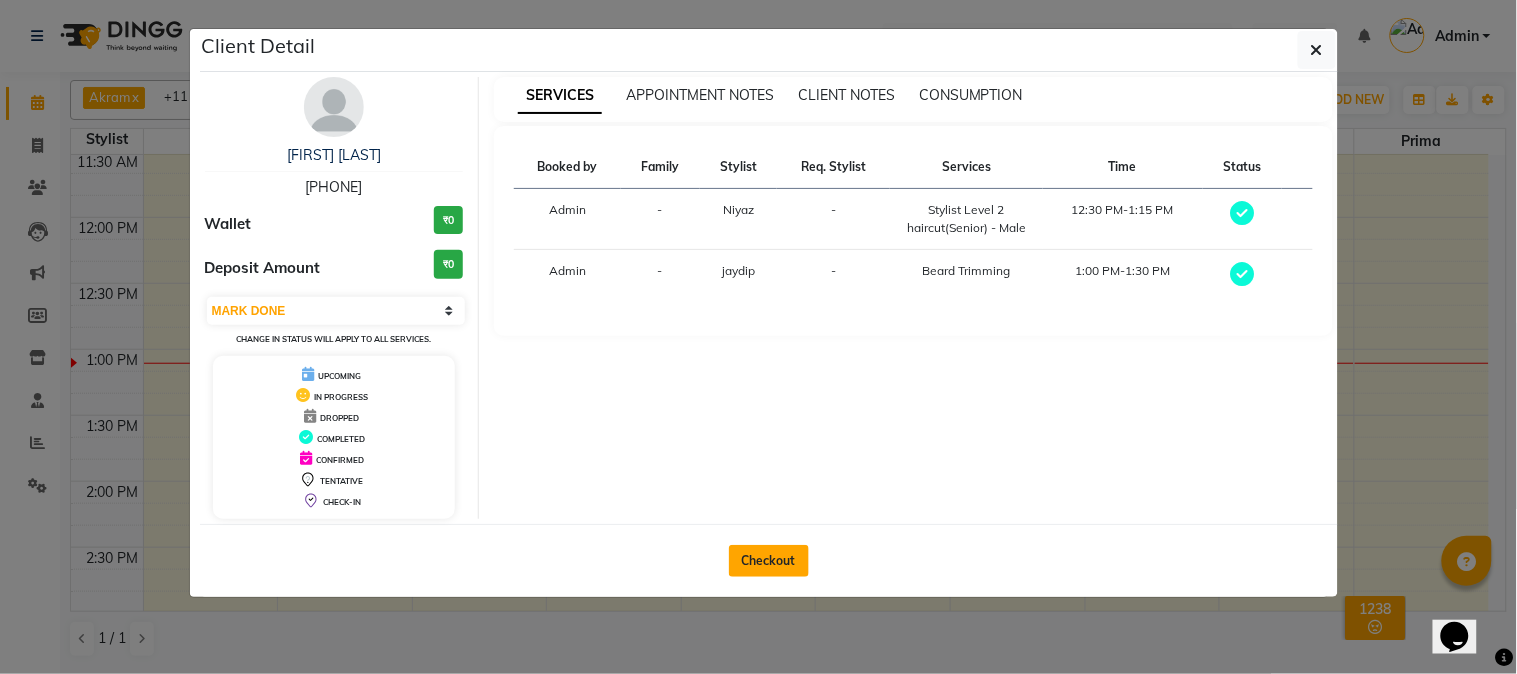 click on "Checkout" 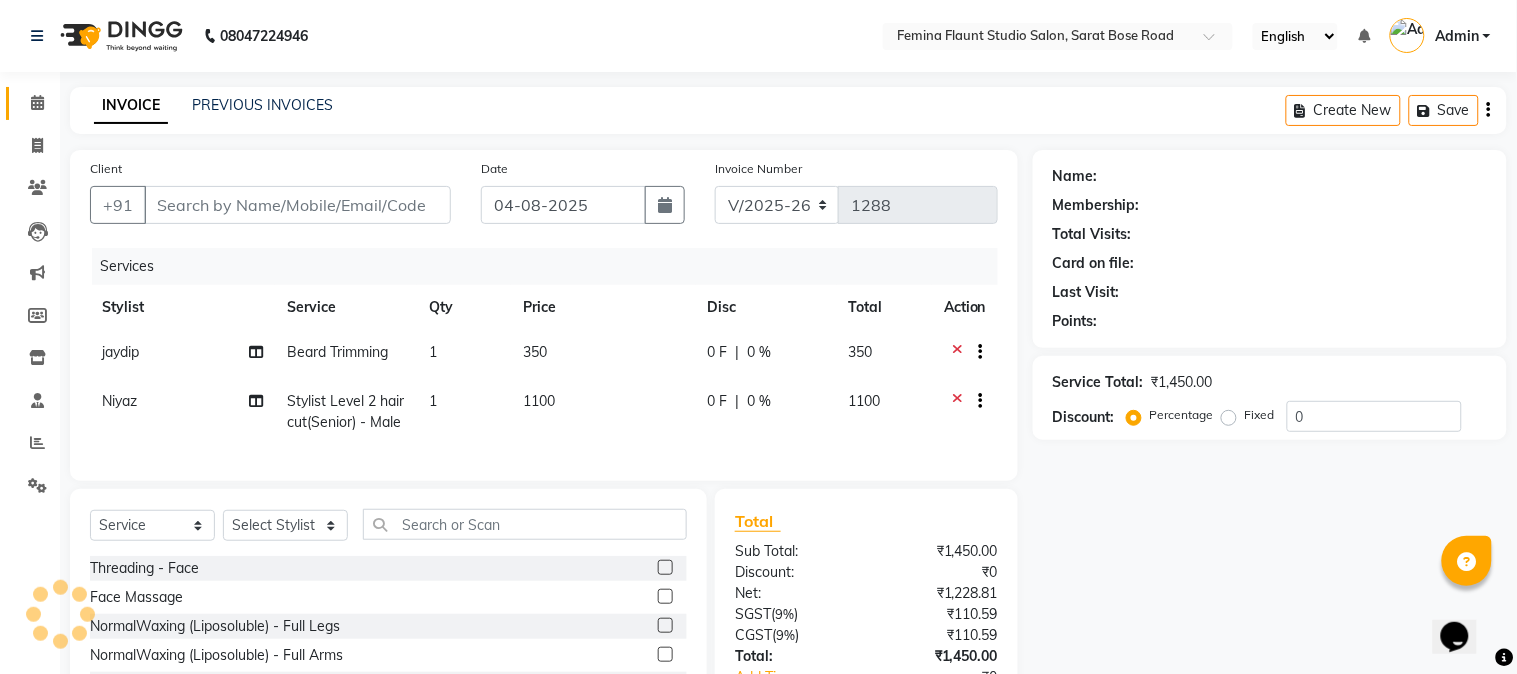 type on "[PHONE]" 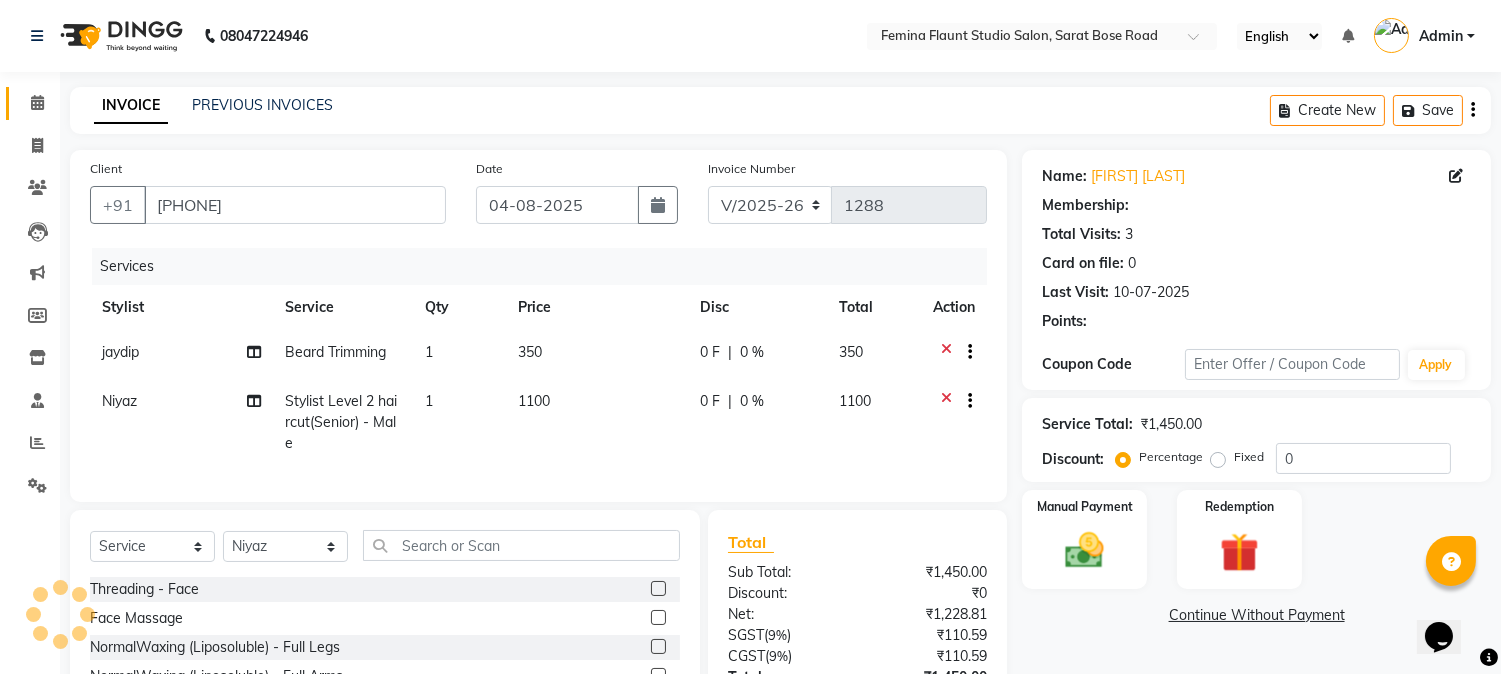 select on "1: Object" 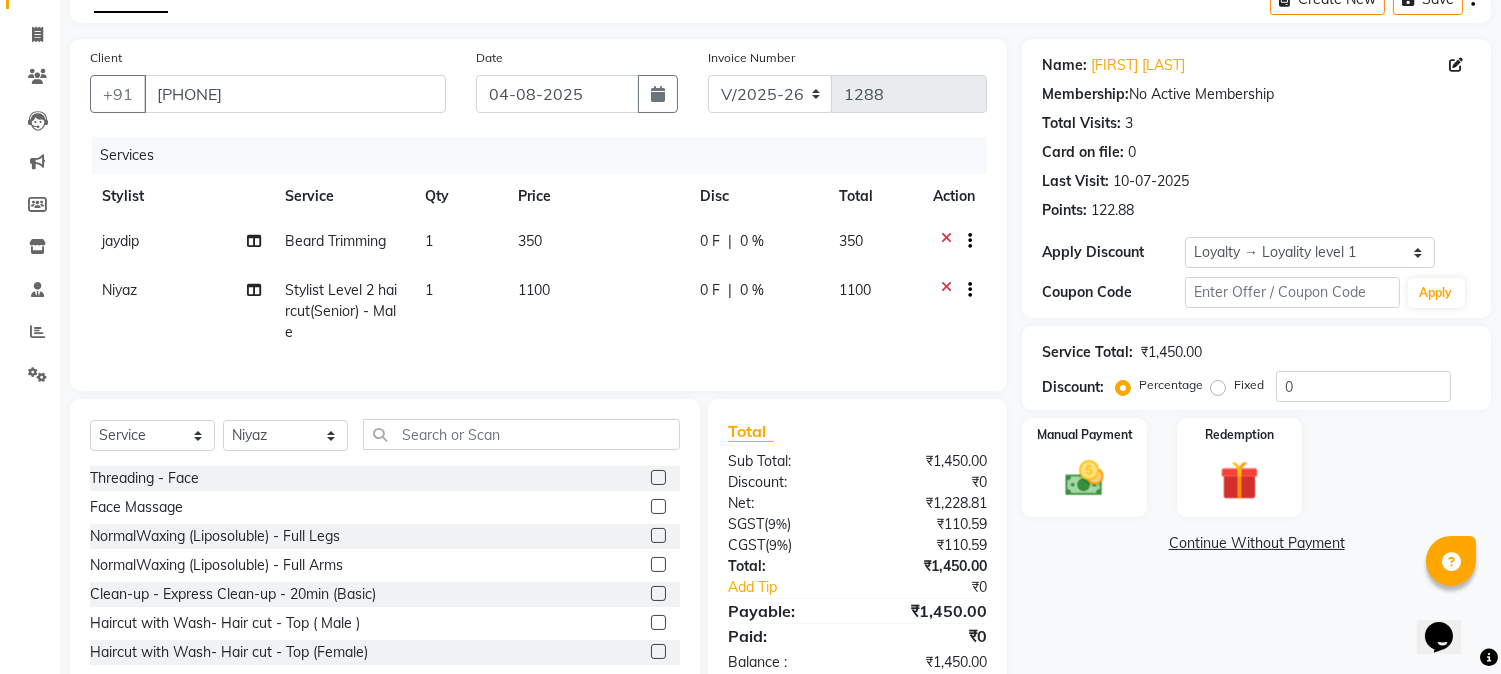 scroll, scrollTop: 177, scrollLeft: 0, axis: vertical 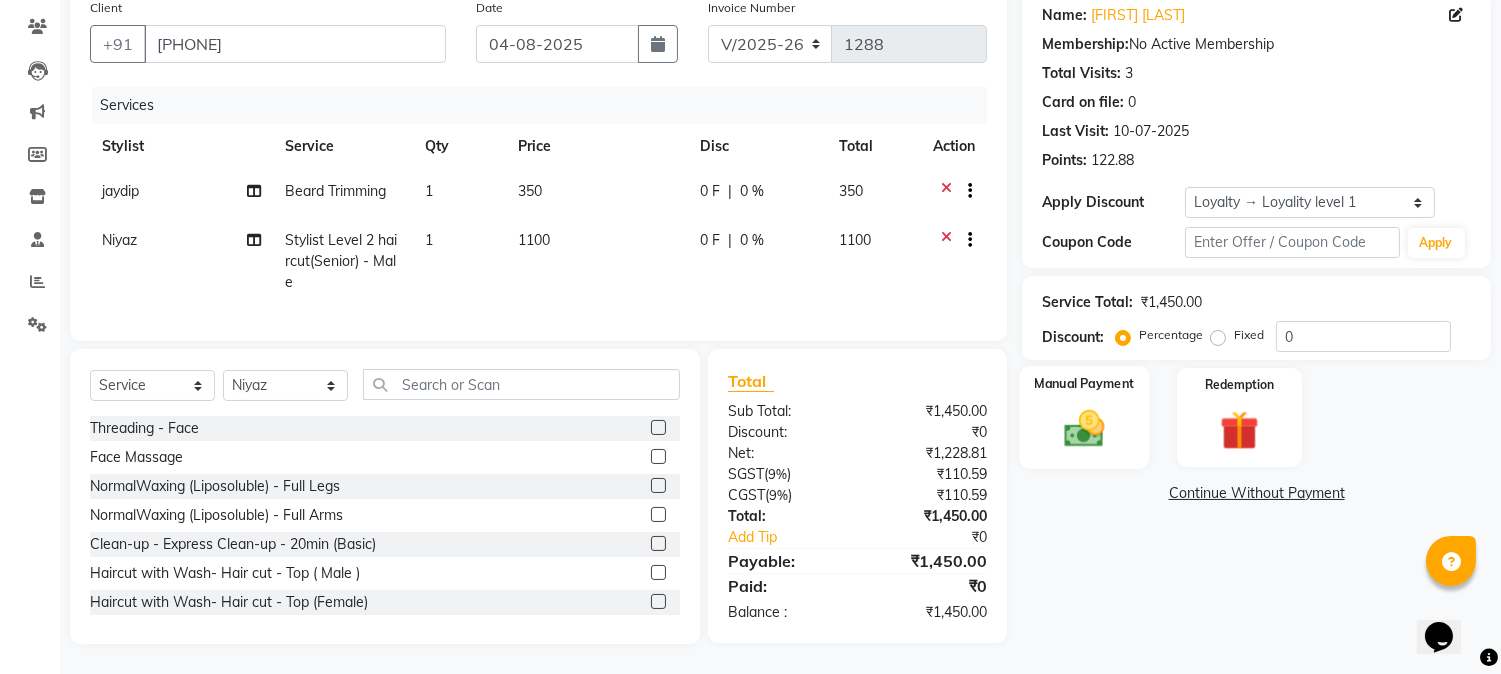 click 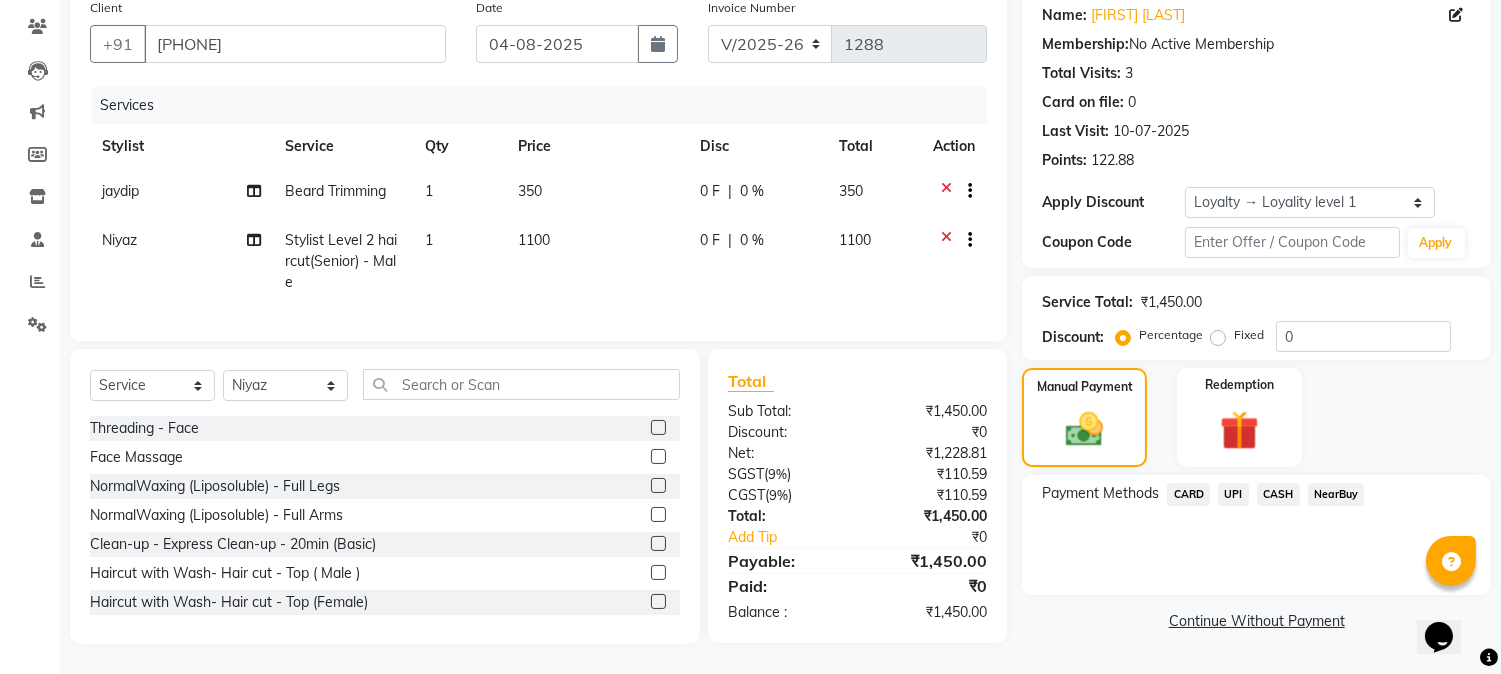 click on "CASH" 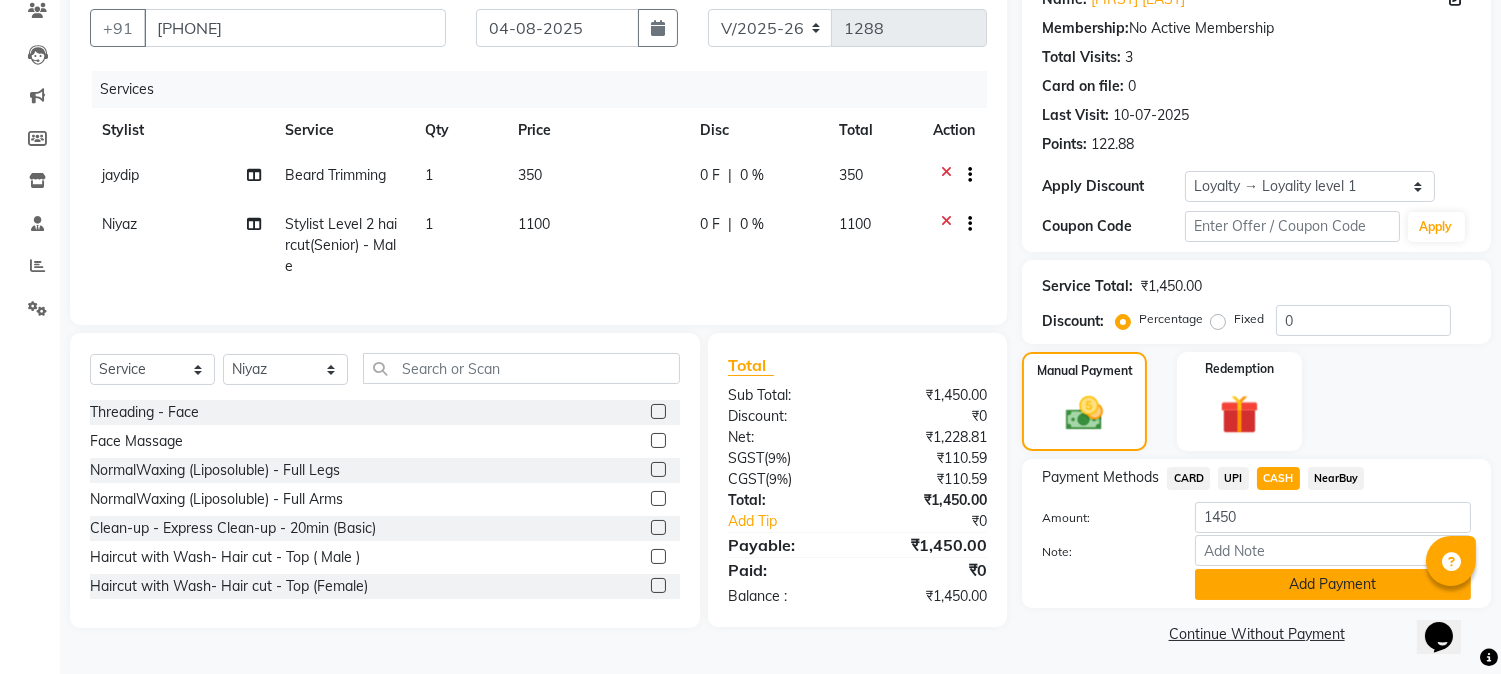 click on "Add Payment" 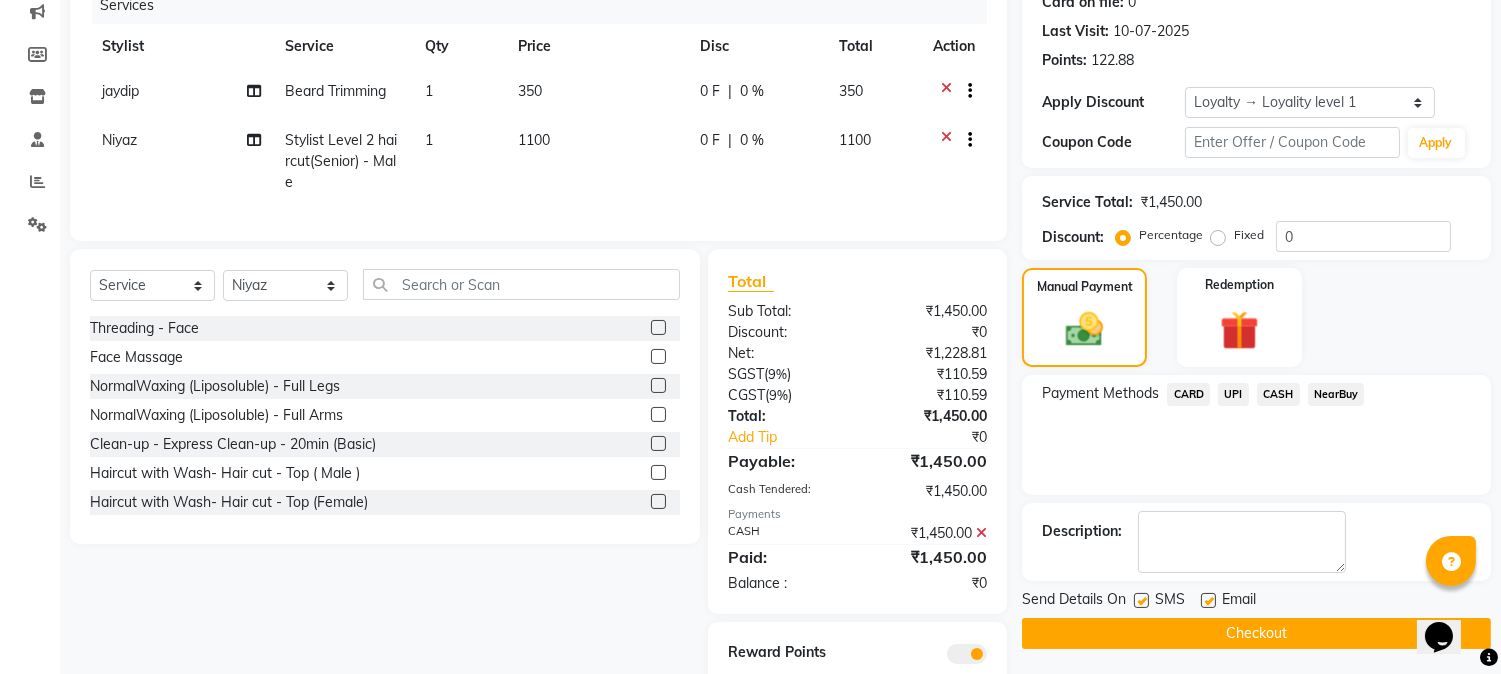 scroll, scrollTop: 367, scrollLeft: 0, axis: vertical 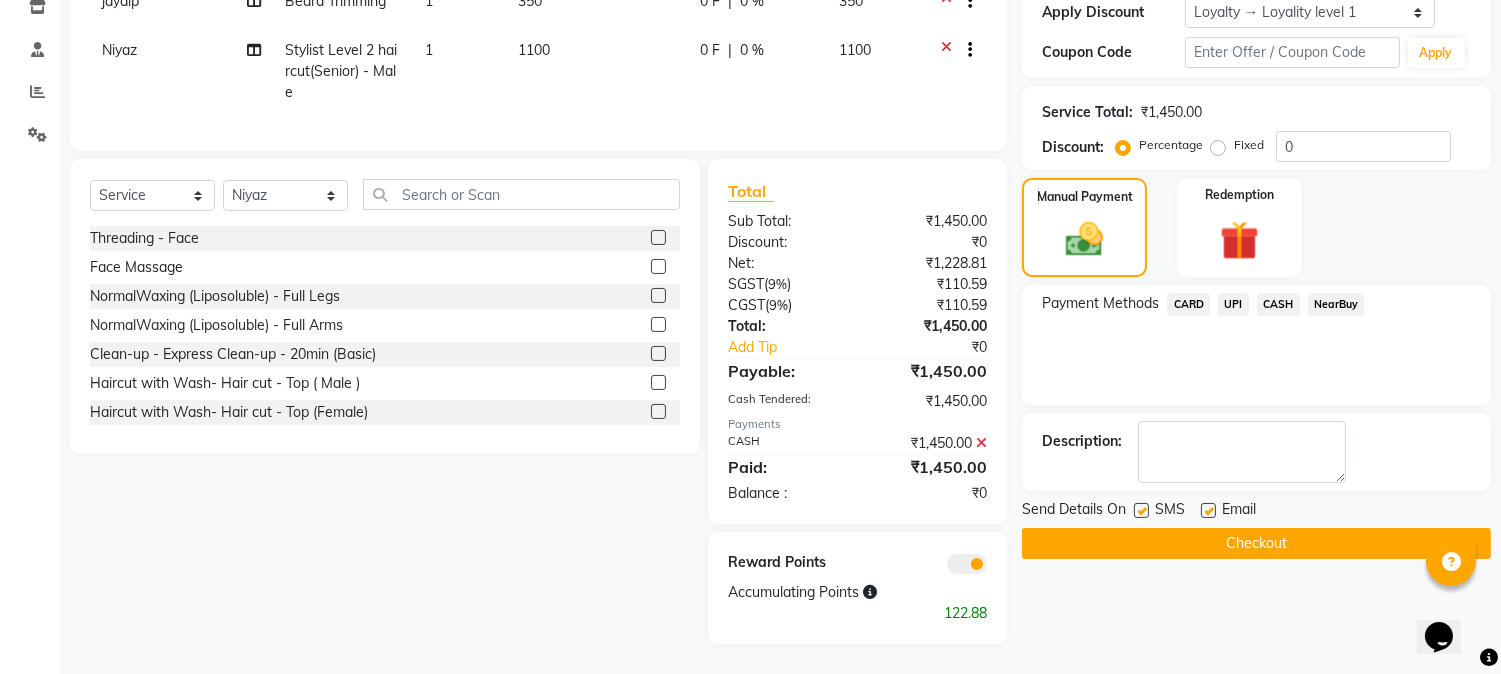 click on "Checkout" 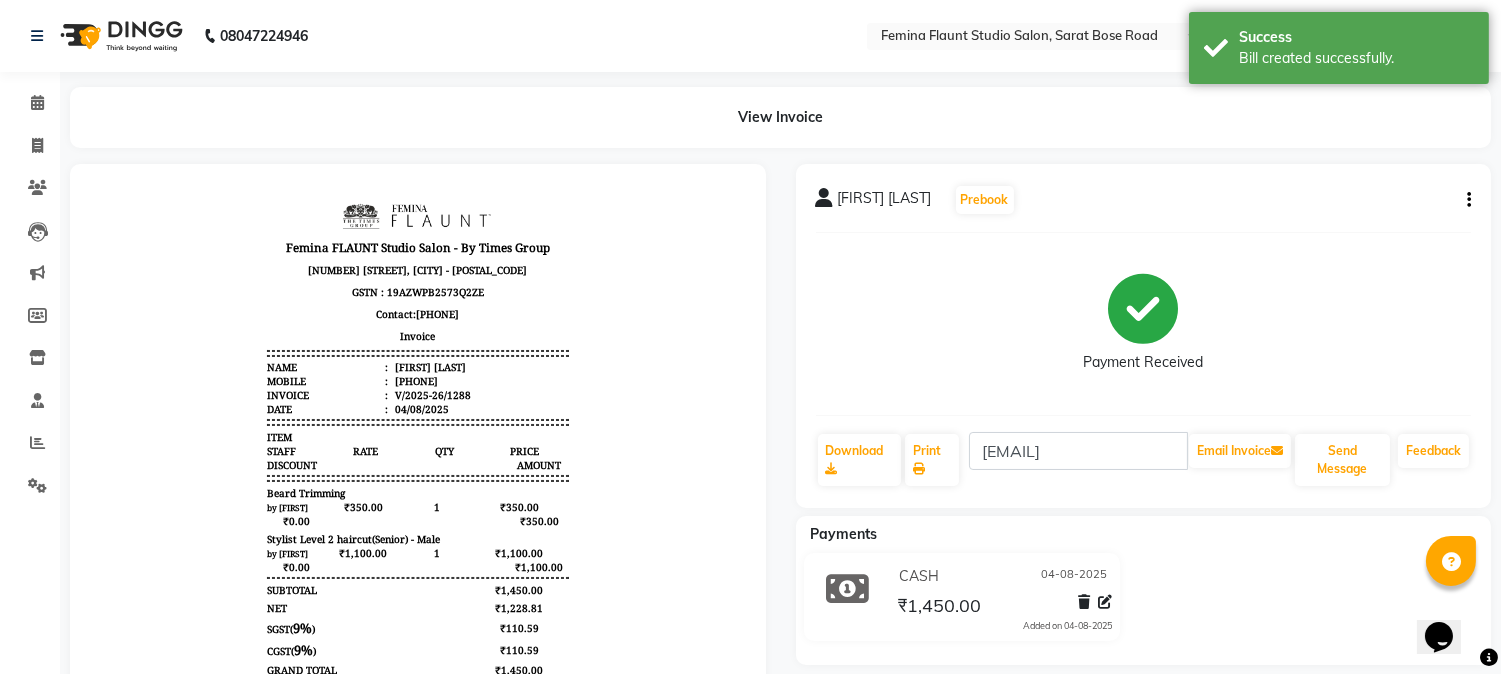 scroll, scrollTop: 0, scrollLeft: 0, axis: both 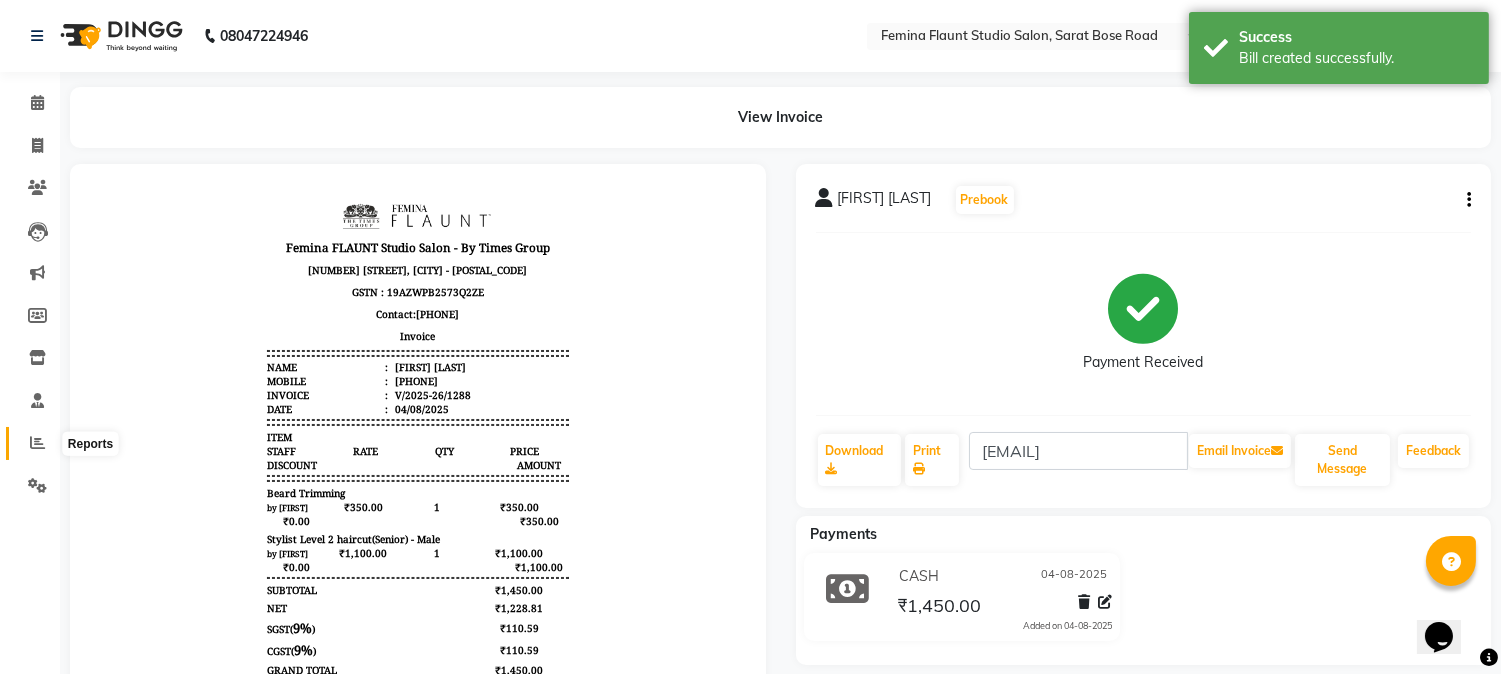 click 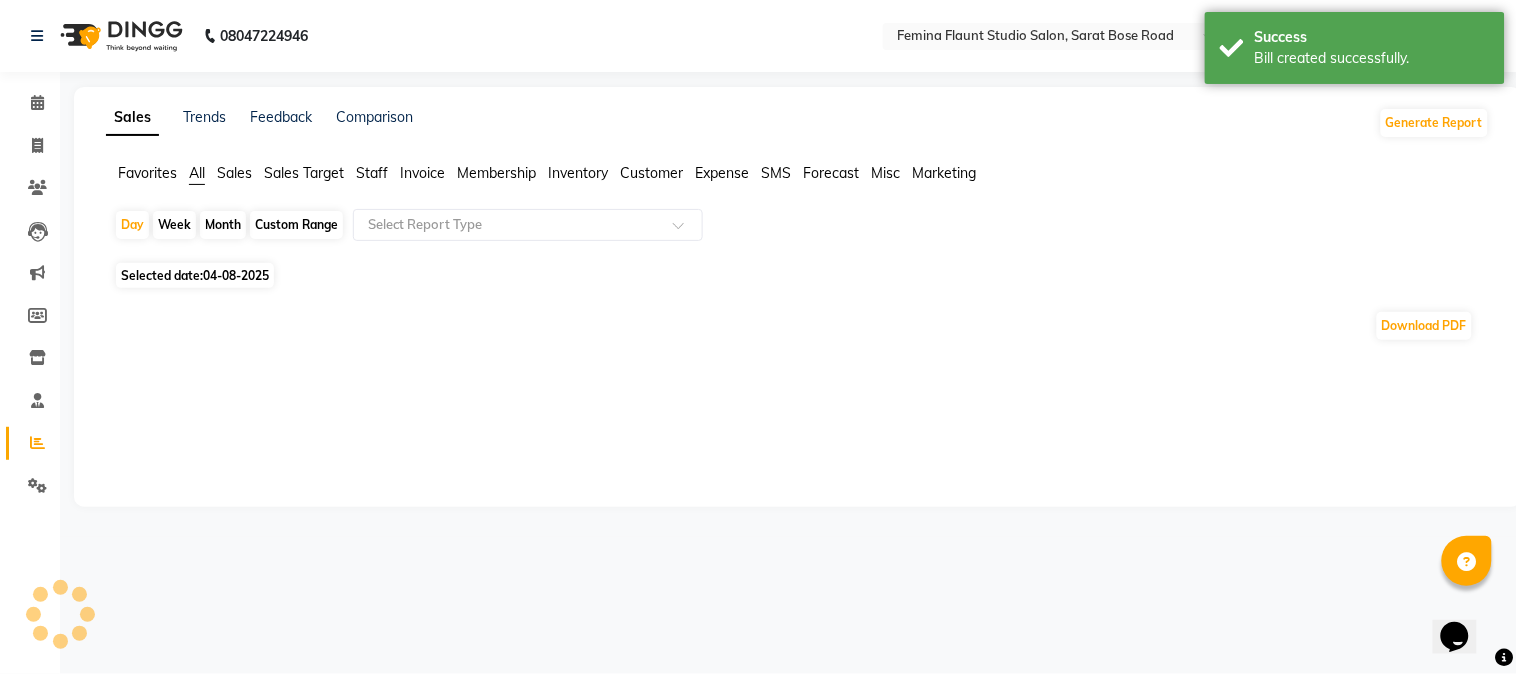 click on "Staff" 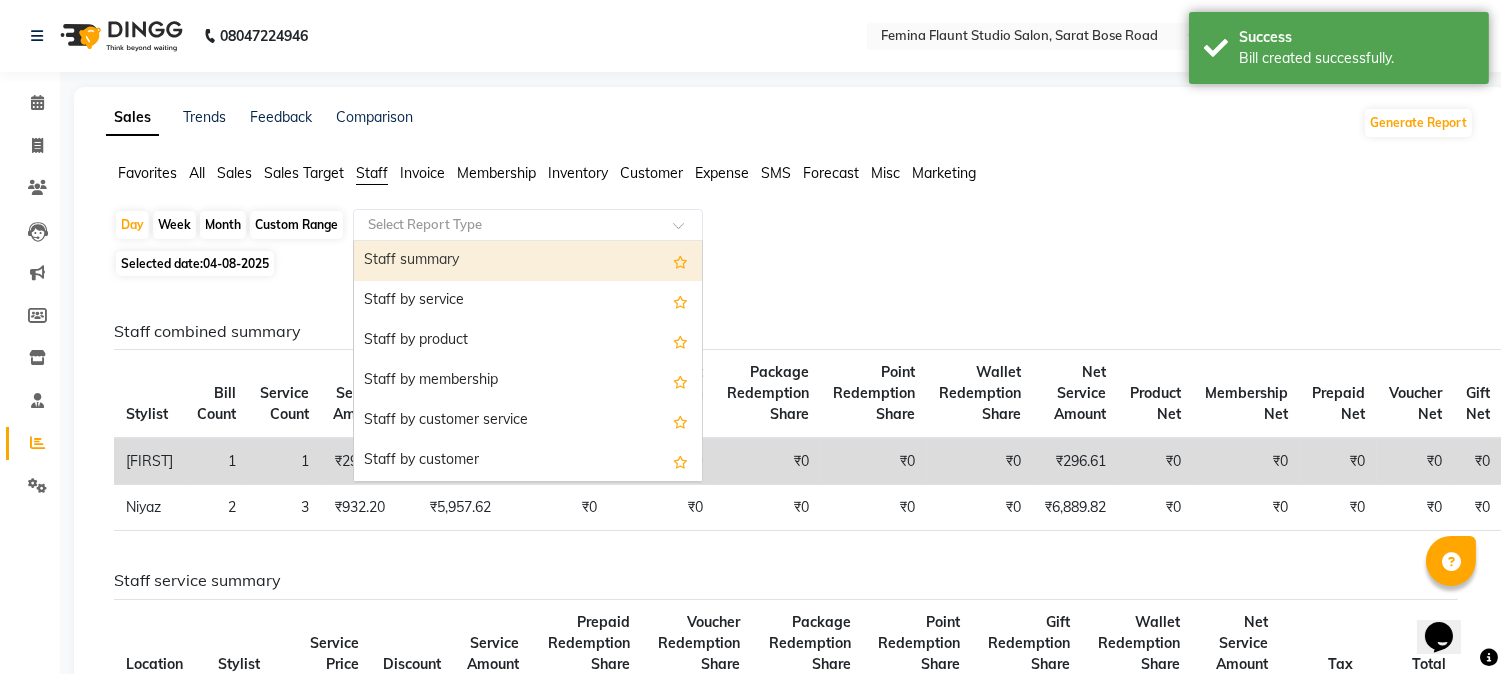 click 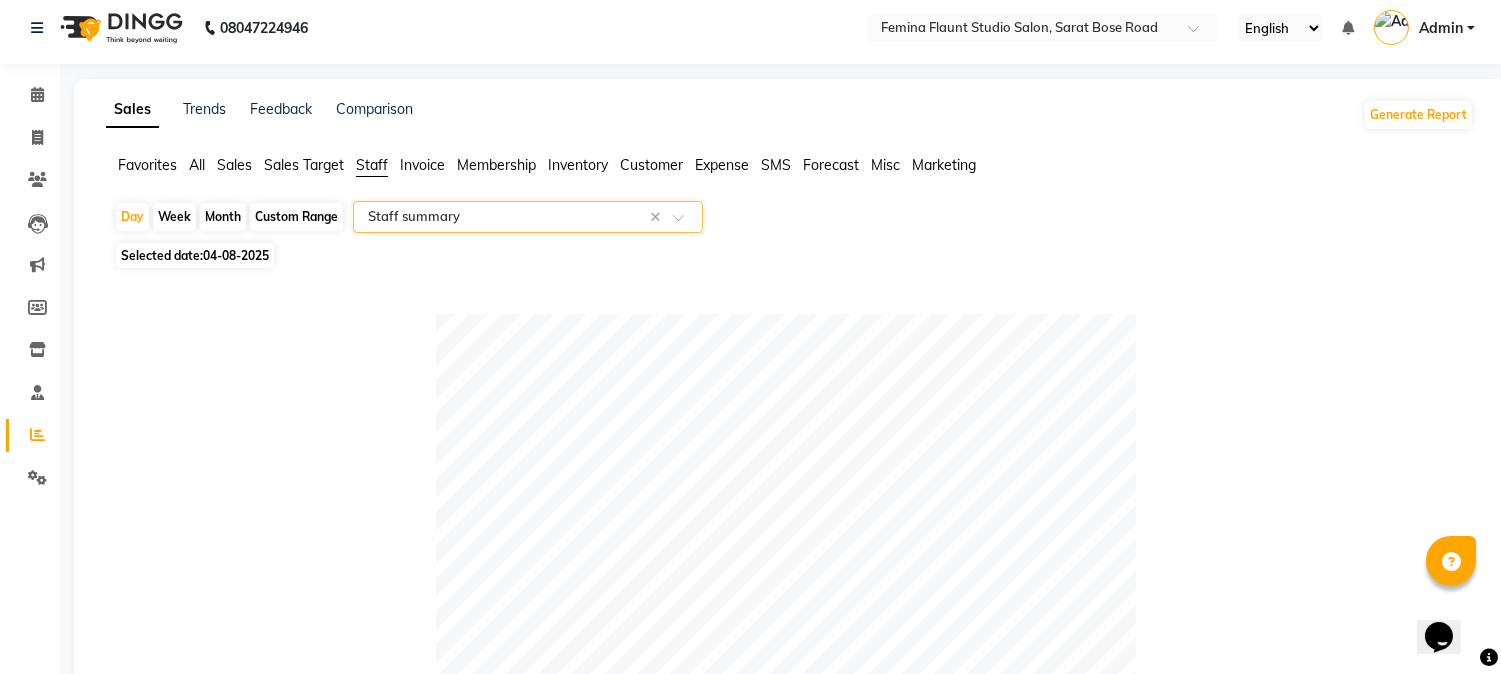 scroll, scrollTop: 0, scrollLeft: 0, axis: both 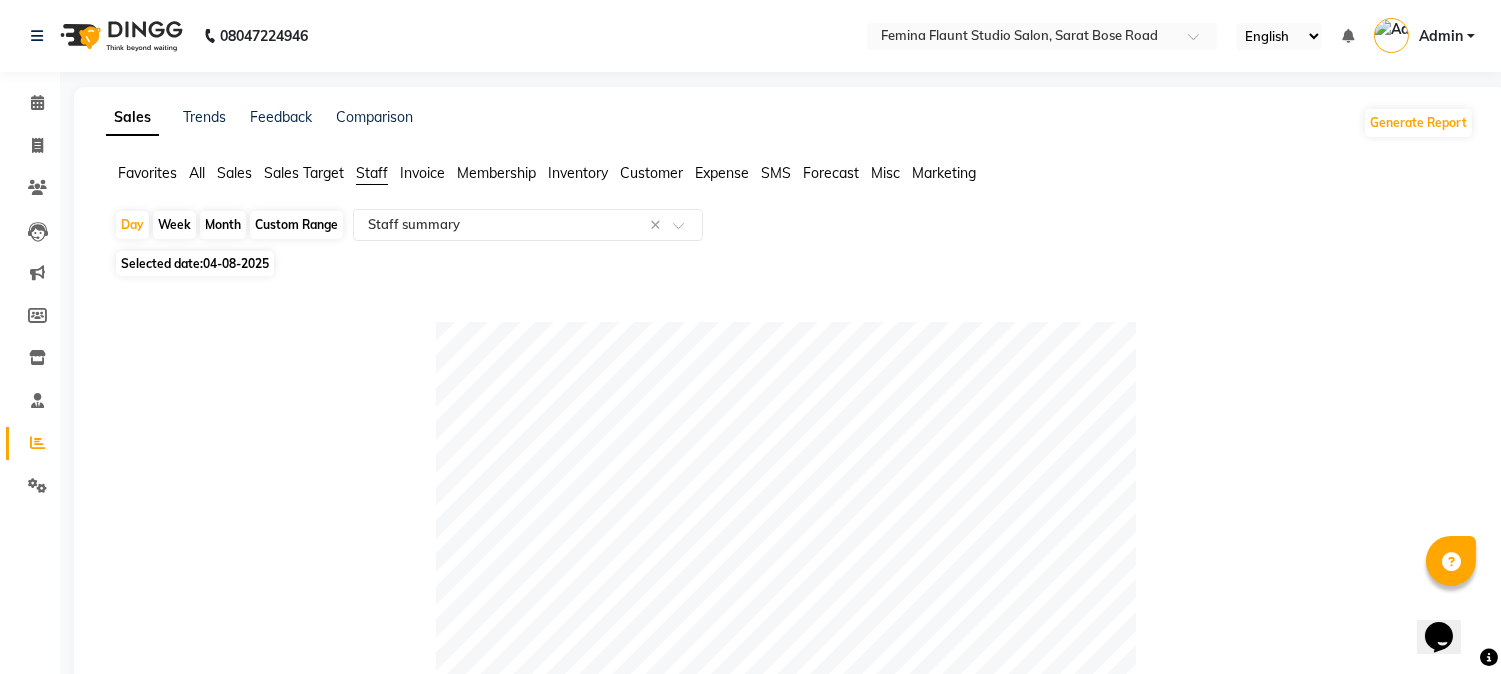 click on "Custom Range" 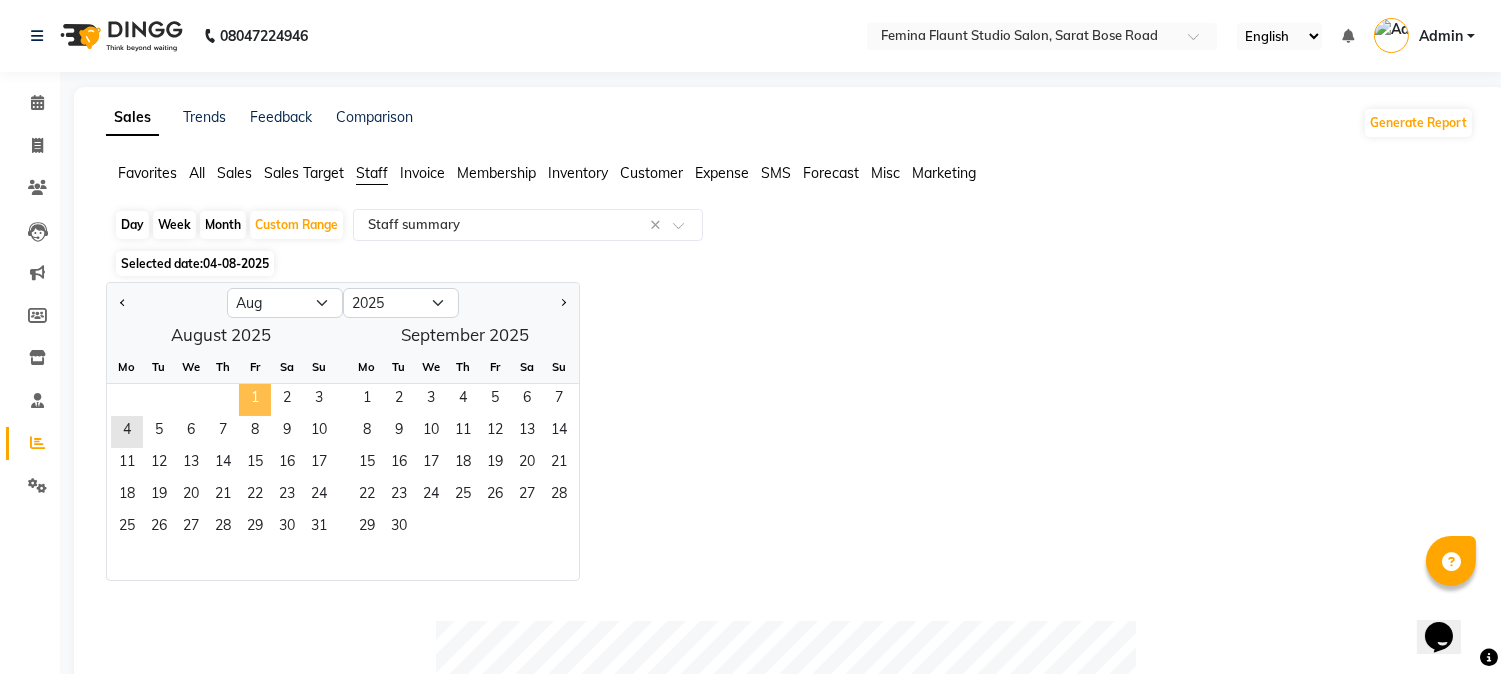 click on "1" 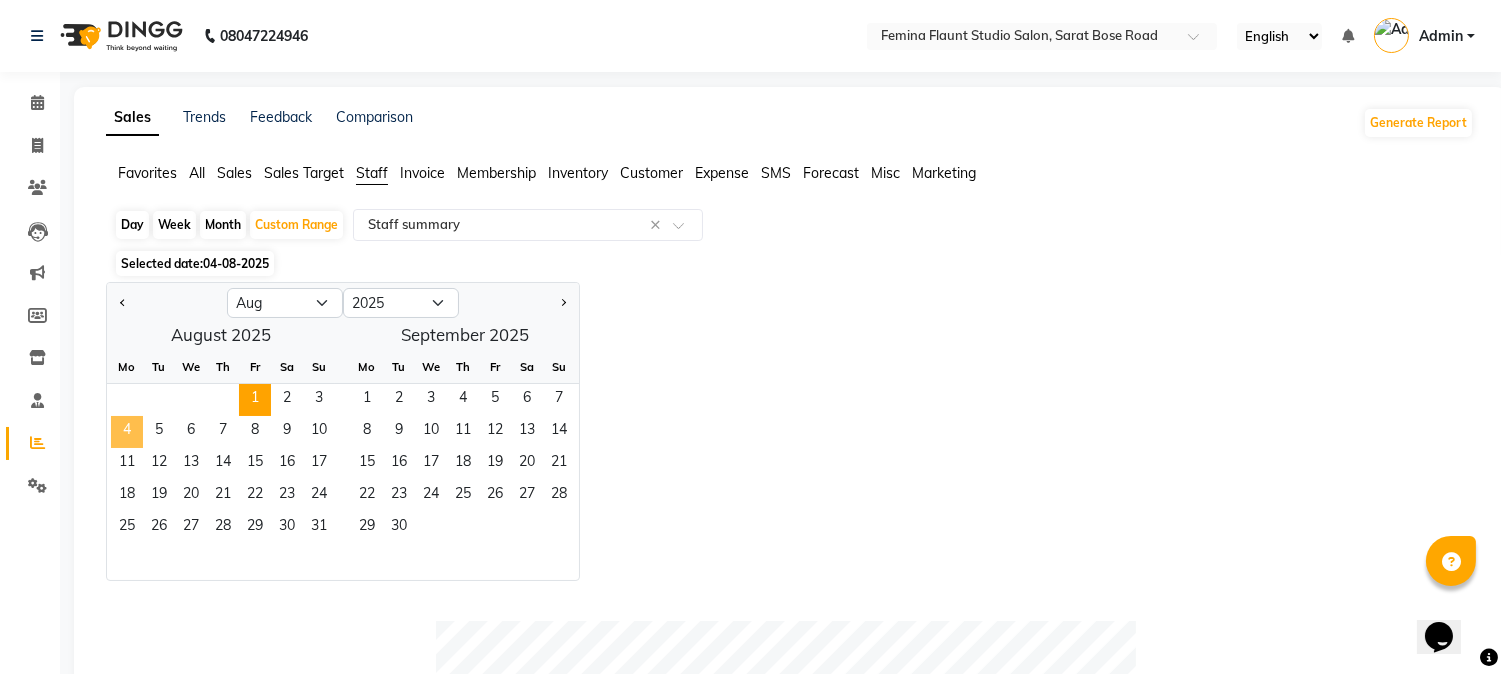 click on "4" 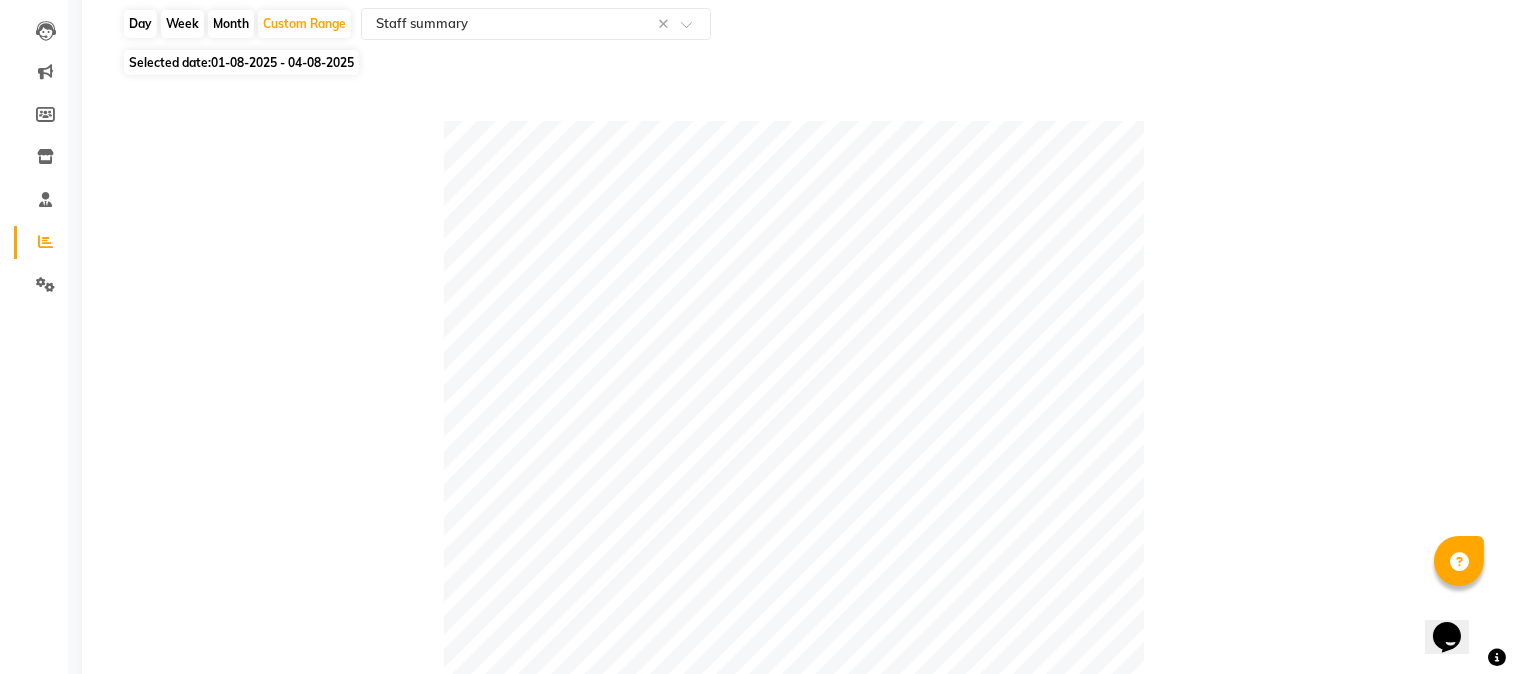scroll, scrollTop: 0, scrollLeft: 0, axis: both 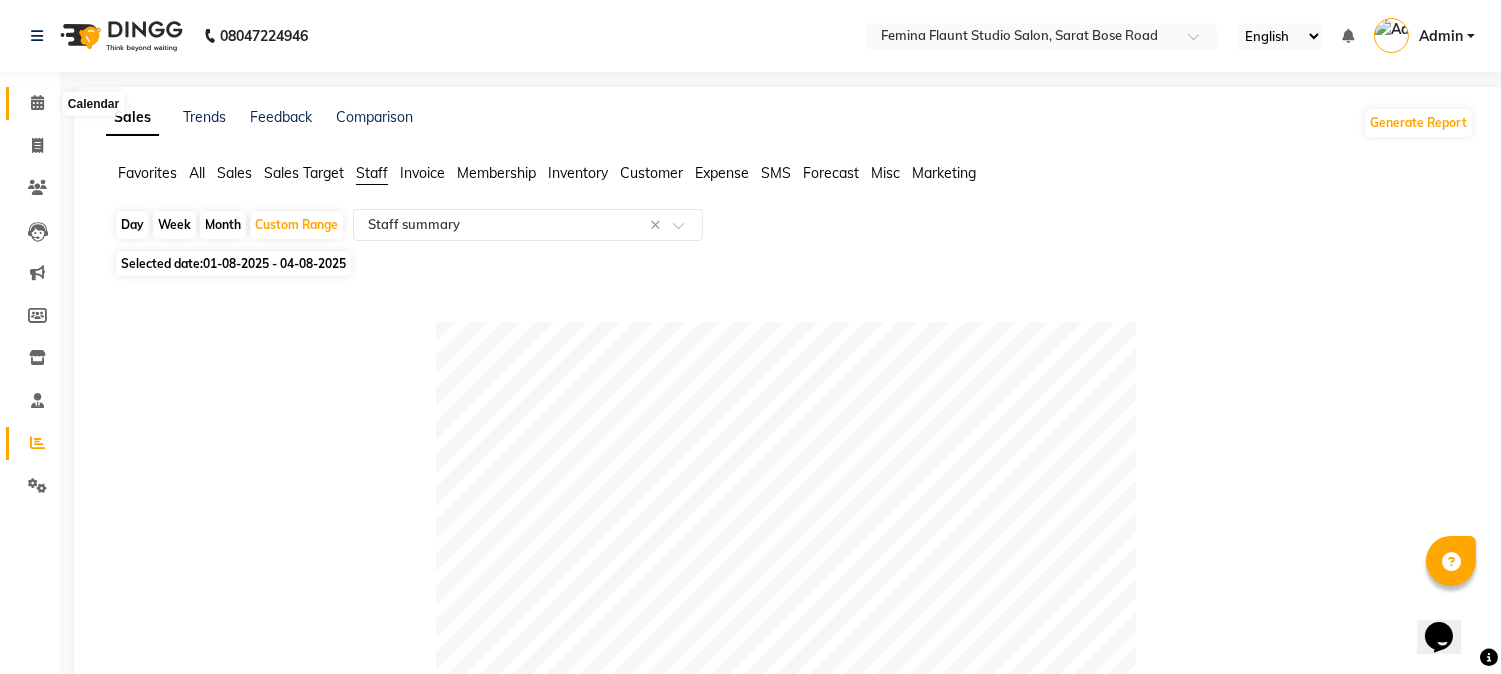 click 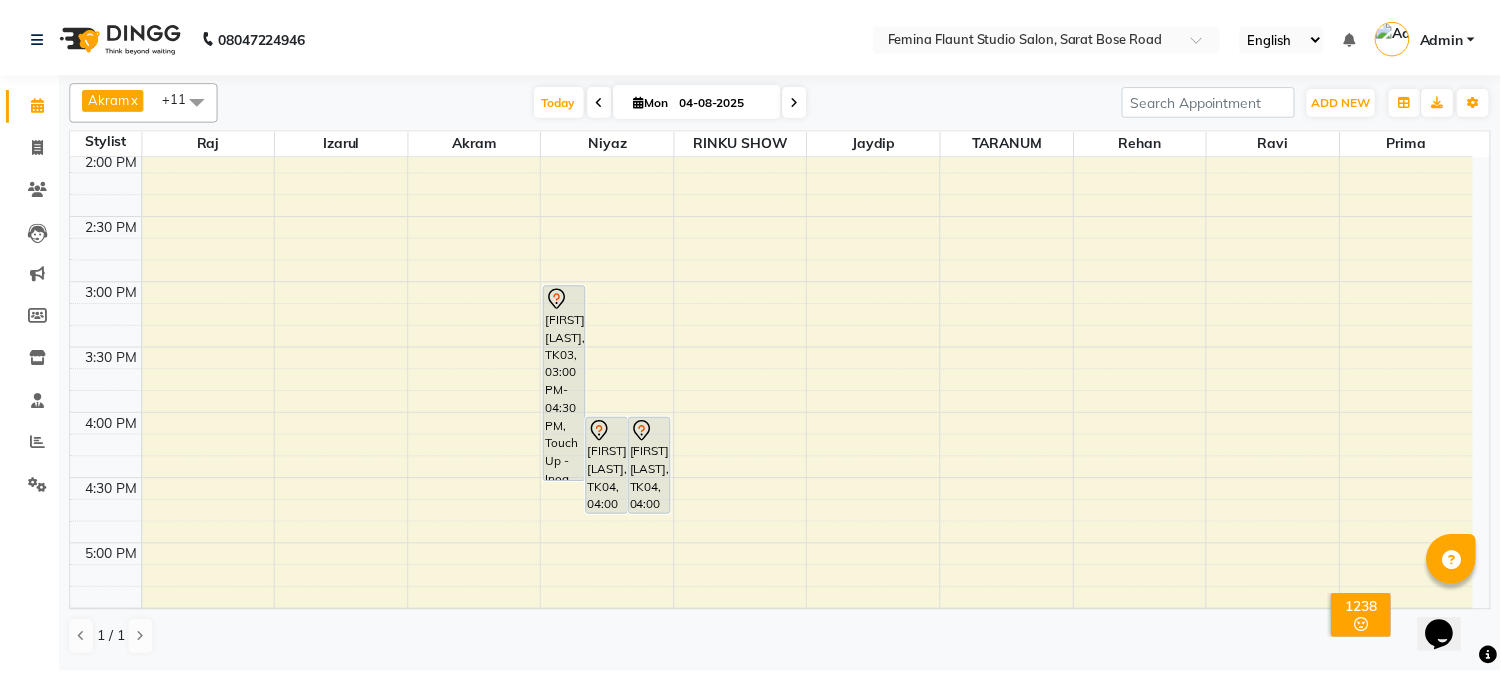 scroll, scrollTop: 222, scrollLeft: 0, axis: vertical 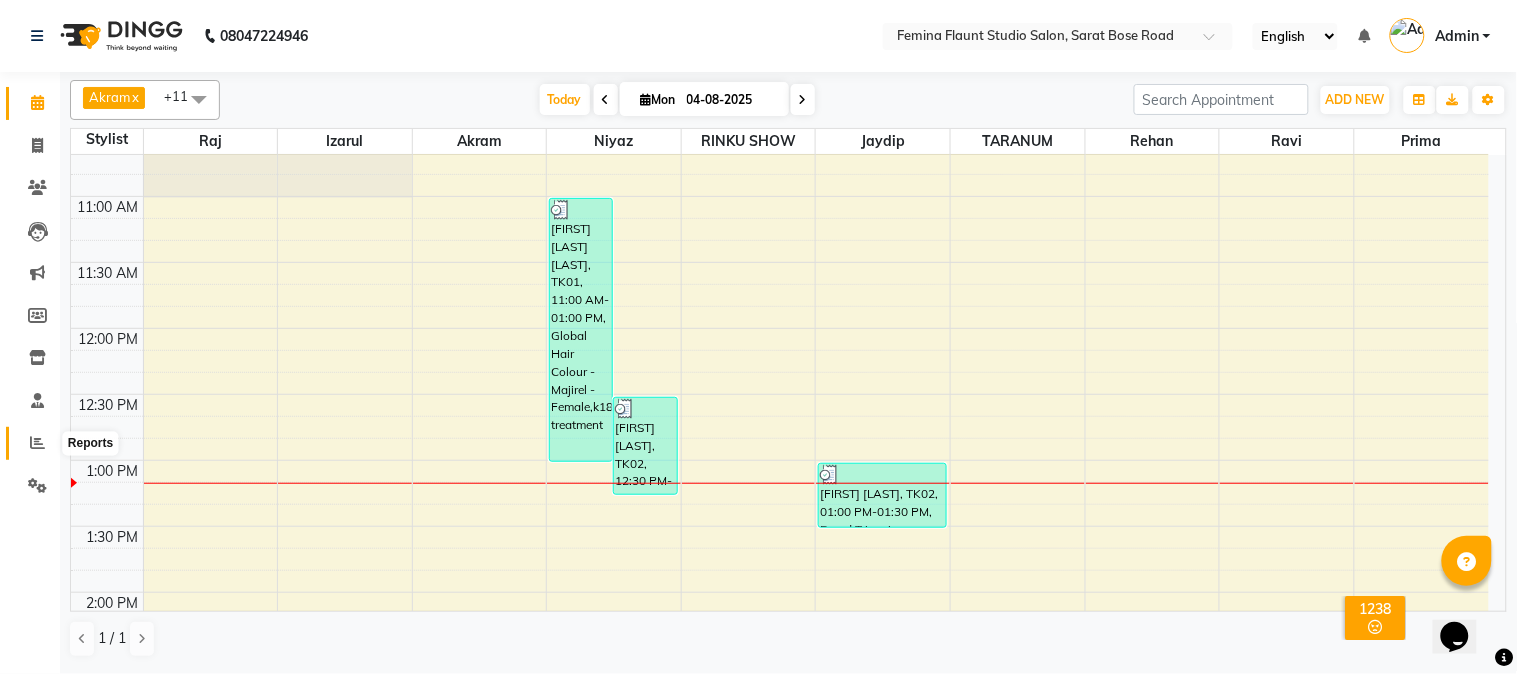 click 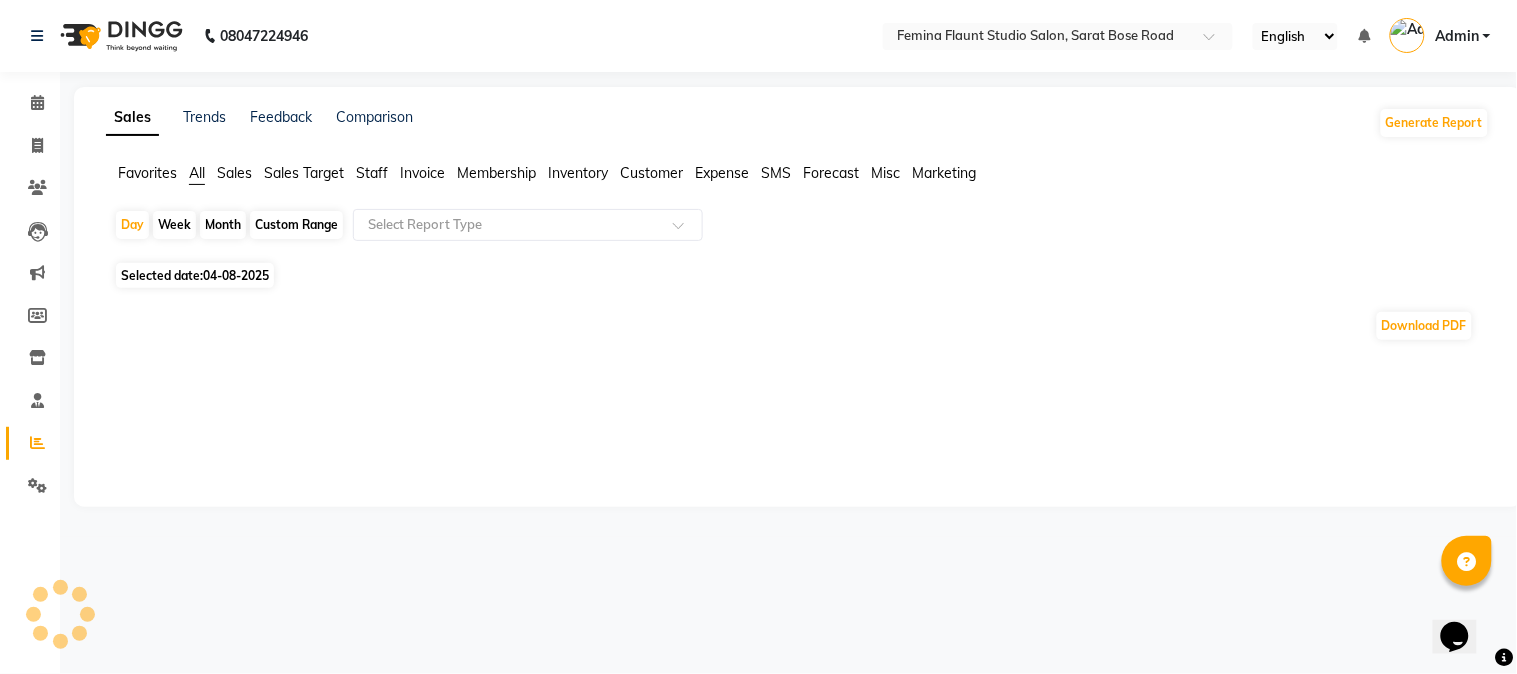 click on "Custom Range" 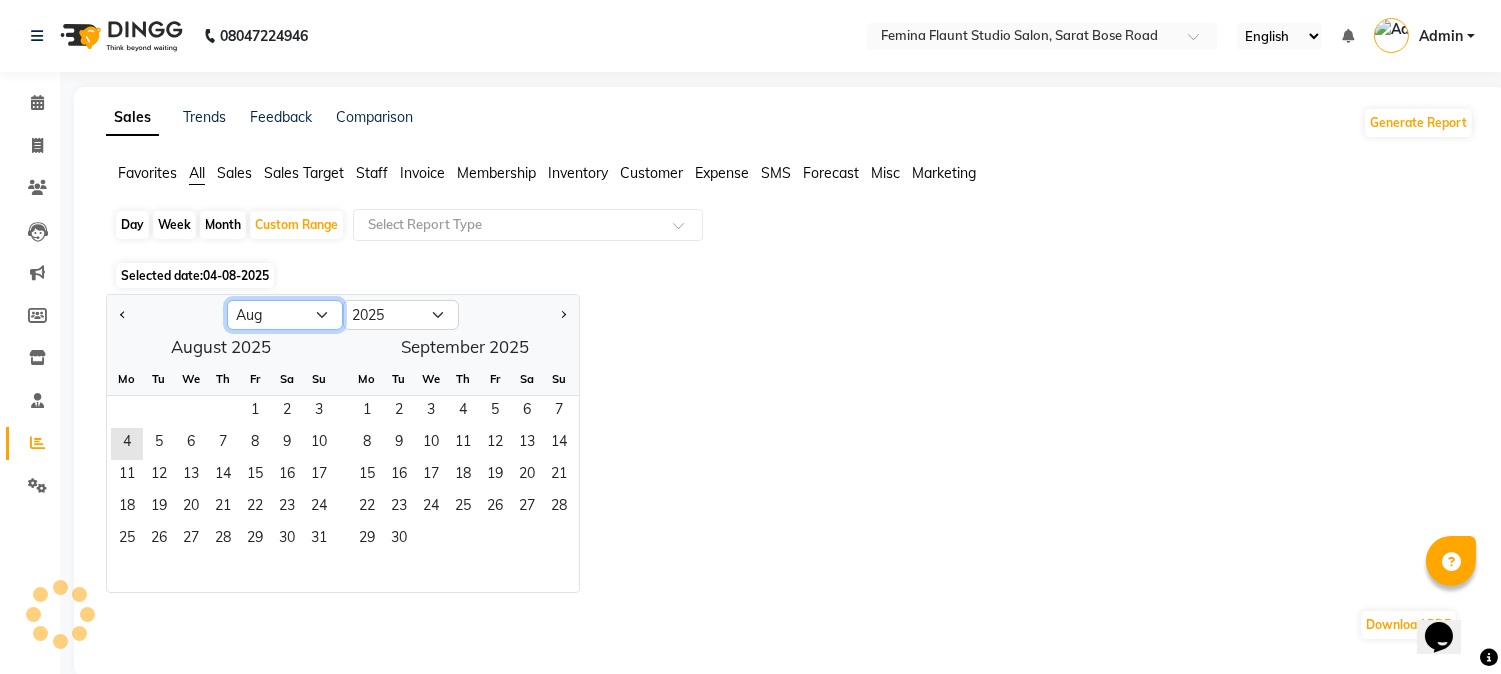 click on "Jan Feb Mar Apr May Jun Jul Aug Sep Oct Nov Dec" 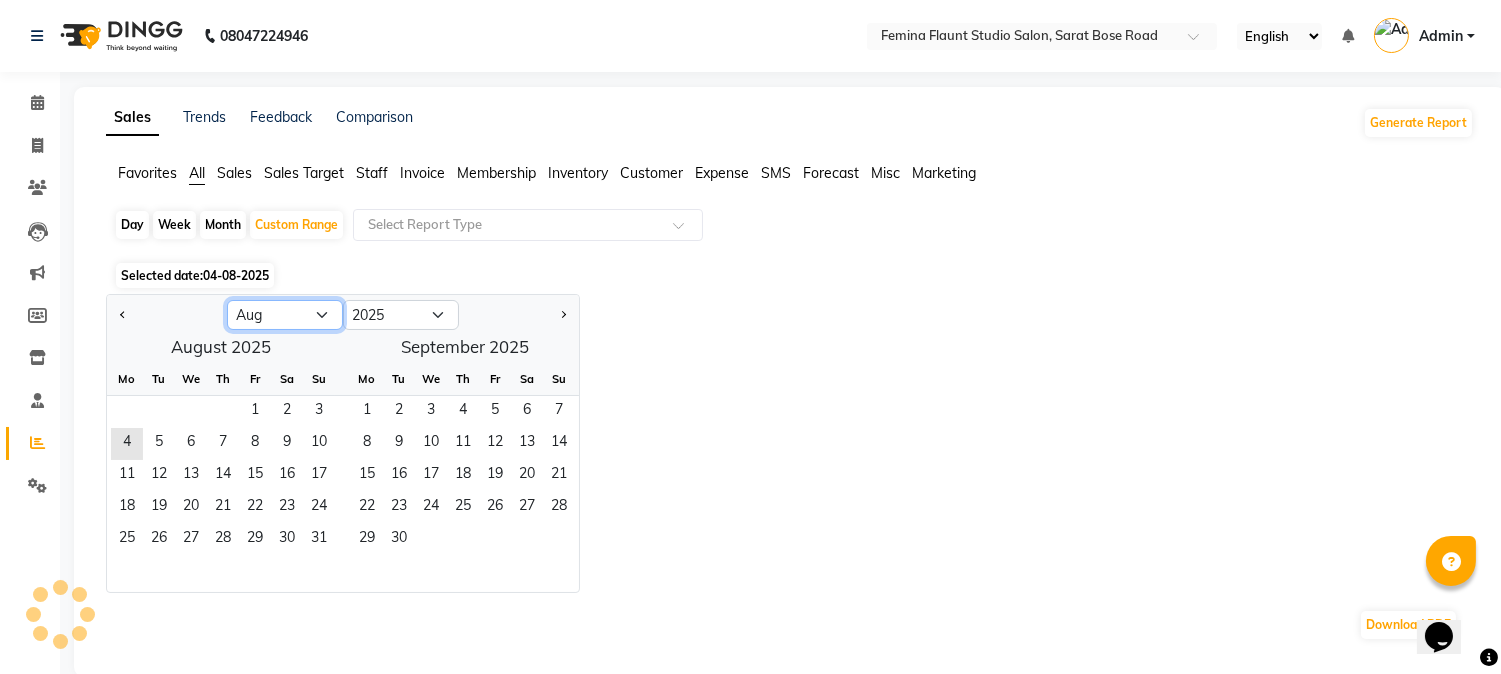 select on "7" 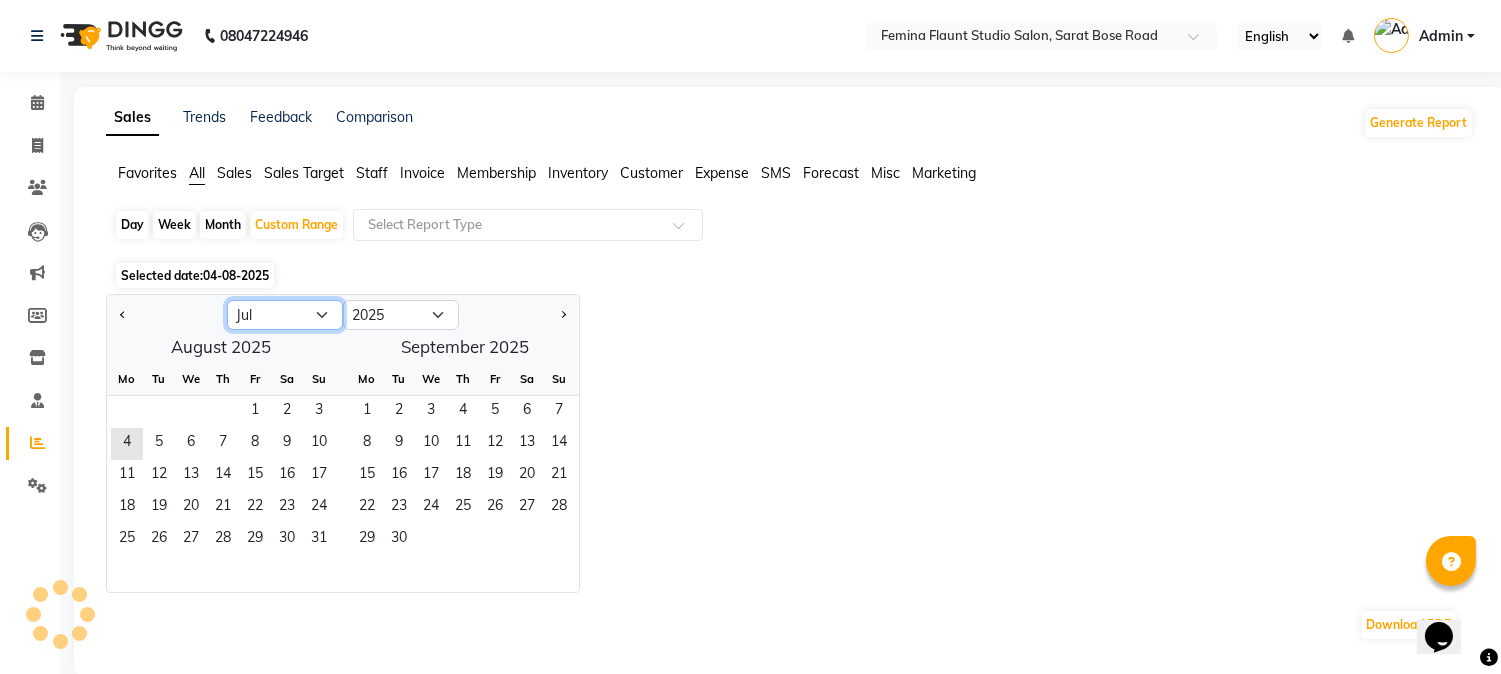 click on "Jan Feb Mar Apr May Jun Jul Aug Sep Oct Nov Dec" 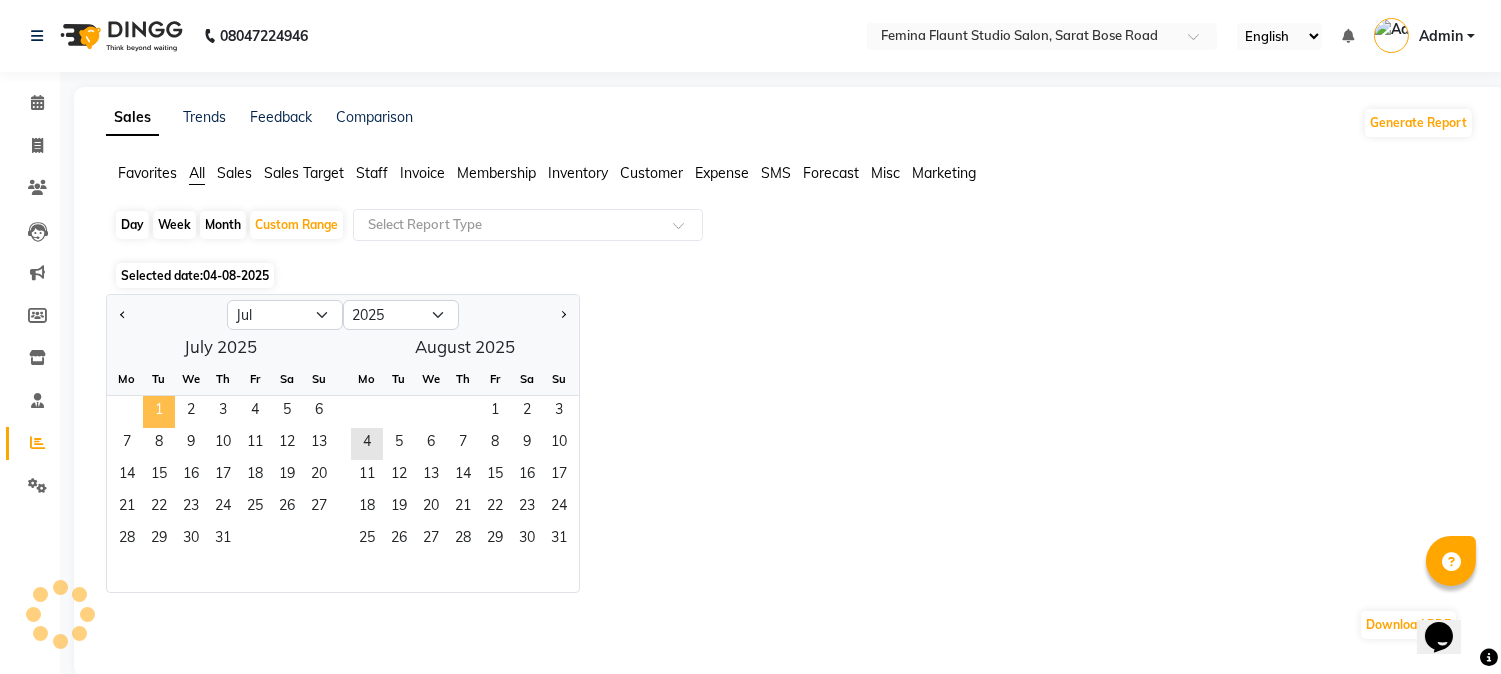 click on "1" 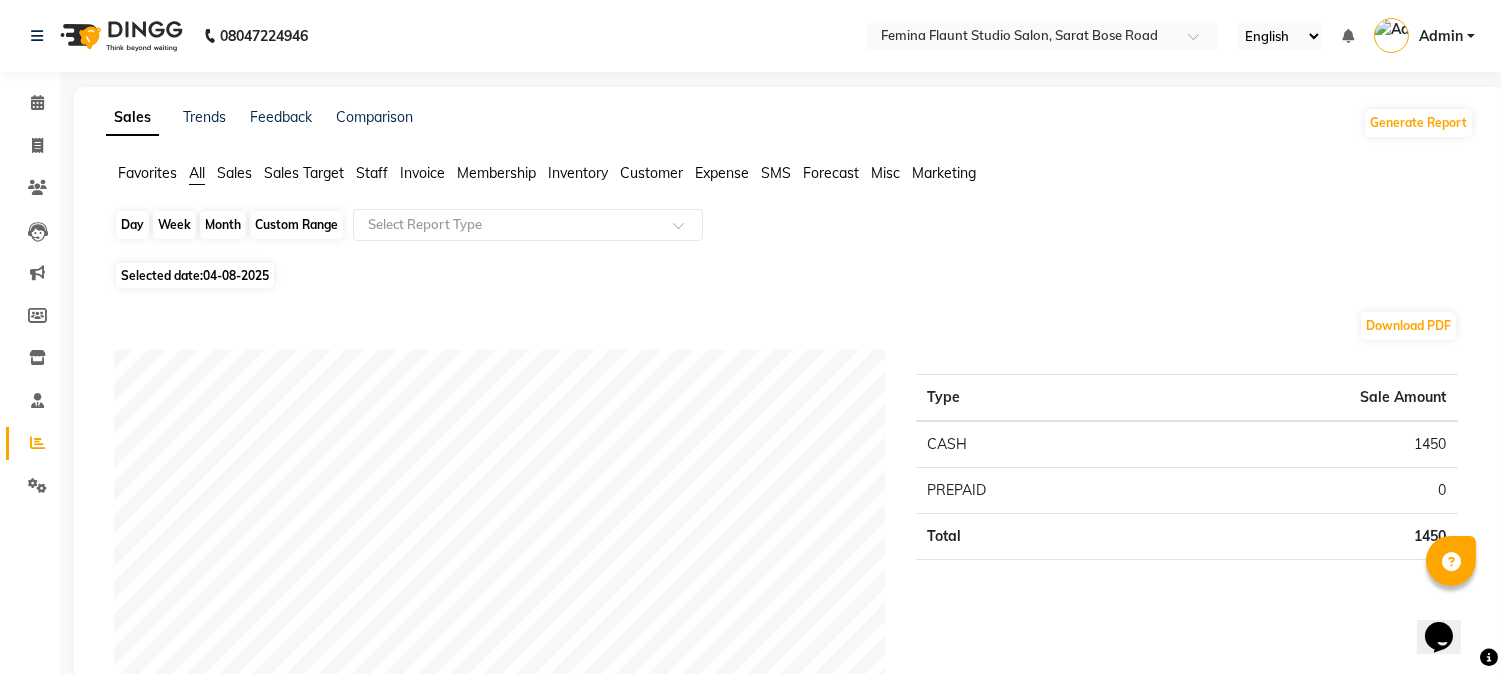 click on "Custom Range" 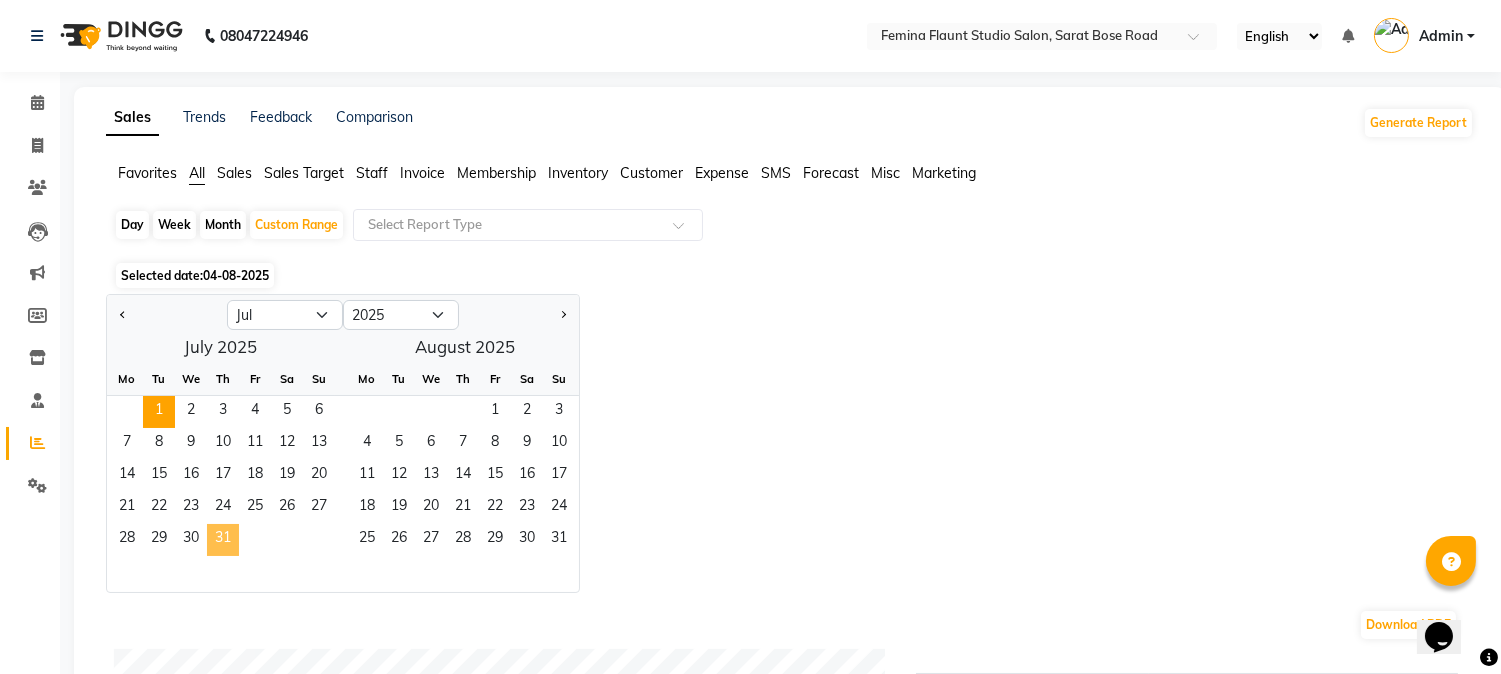 click on "31" 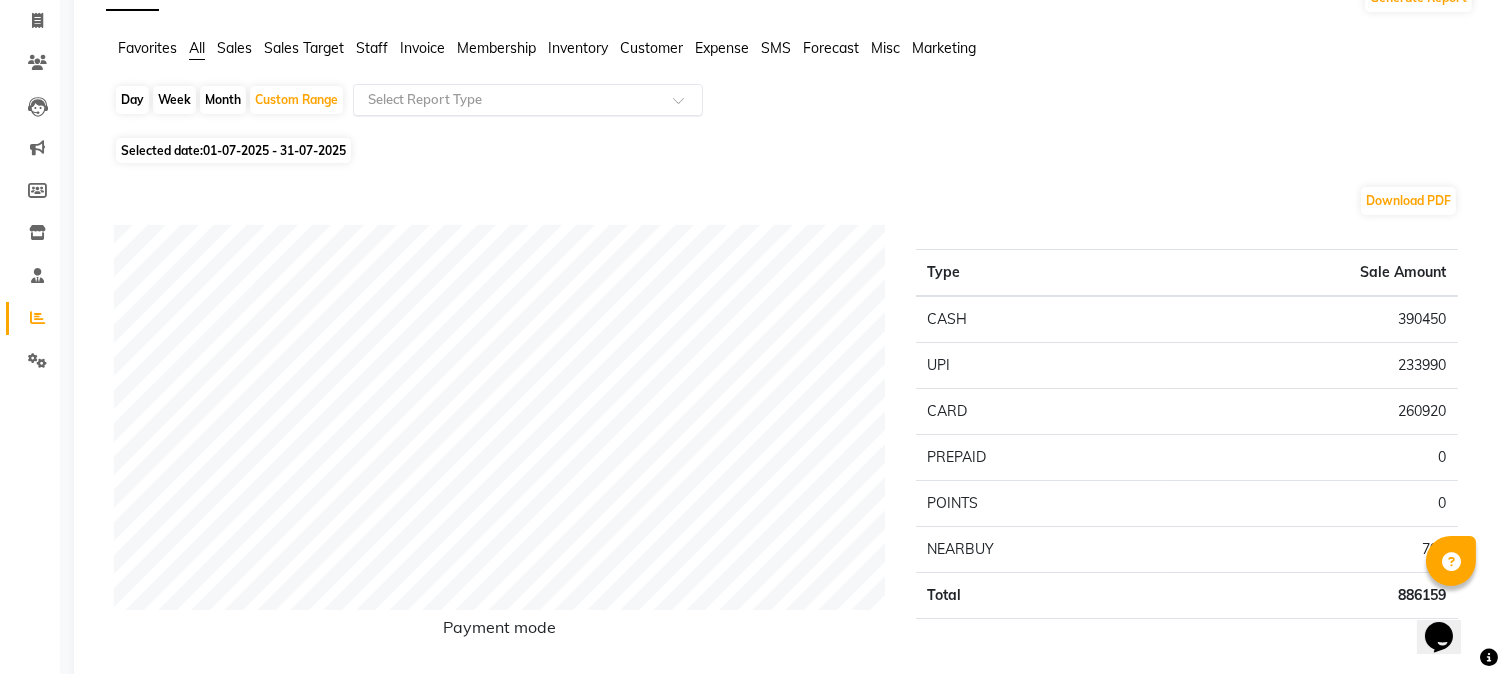 scroll, scrollTop: 0, scrollLeft: 0, axis: both 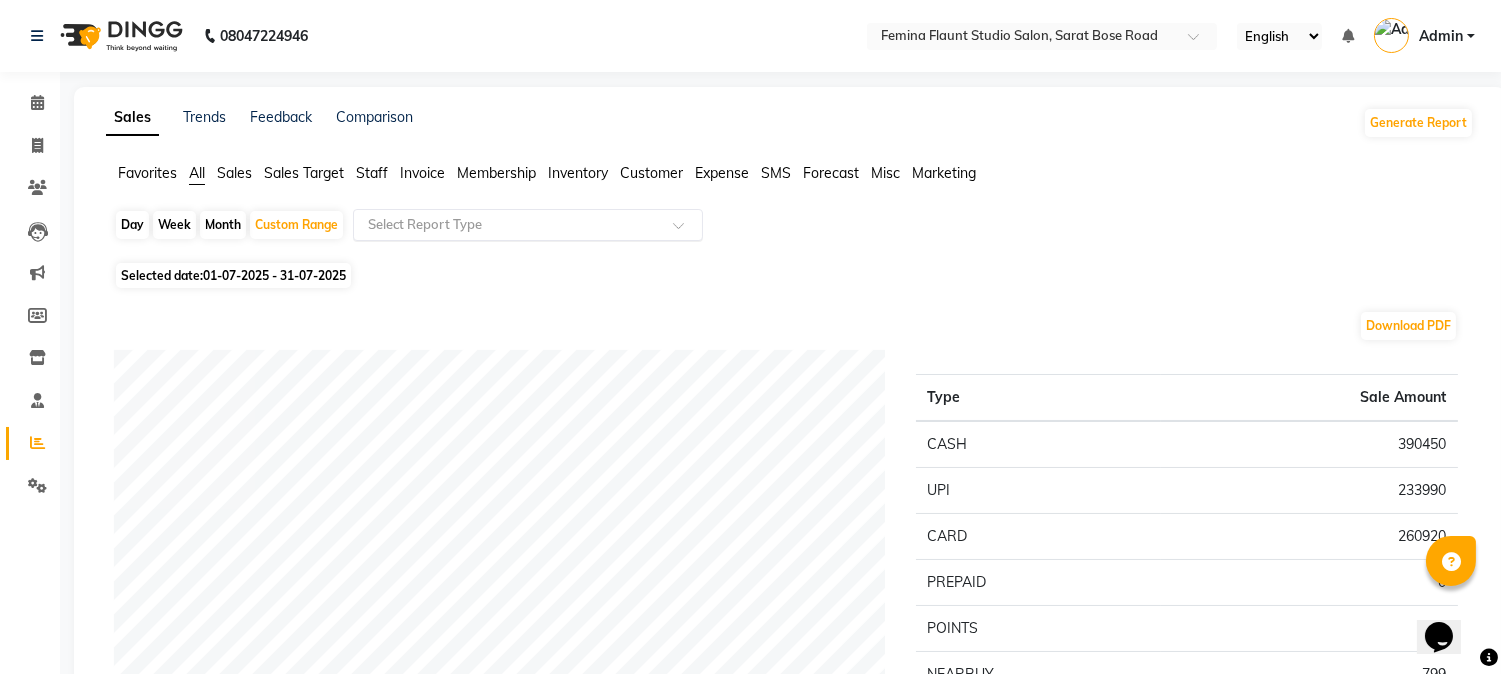 click 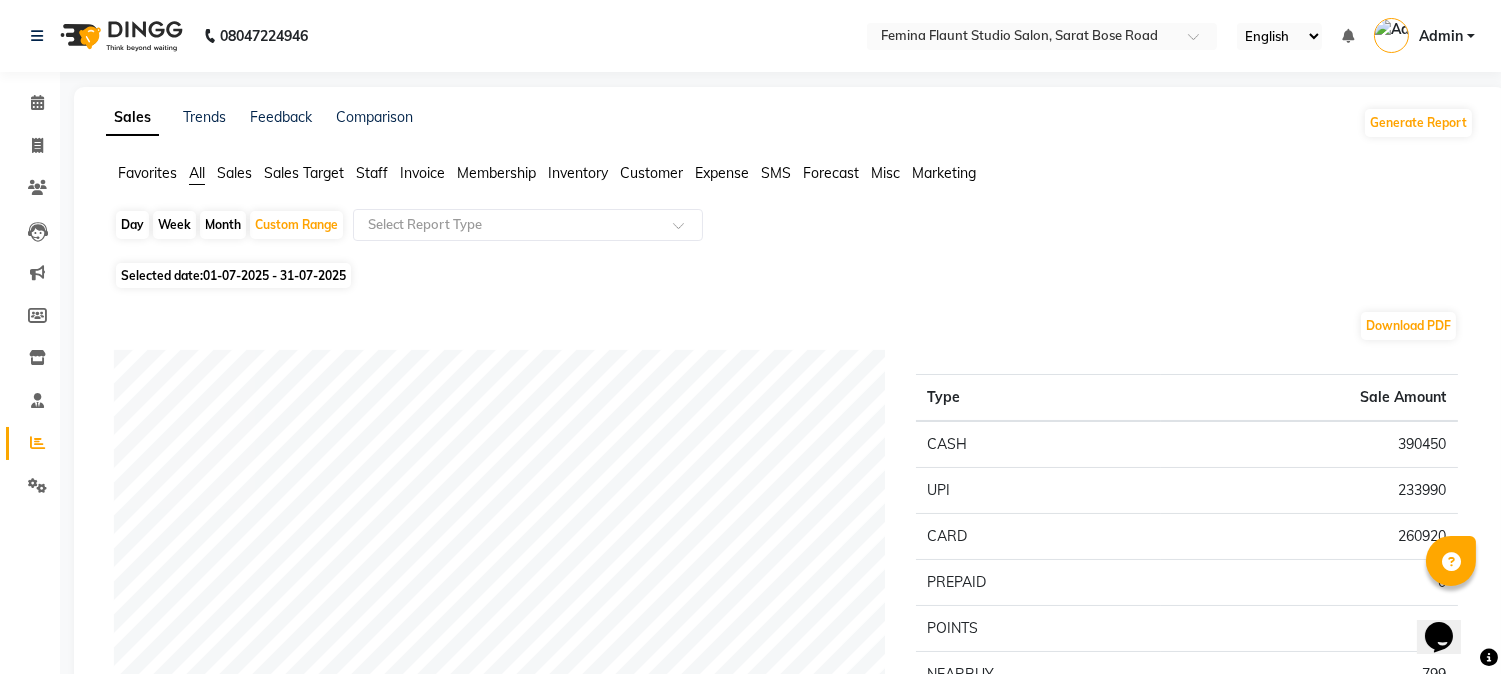 click on "Staff" 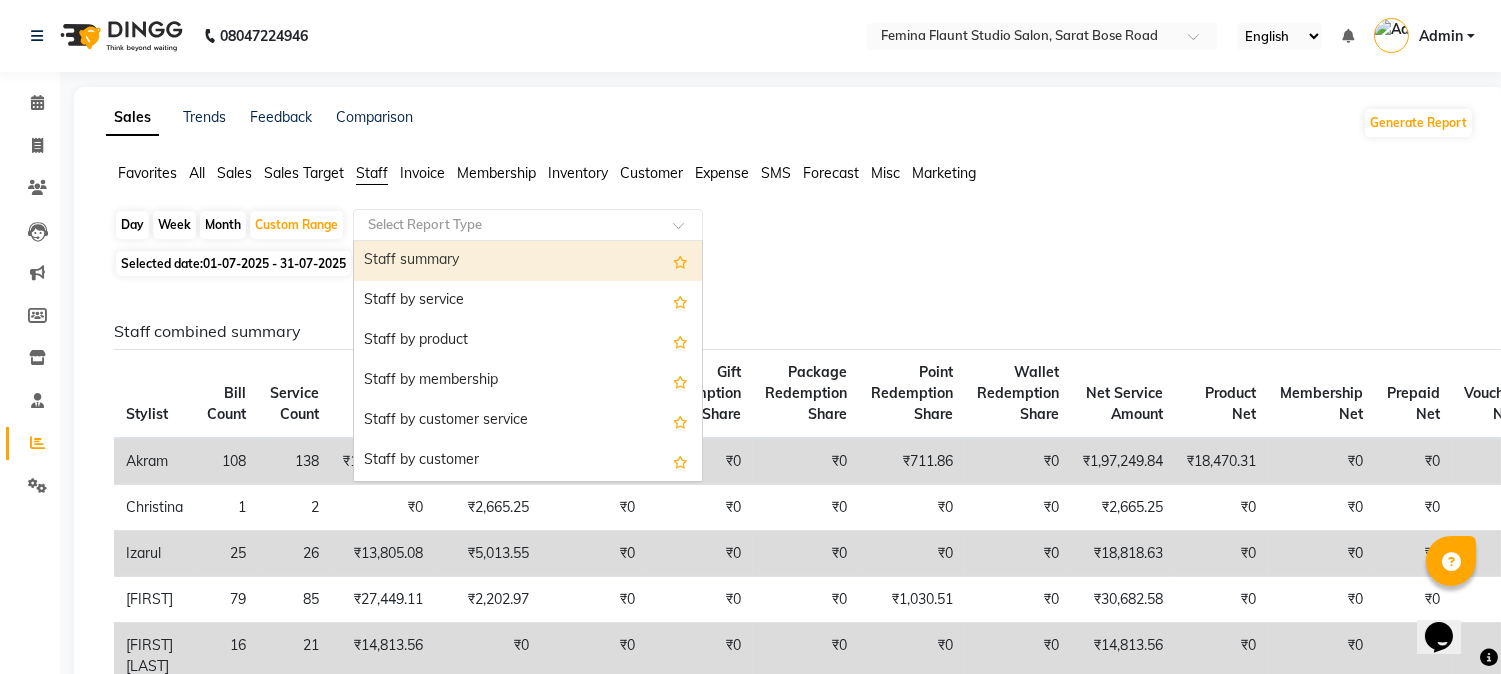 click 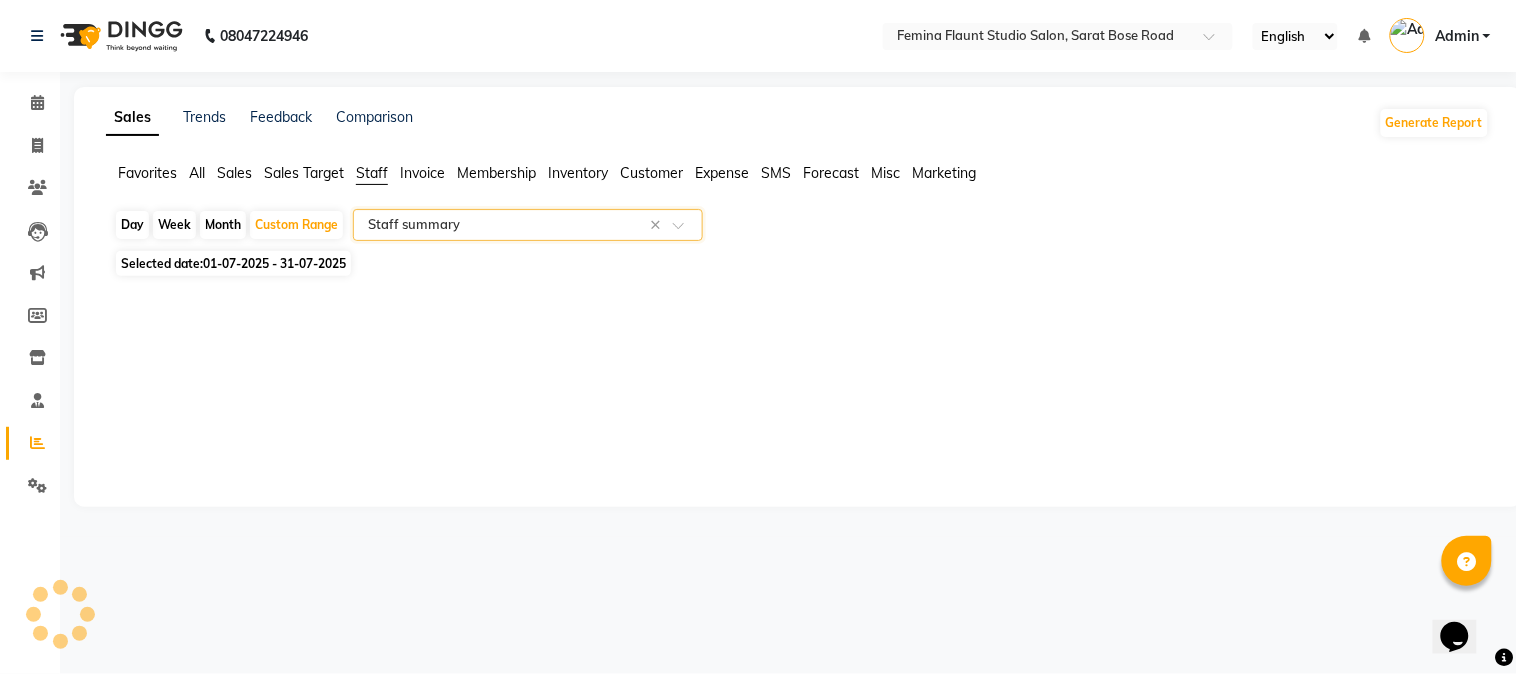 select on "filtered_report" 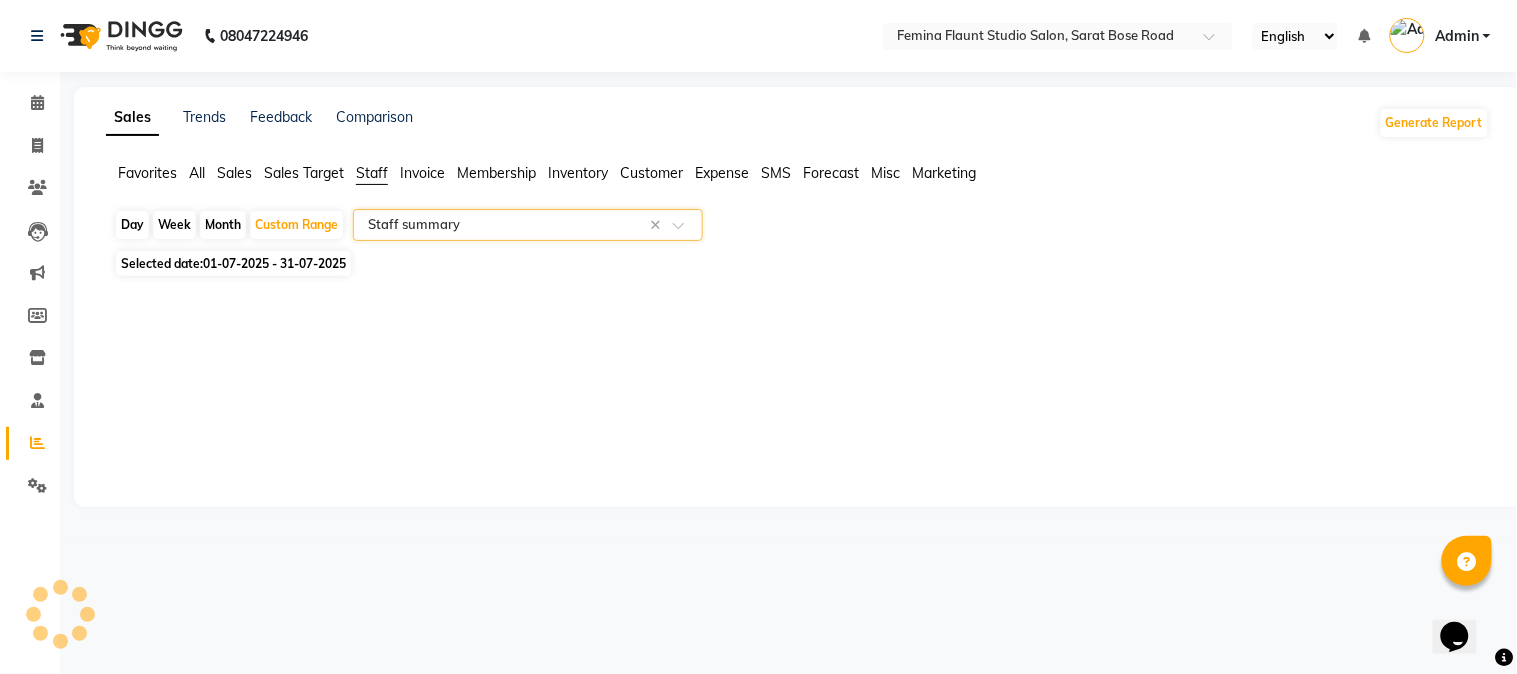 select on "csv" 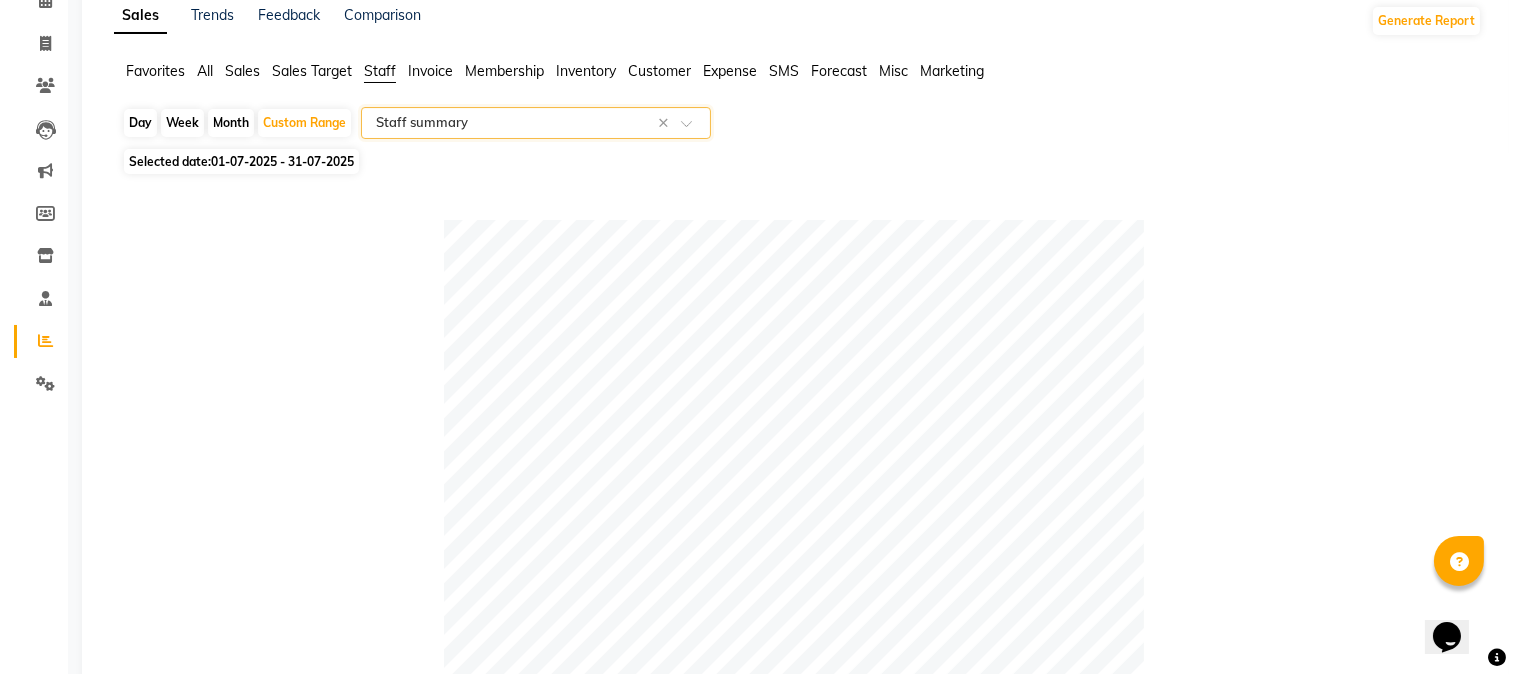 scroll, scrollTop: 0, scrollLeft: 0, axis: both 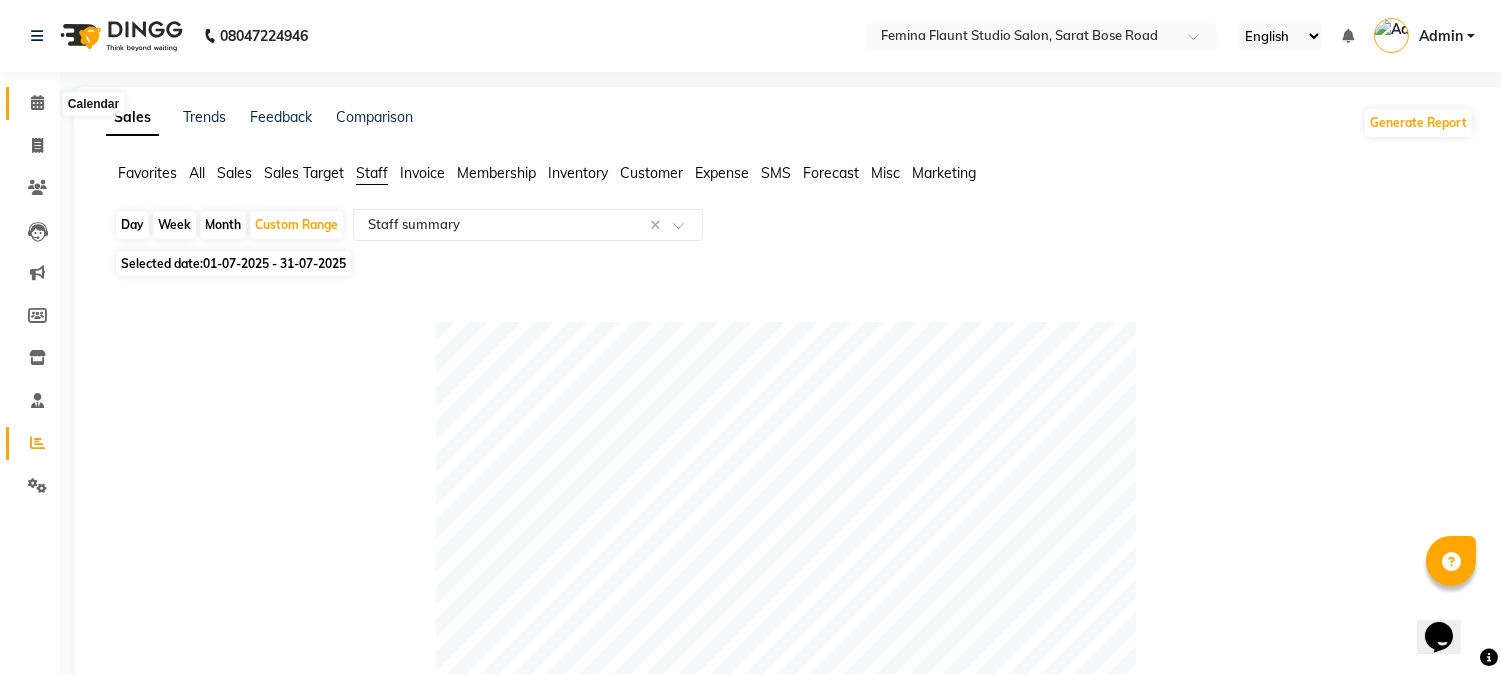 click 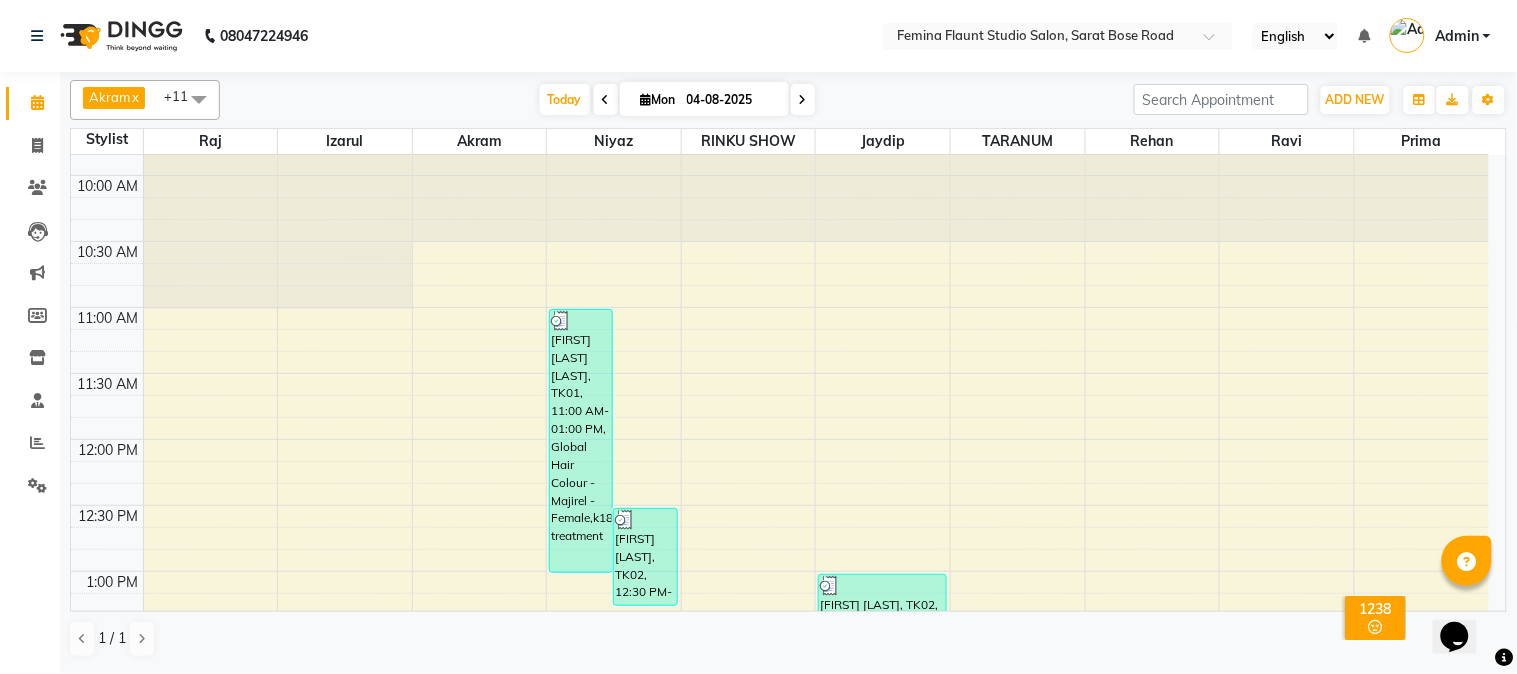 scroll, scrollTop: 0, scrollLeft: 0, axis: both 